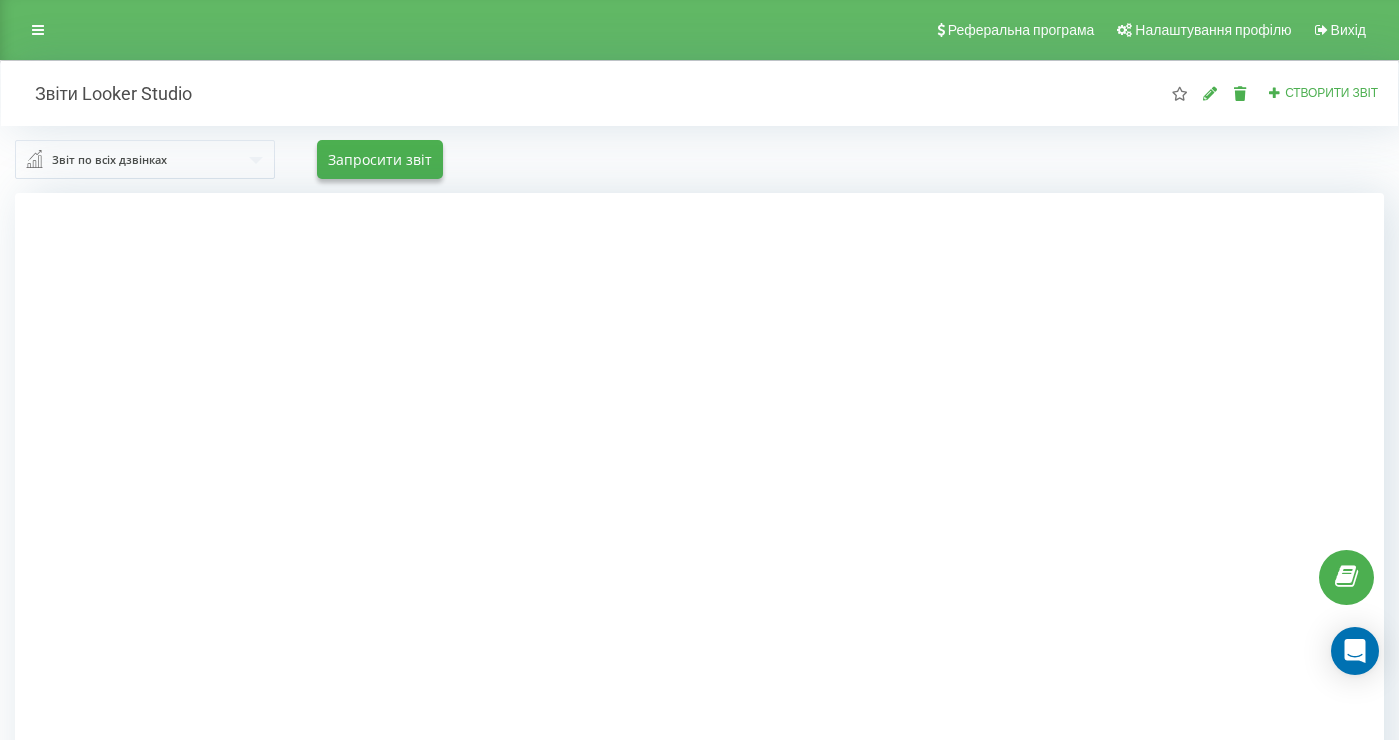 scroll, scrollTop: 0, scrollLeft: 0, axis: both 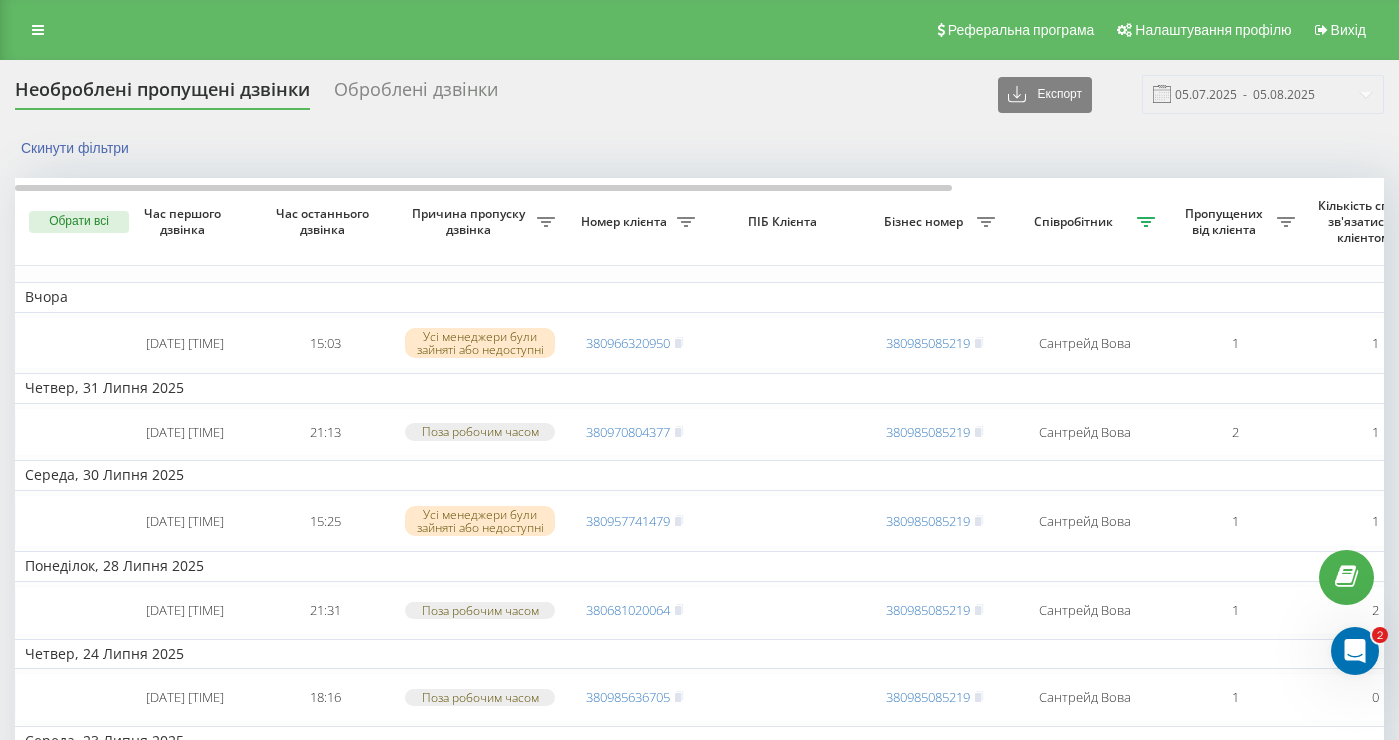 click on "Необроблені пропущені дзвінки Оброблені дзвінки Експорт .csv .xlsx 05.07.2025  -  05.08.2025" at bounding box center [699, 94] 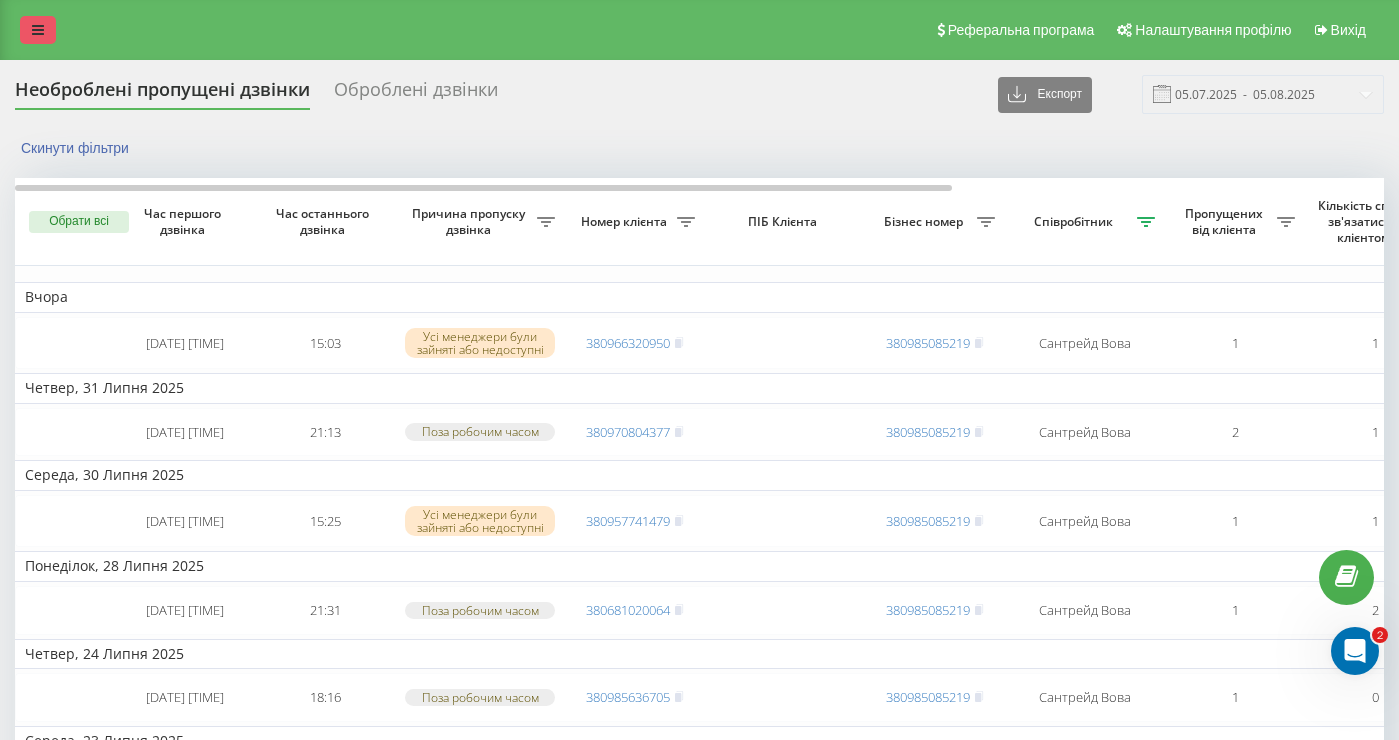 click at bounding box center [38, 30] 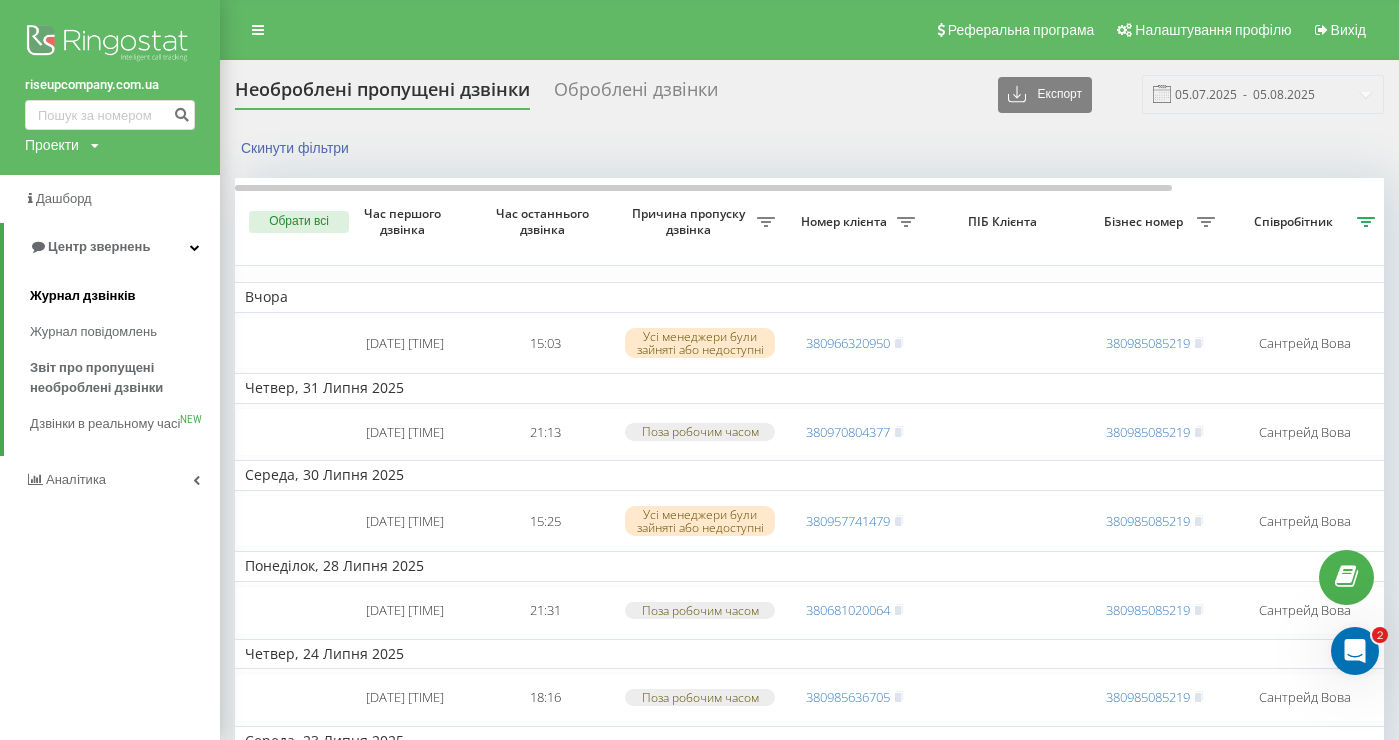 click on "Журнал дзвінків" at bounding box center (83, 296) 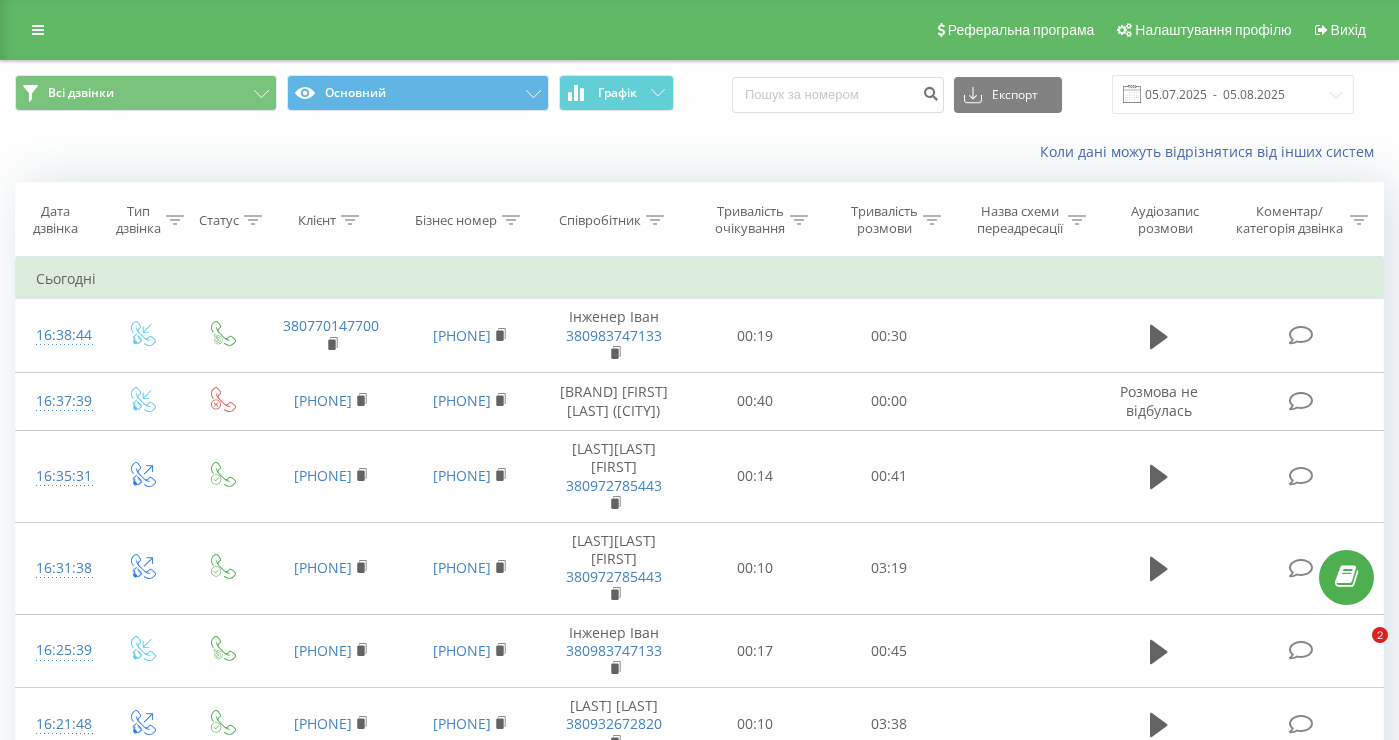scroll, scrollTop: 0, scrollLeft: 0, axis: both 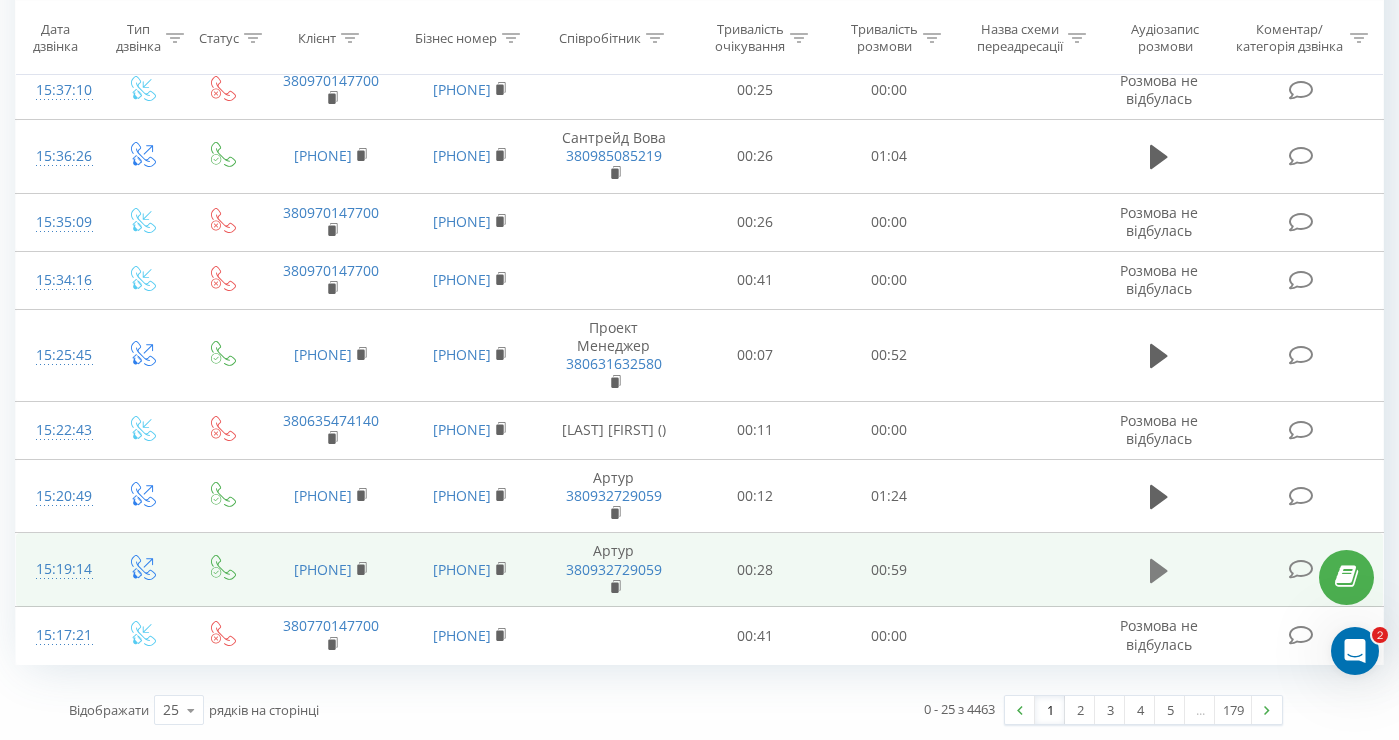click 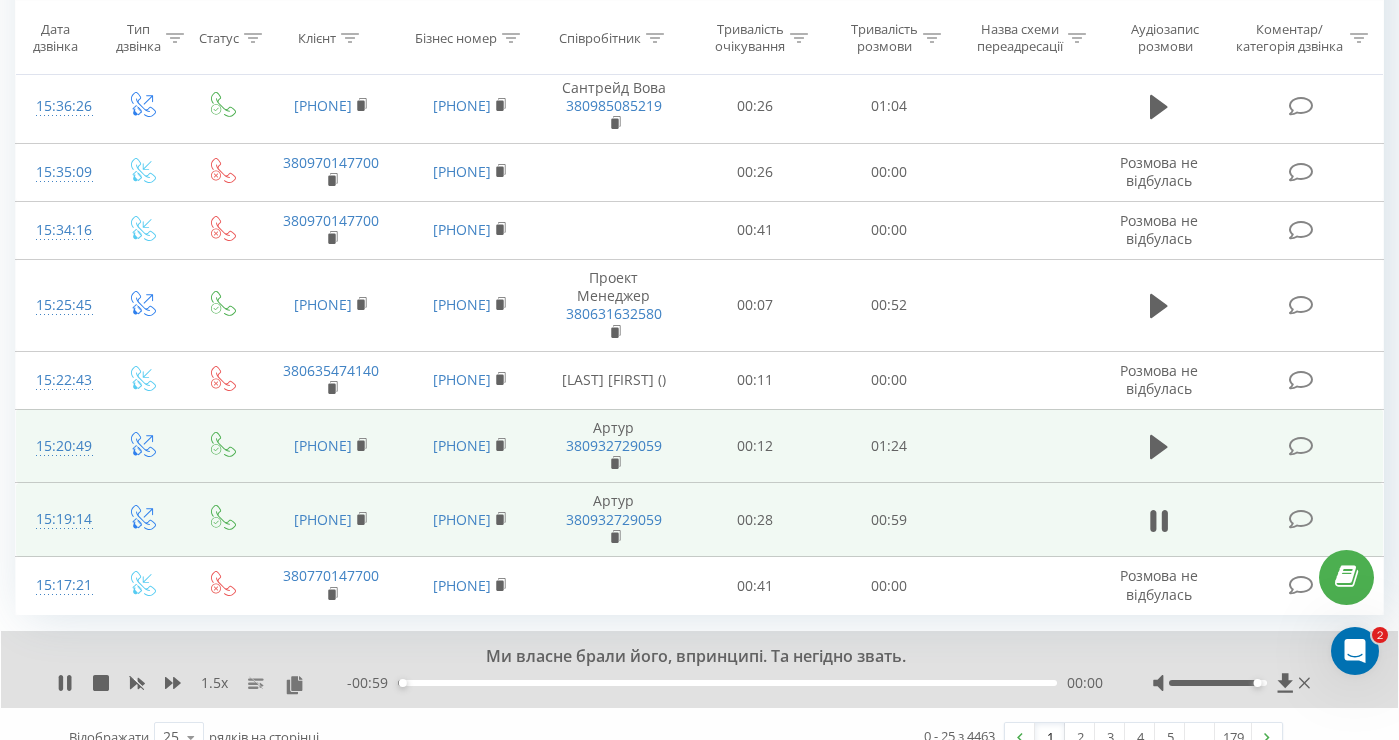 scroll, scrollTop: 1521, scrollLeft: 0, axis: vertical 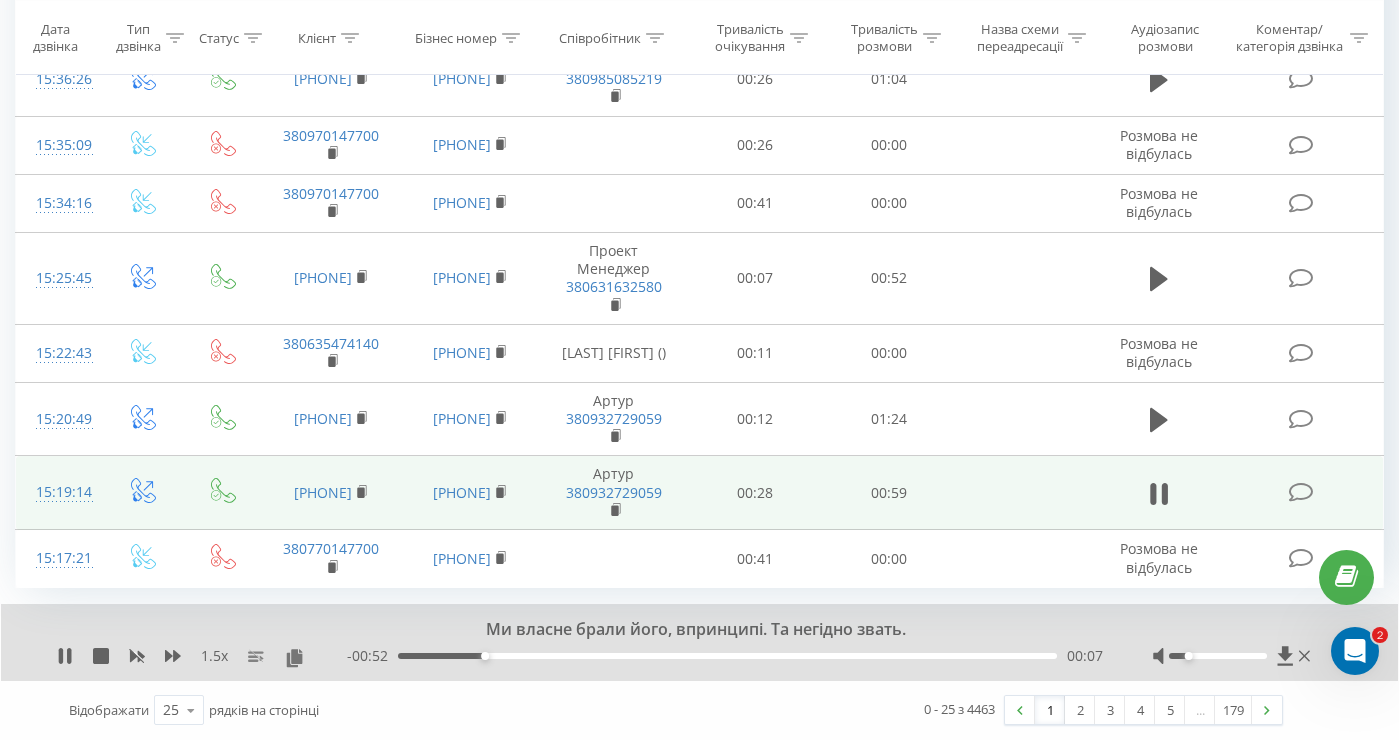 drag, startPoint x: 1255, startPoint y: 656, endPoint x: 1192, endPoint y: 661, distance: 63.1981 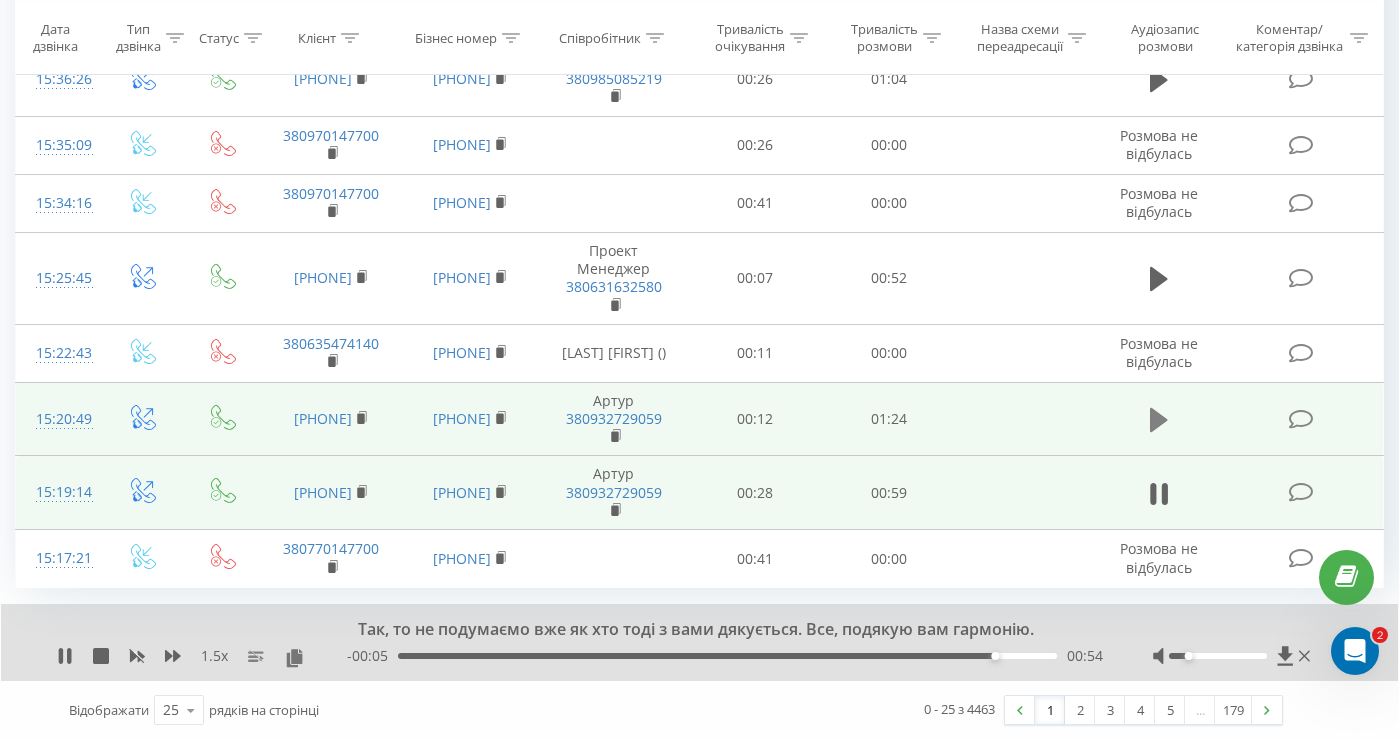 click 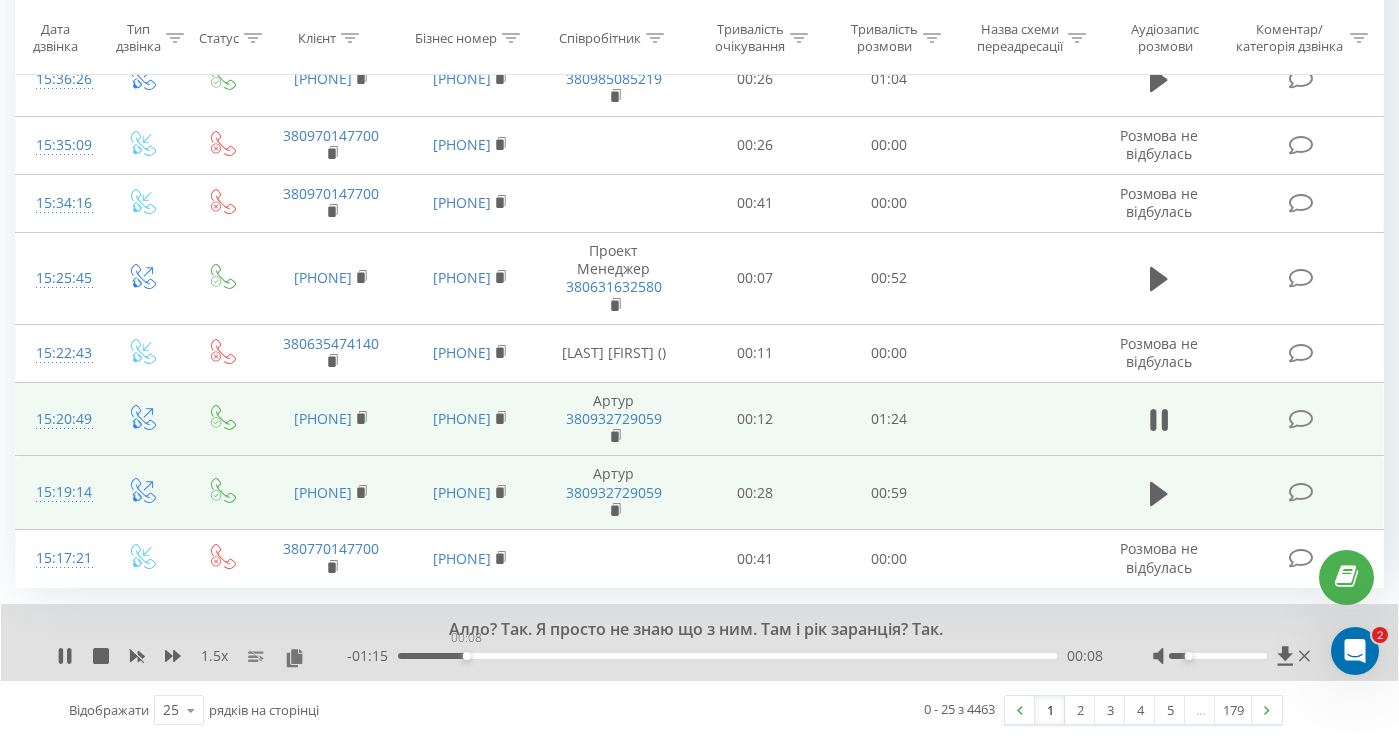 click on "00:08" at bounding box center (727, 656) 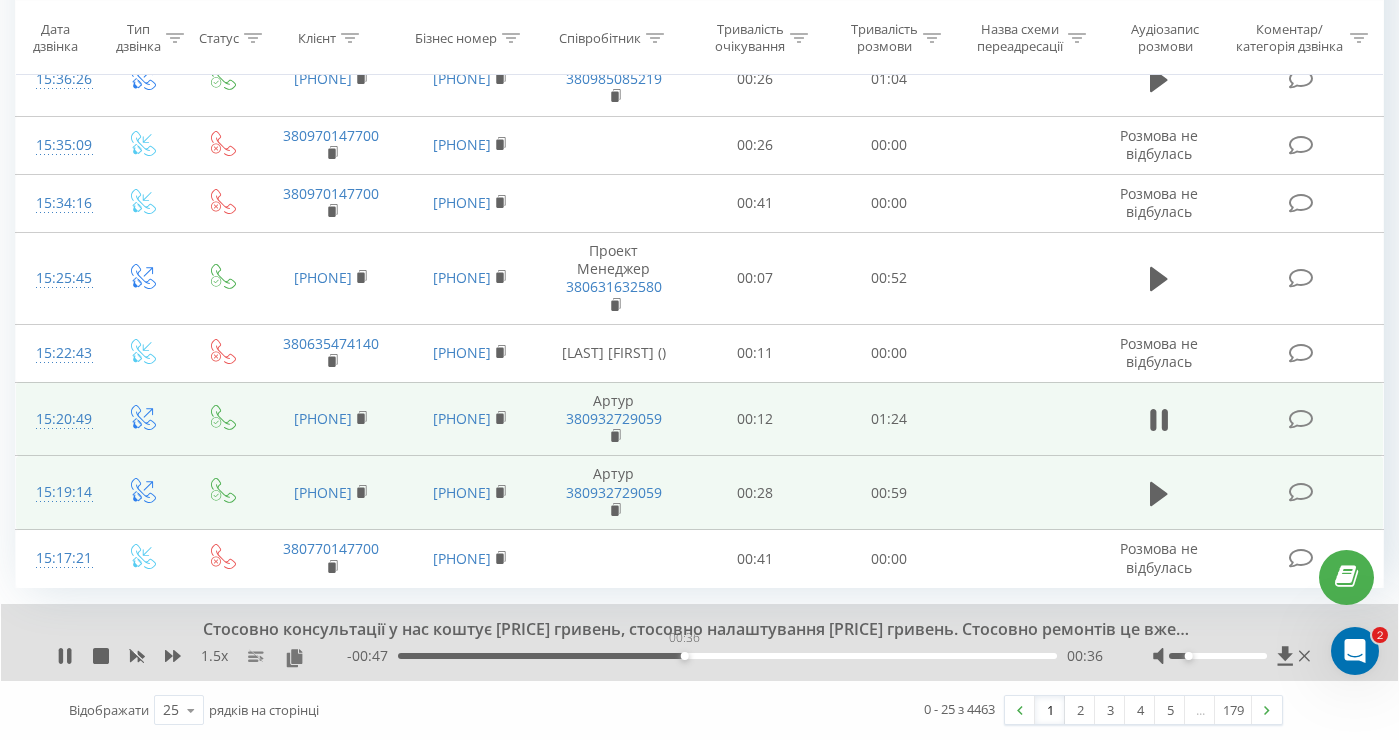 click on "00:36" at bounding box center (727, 656) 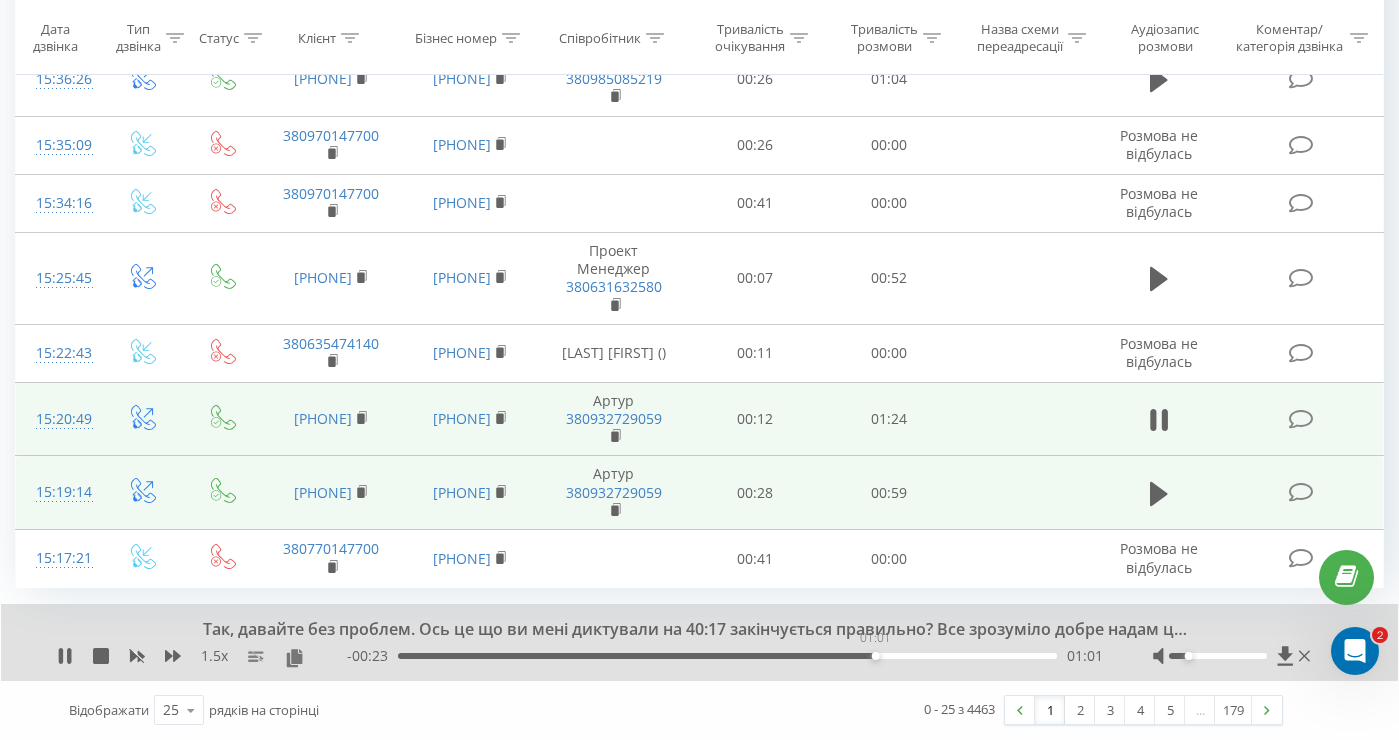 click on "01:01" at bounding box center (727, 656) 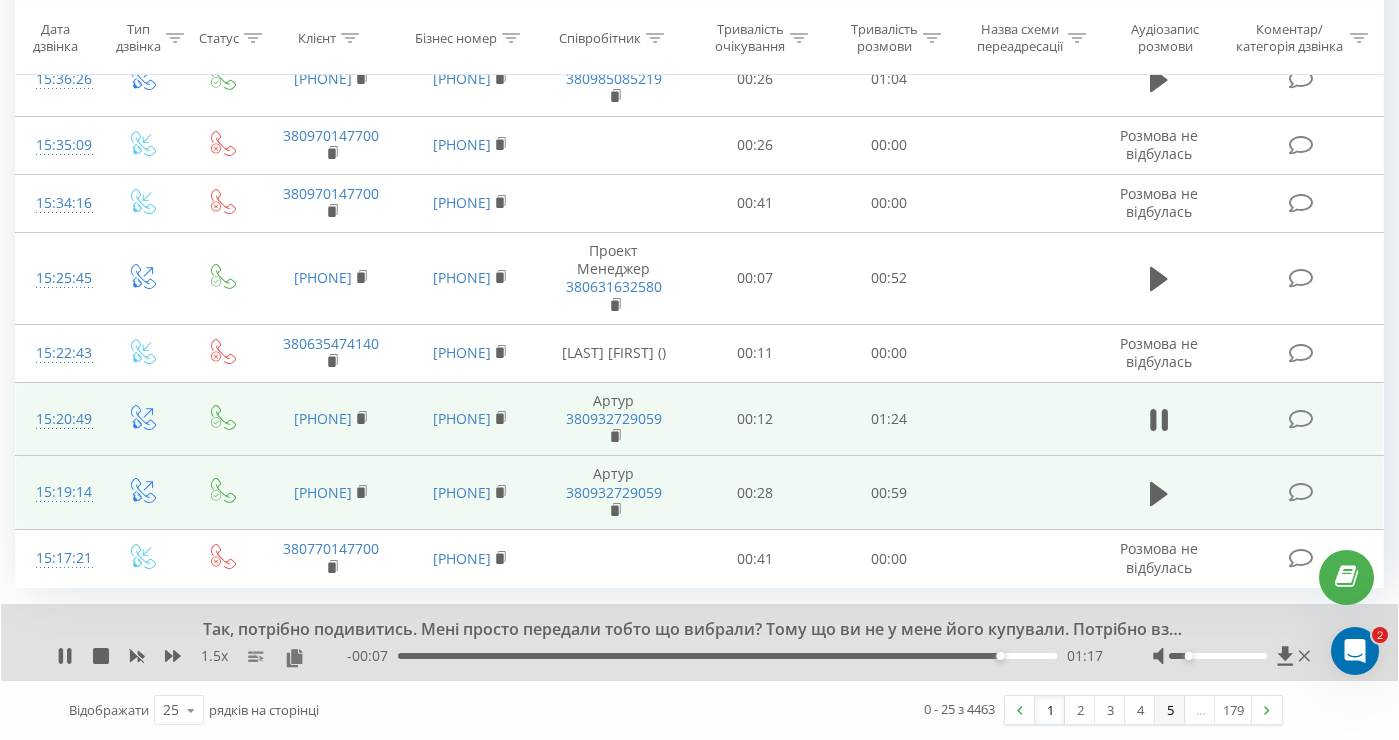 click on "5" at bounding box center [1170, 710] 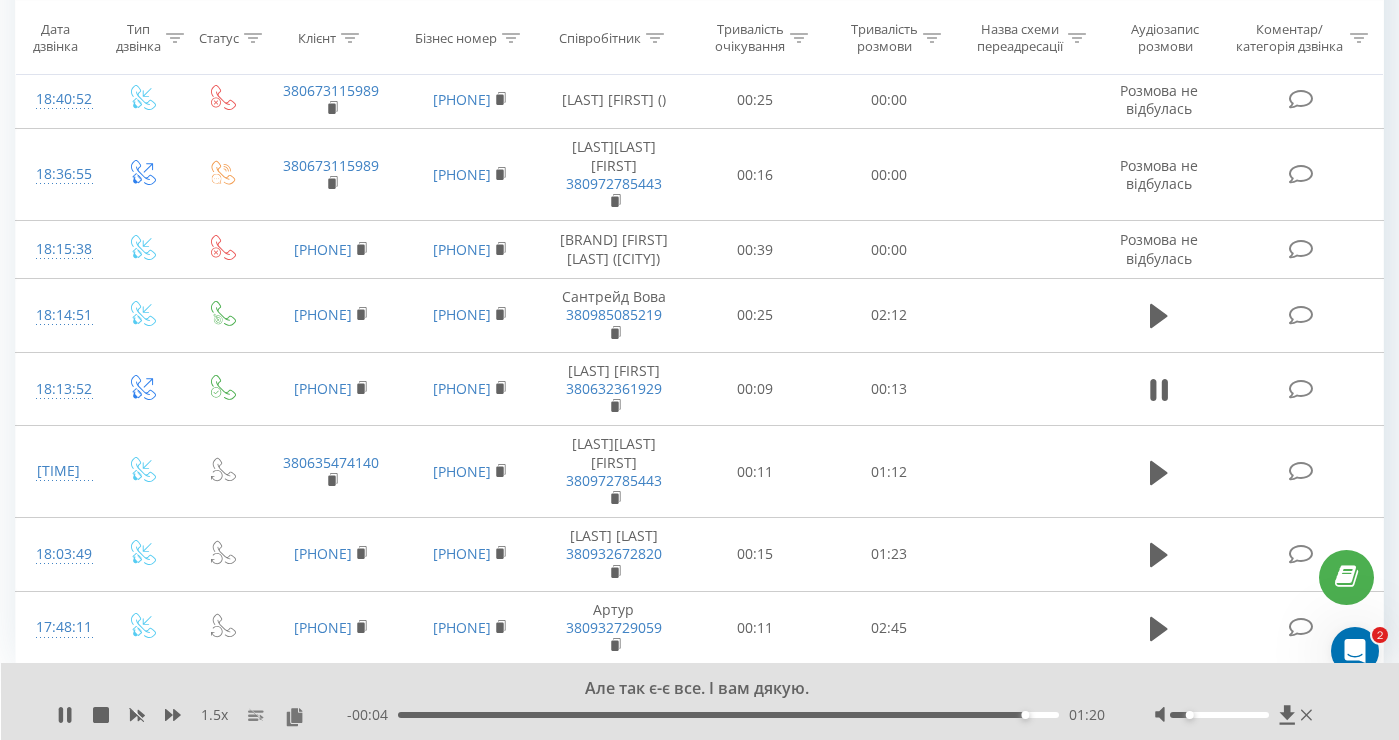 scroll, scrollTop: 1678, scrollLeft: 0, axis: vertical 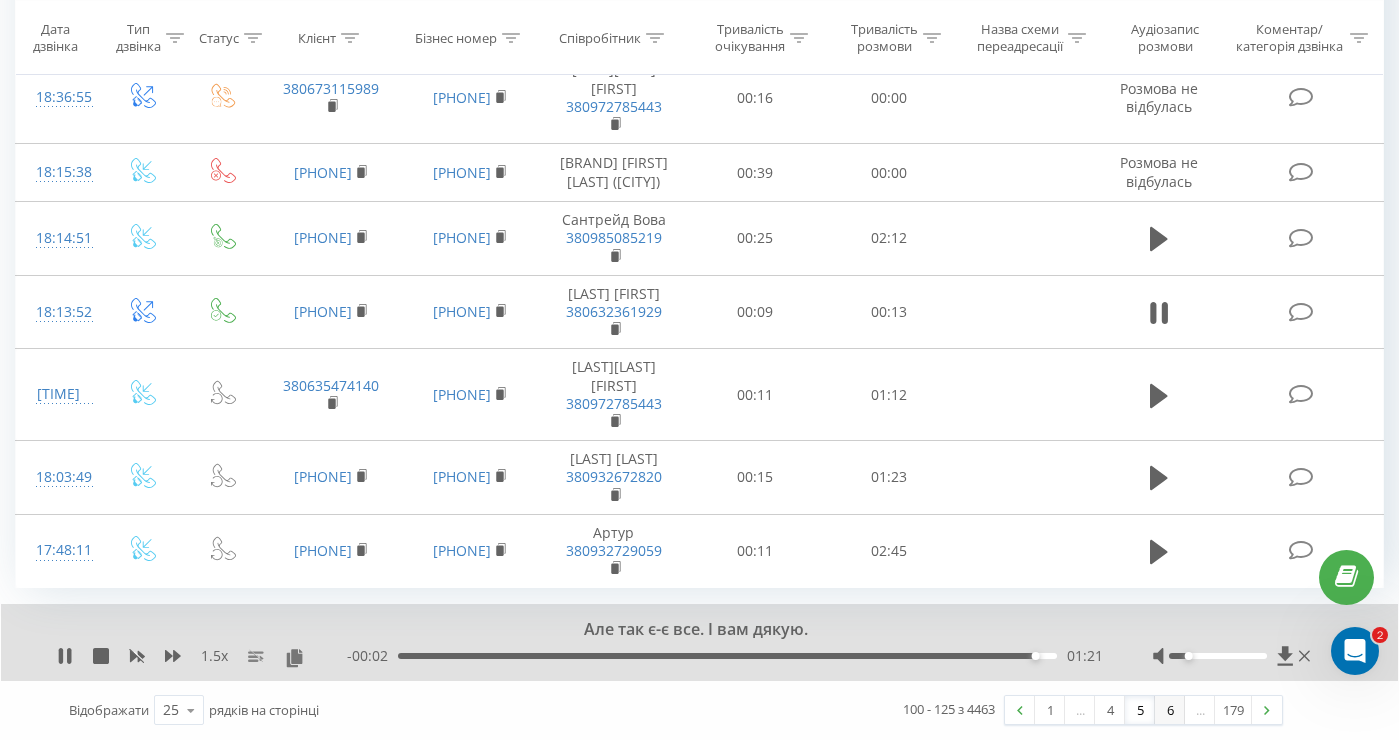 click on "6" at bounding box center (1170, 710) 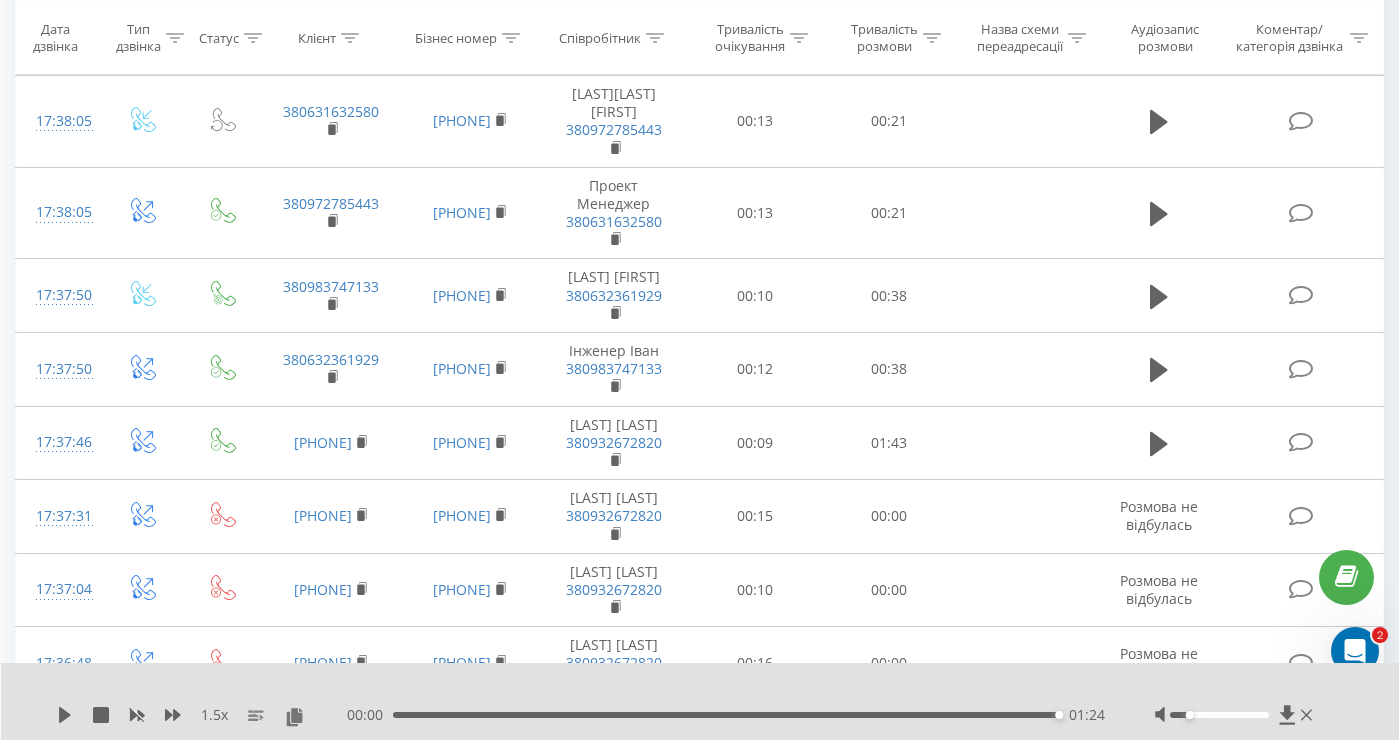 scroll, scrollTop: 0, scrollLeft: 0, axis: both 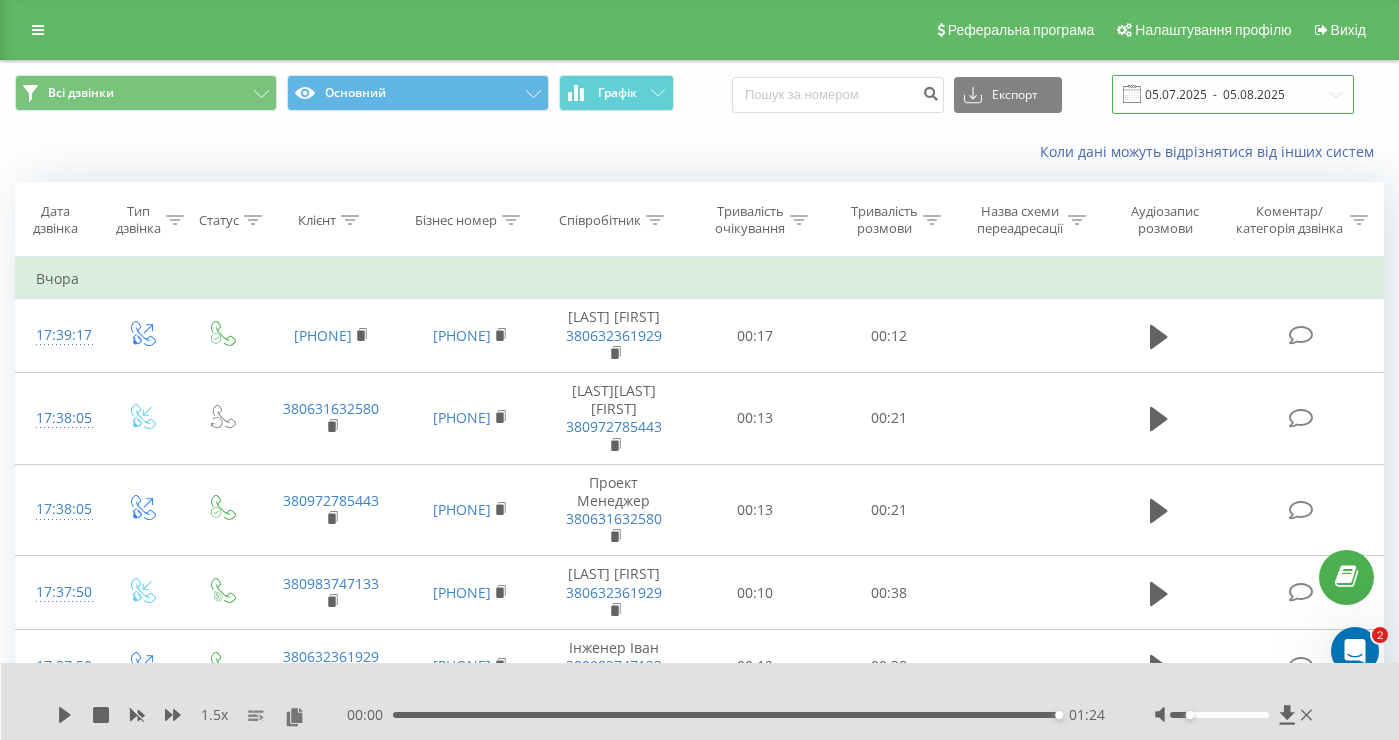 click on "05.07.2025  -  05.08.2025" at bounding box center (1233, 94) 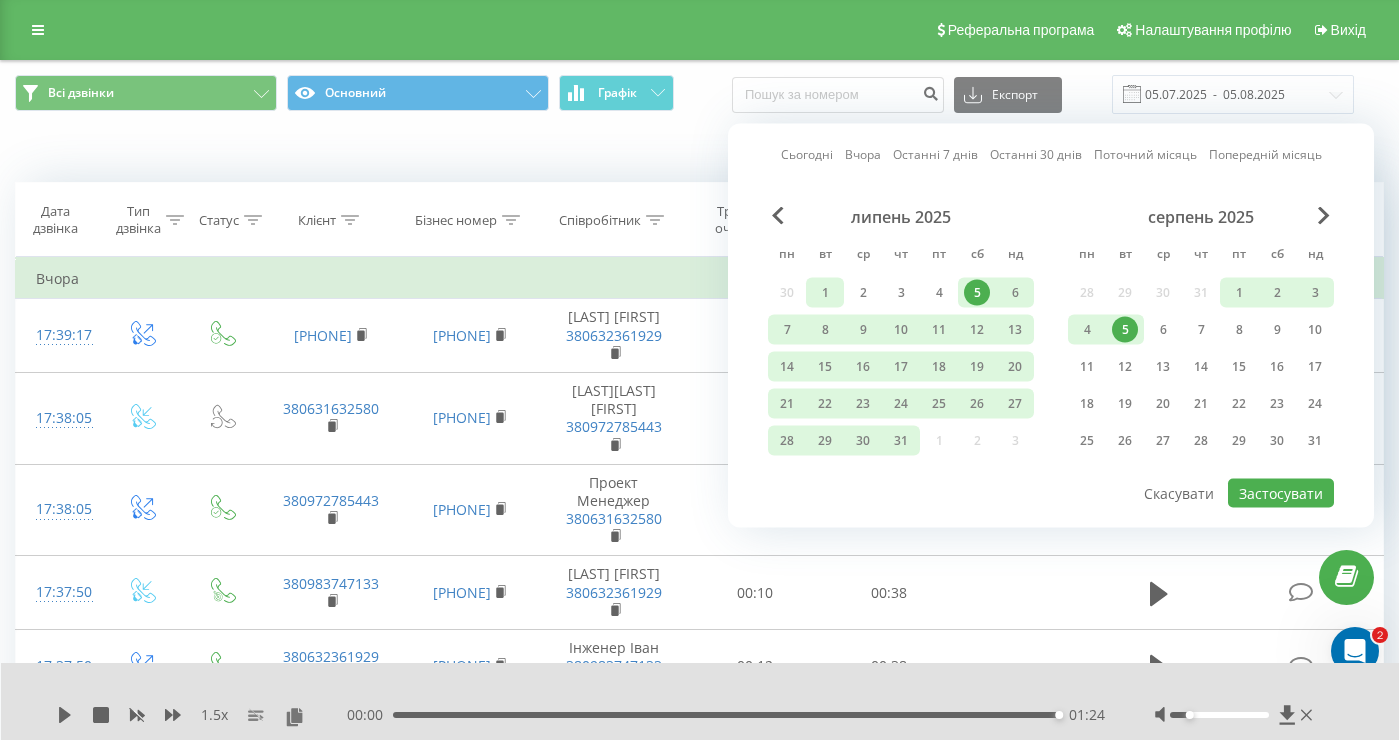 click on "1" at bounding box center (825, 293) 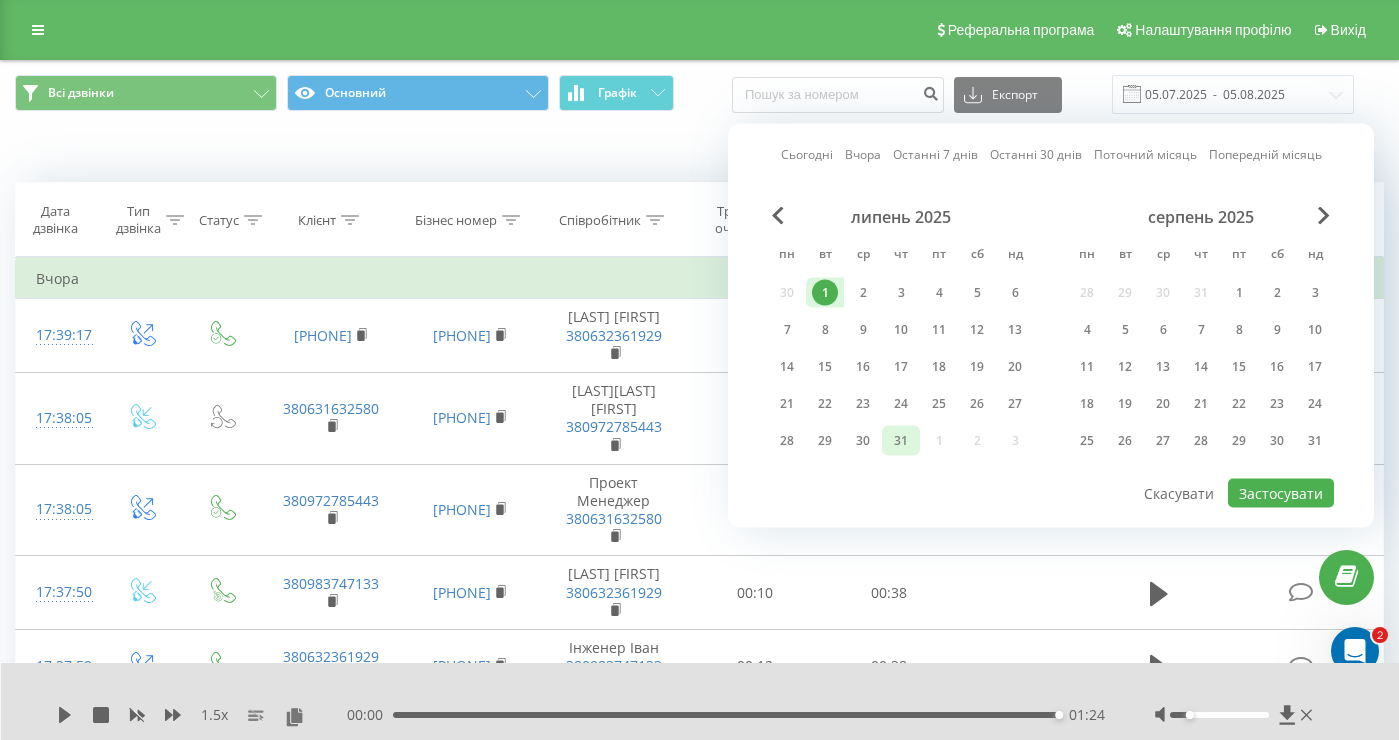 click on "31" at bounding box center (901, 441) 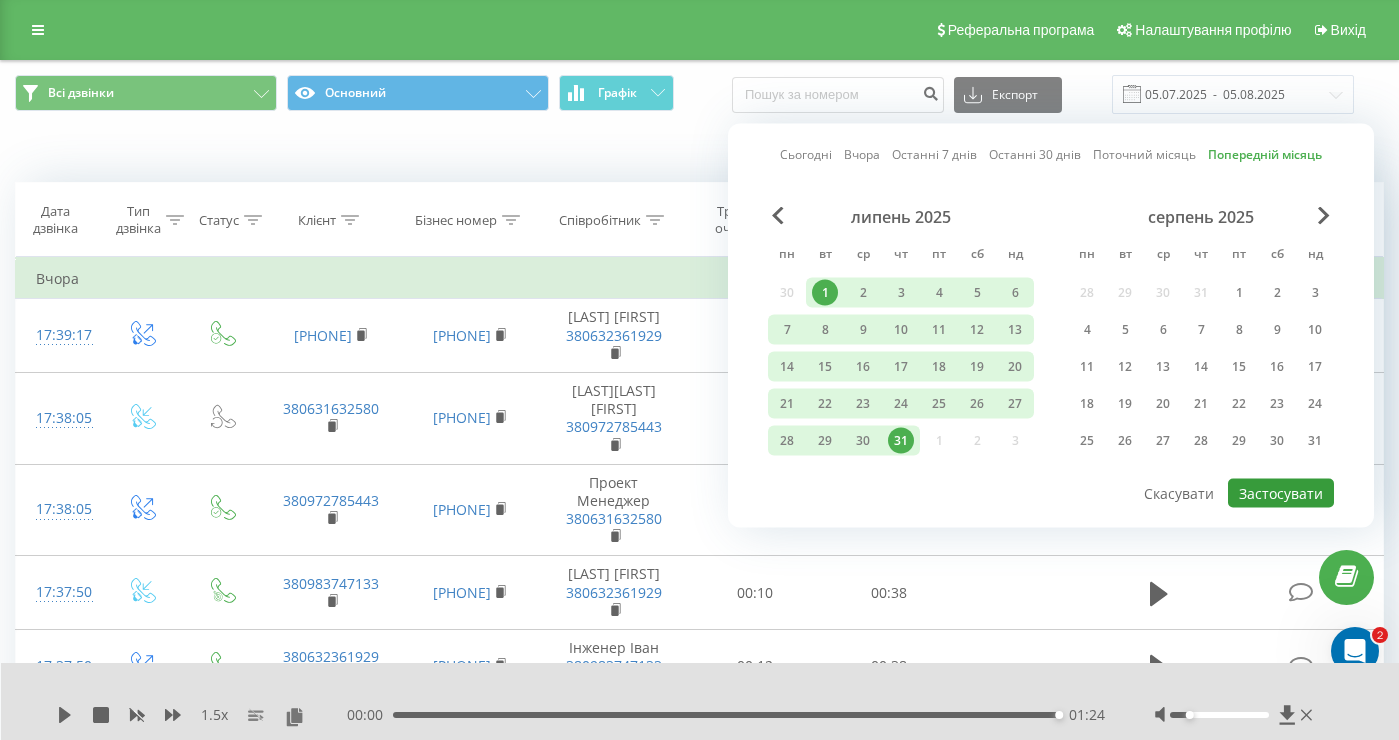 click on "Застосувати" at bounding box center (1281, 493) 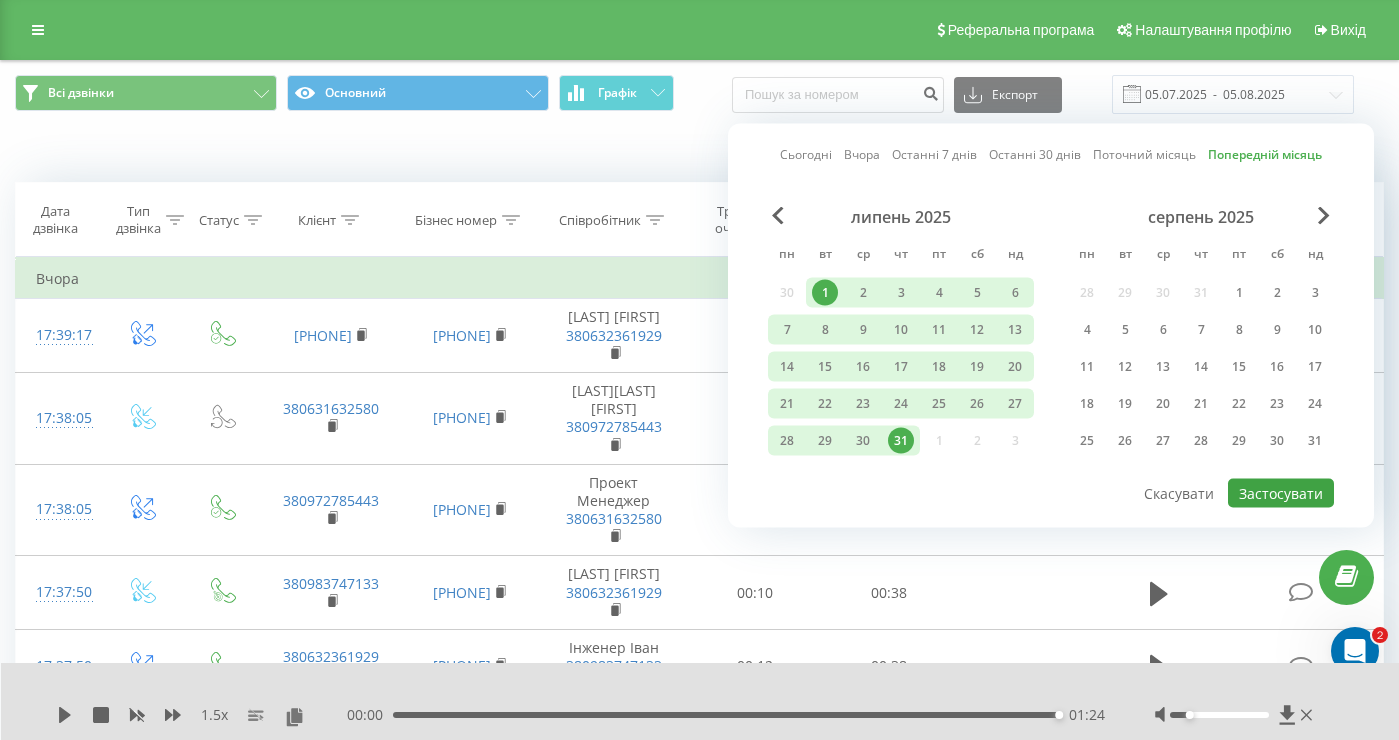 type on "01.07.2025  -  31.07.2025" 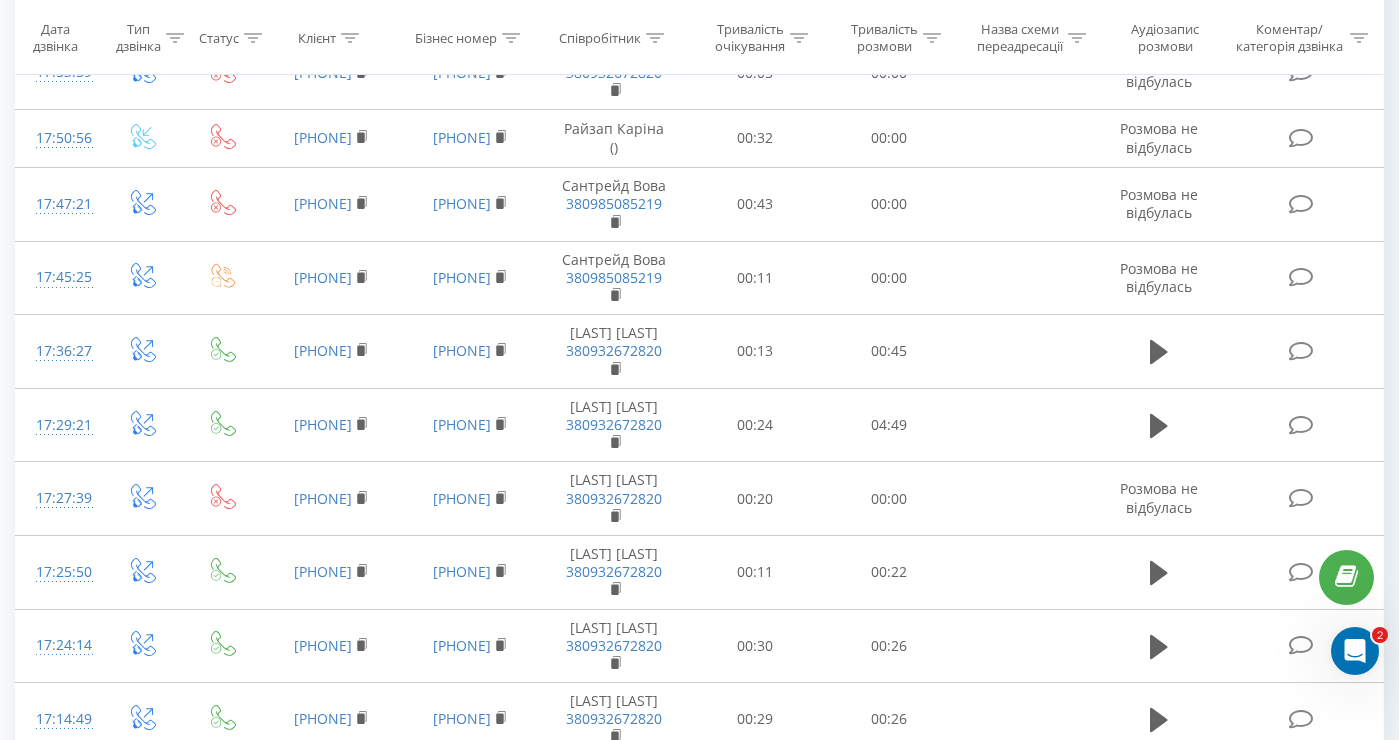 scroll, scrollTop: 1451, scrollLeft: 0, axis: vertical 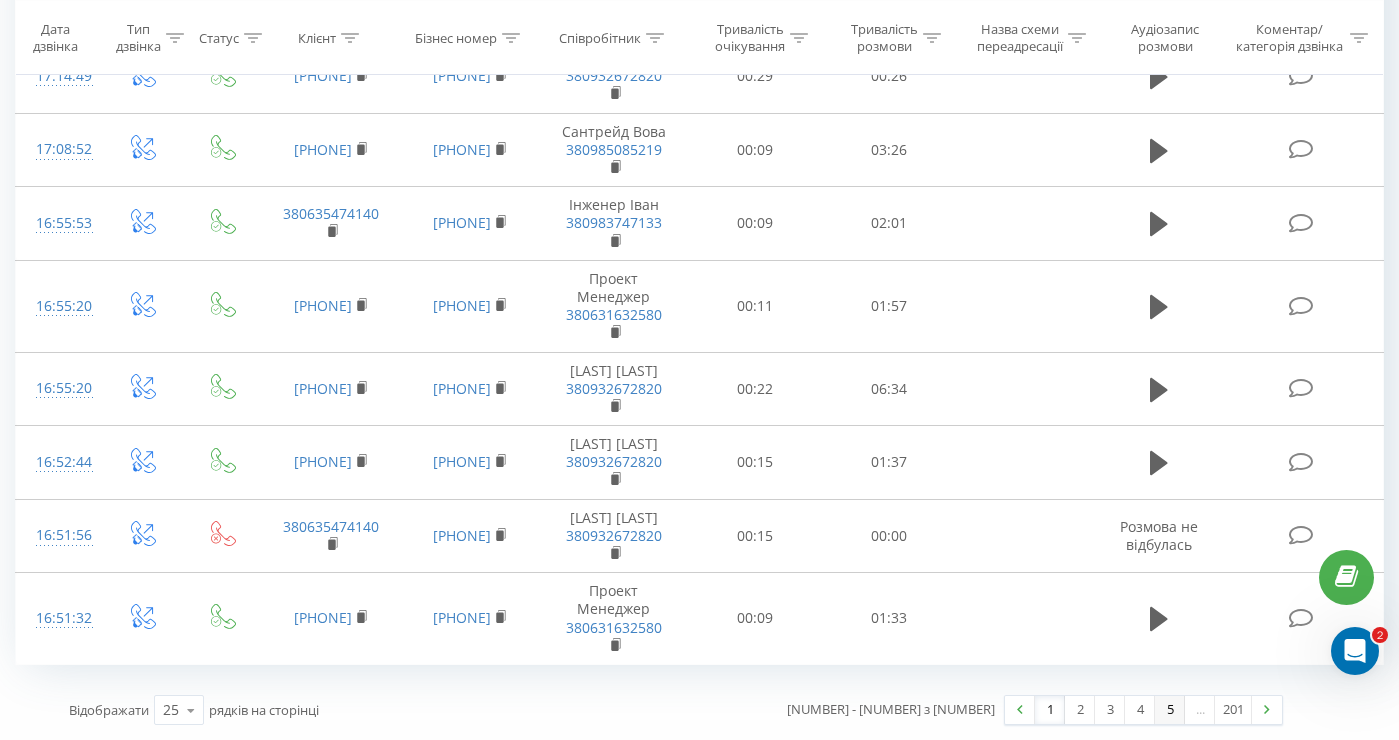 click on "5" at bounding box center (1170, 710) 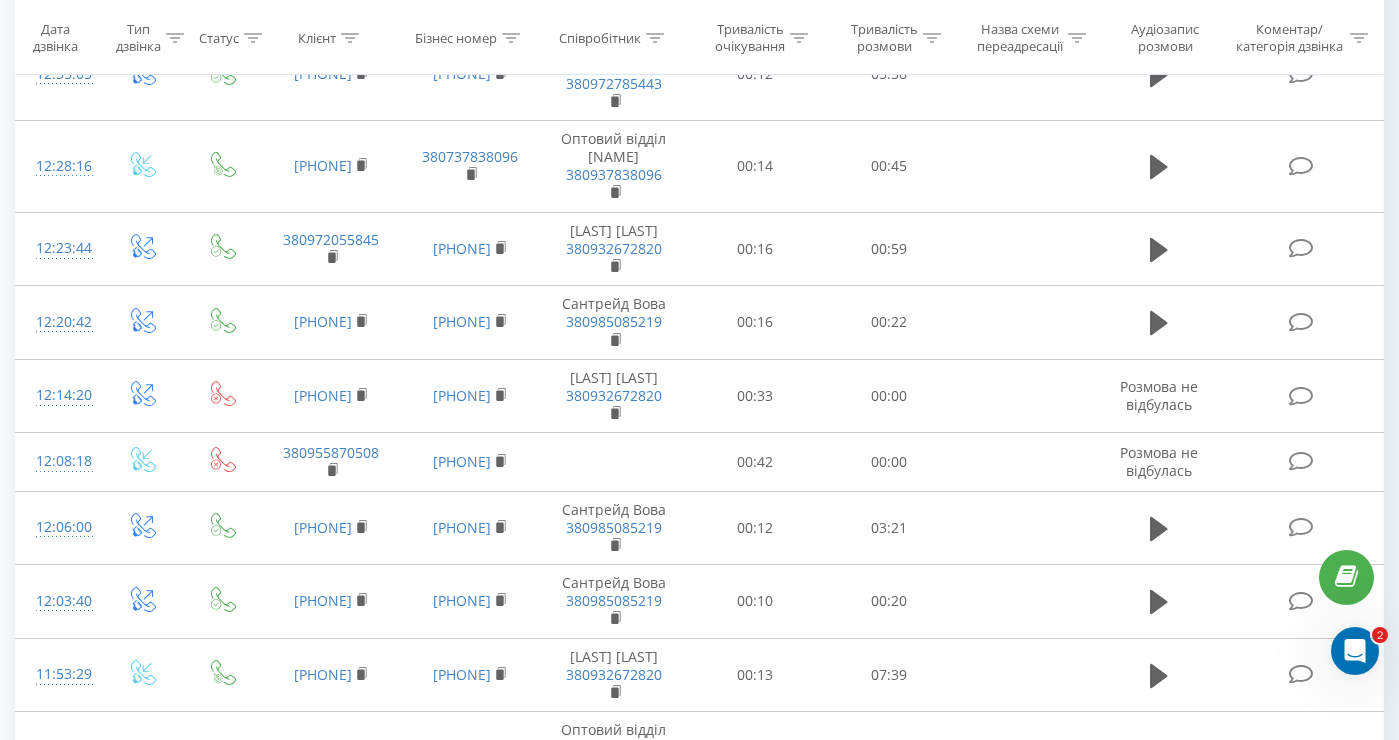 scroll, scrollTop: 1573, scrollLeft: 0, axis: vertical 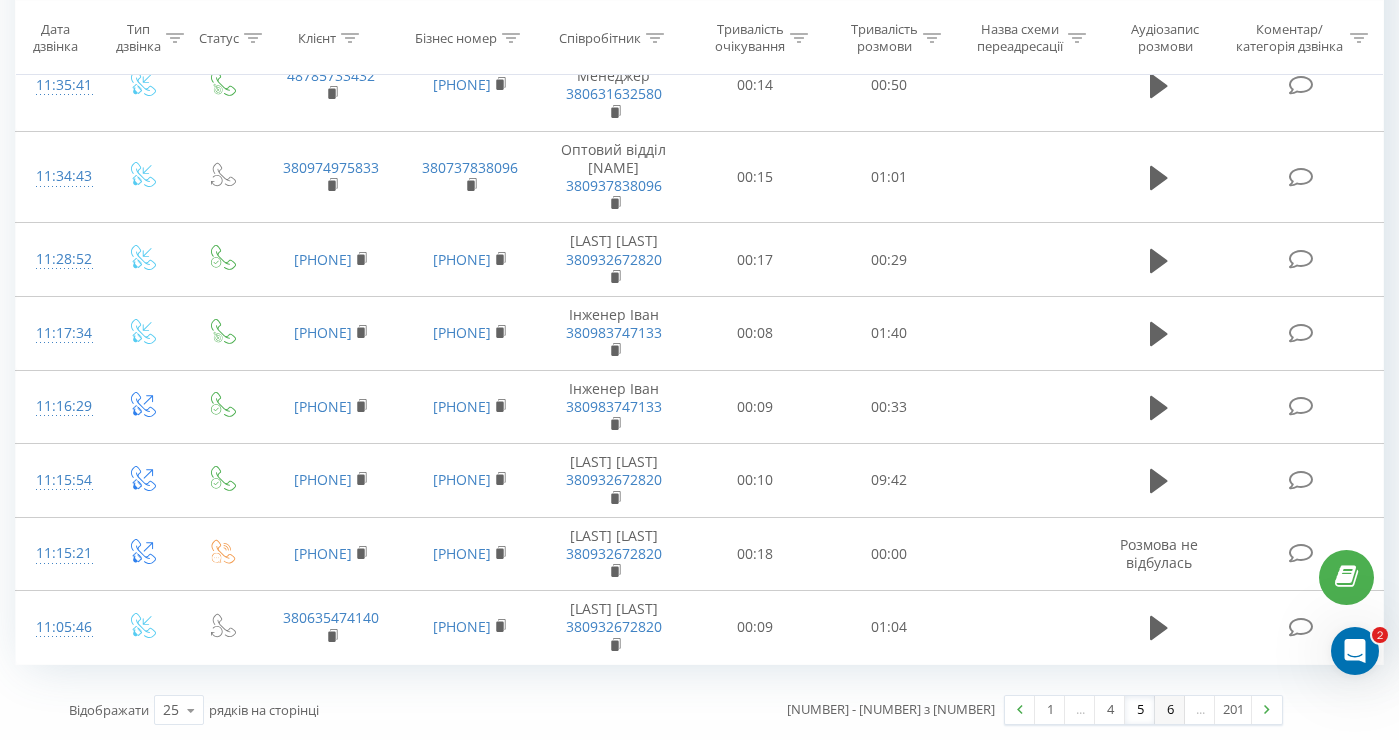 click on "6" at bounding box center (1170, 710) 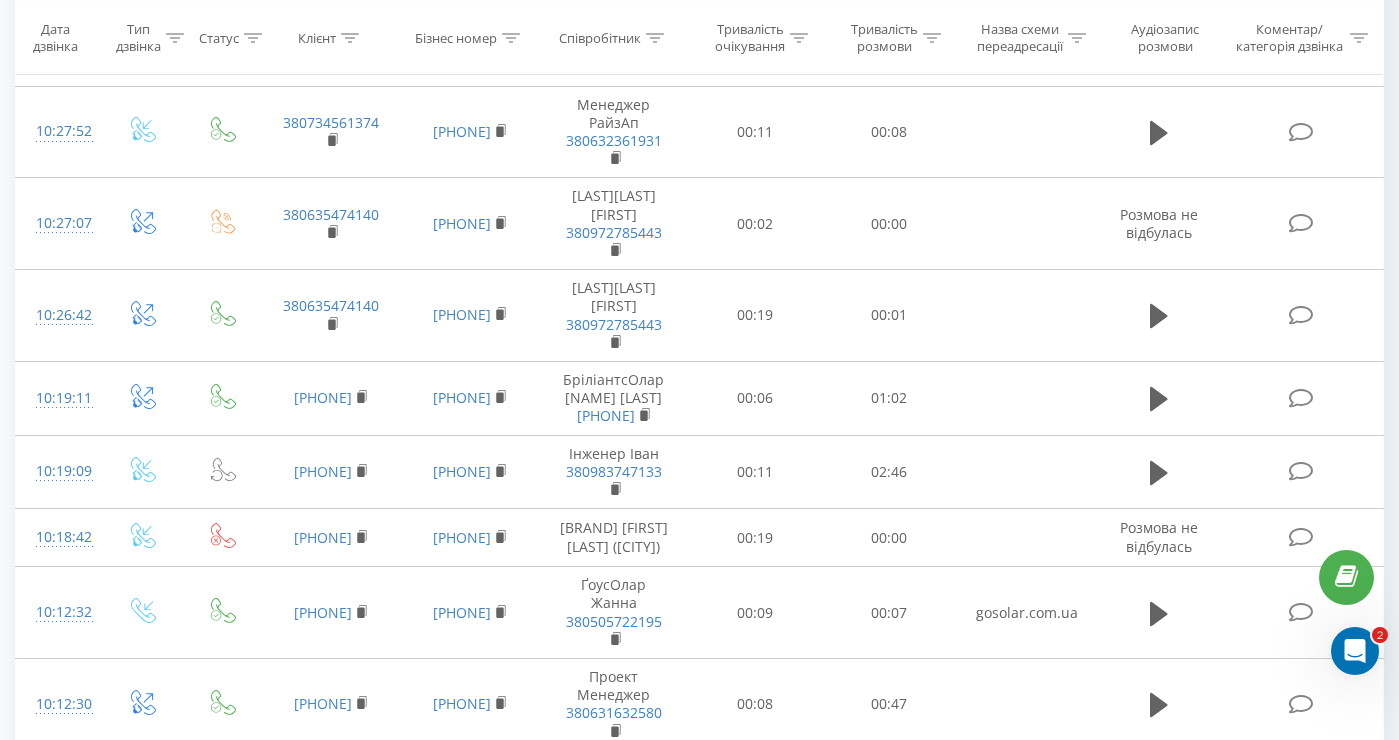 scroll, scrollTop: 1734, scrollLeft: 0, axis: vertical 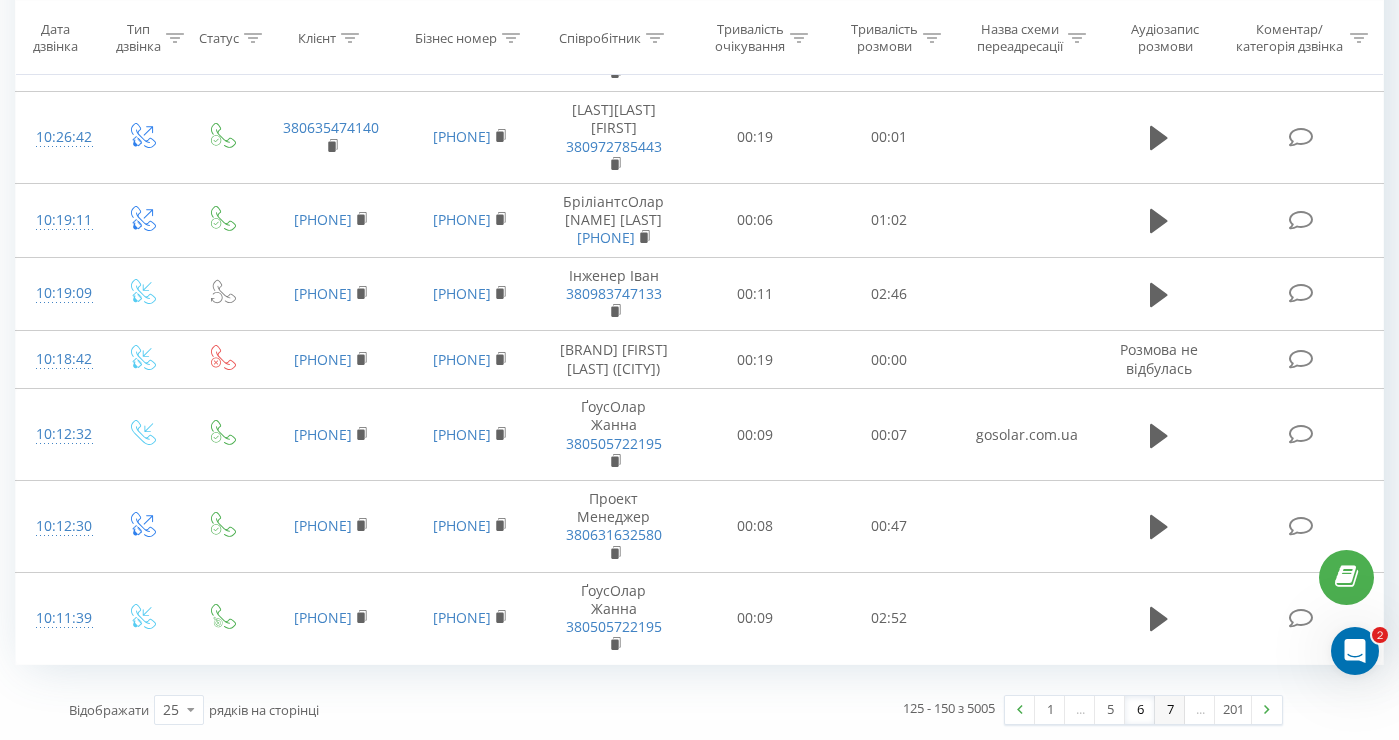 click on "7" at bounding box center [1170, 710] 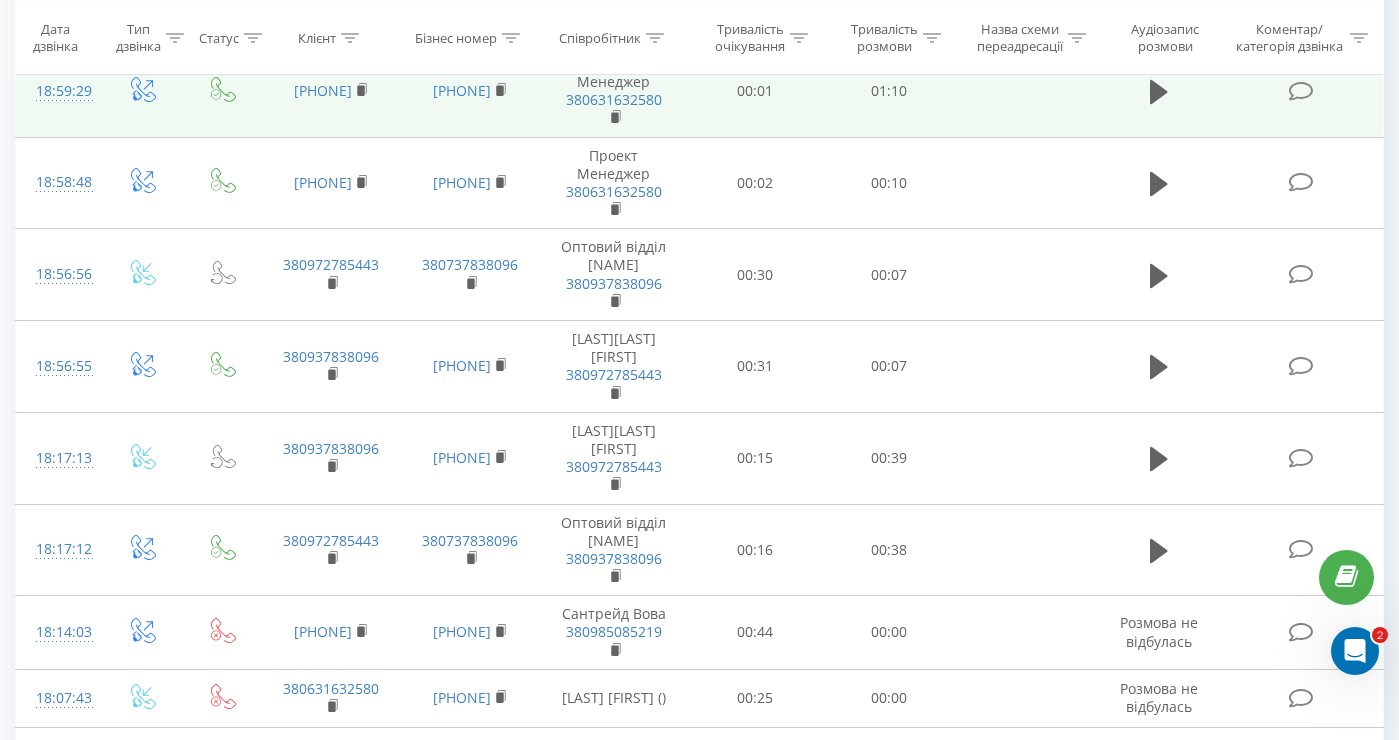 scroll, scrollTop: 1640, scrollLeft: 0, axis: vertical 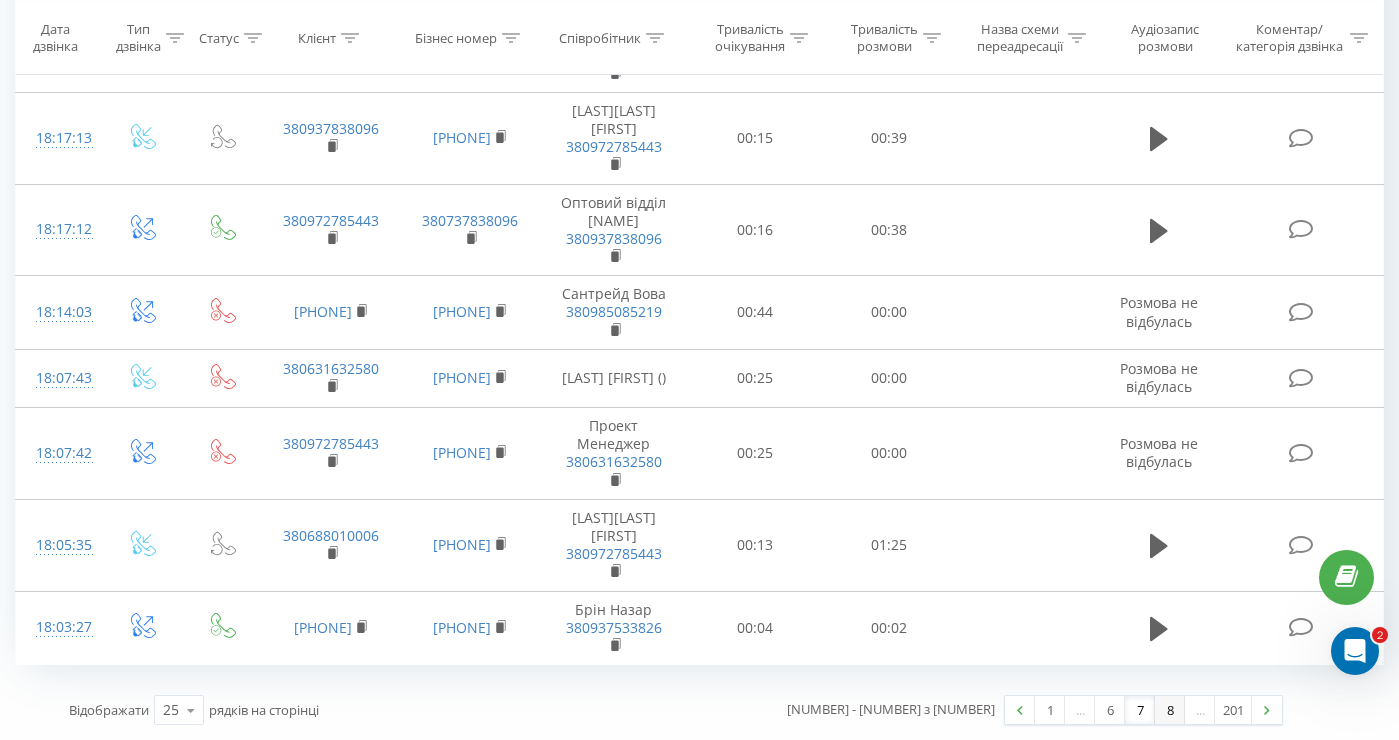 click on "8" at bounding box center [1170, 710] 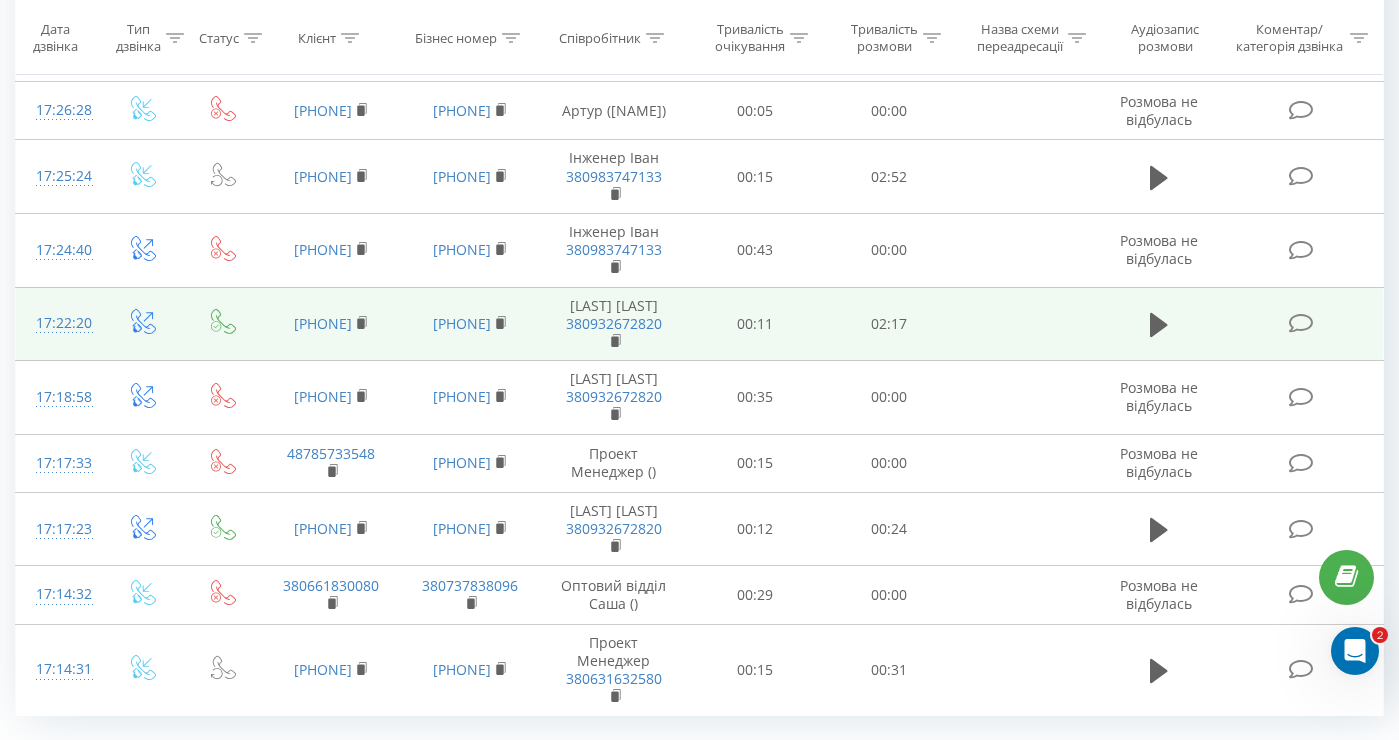 scroll, scrollTop: 1449, scrollLeft: 0, axis: vertical 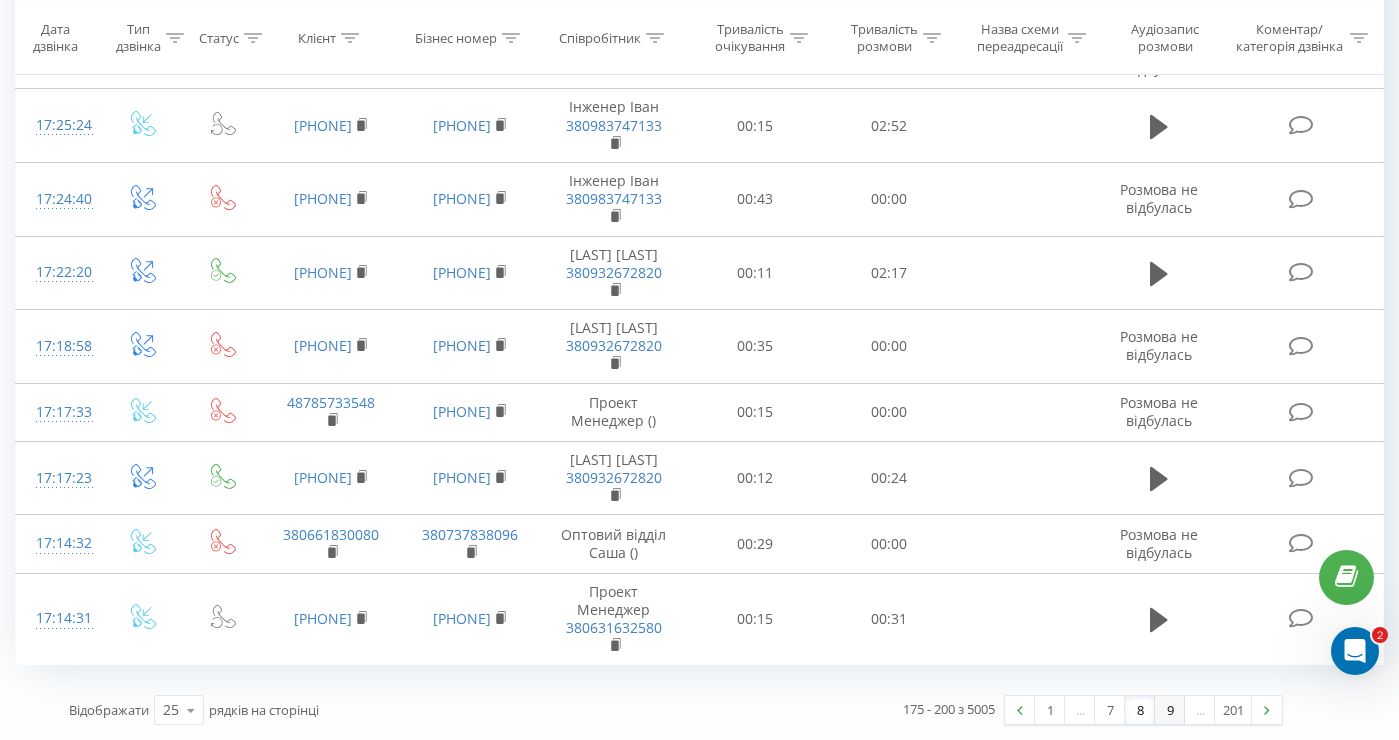 click on "9" at bounding box center (1170, 710) 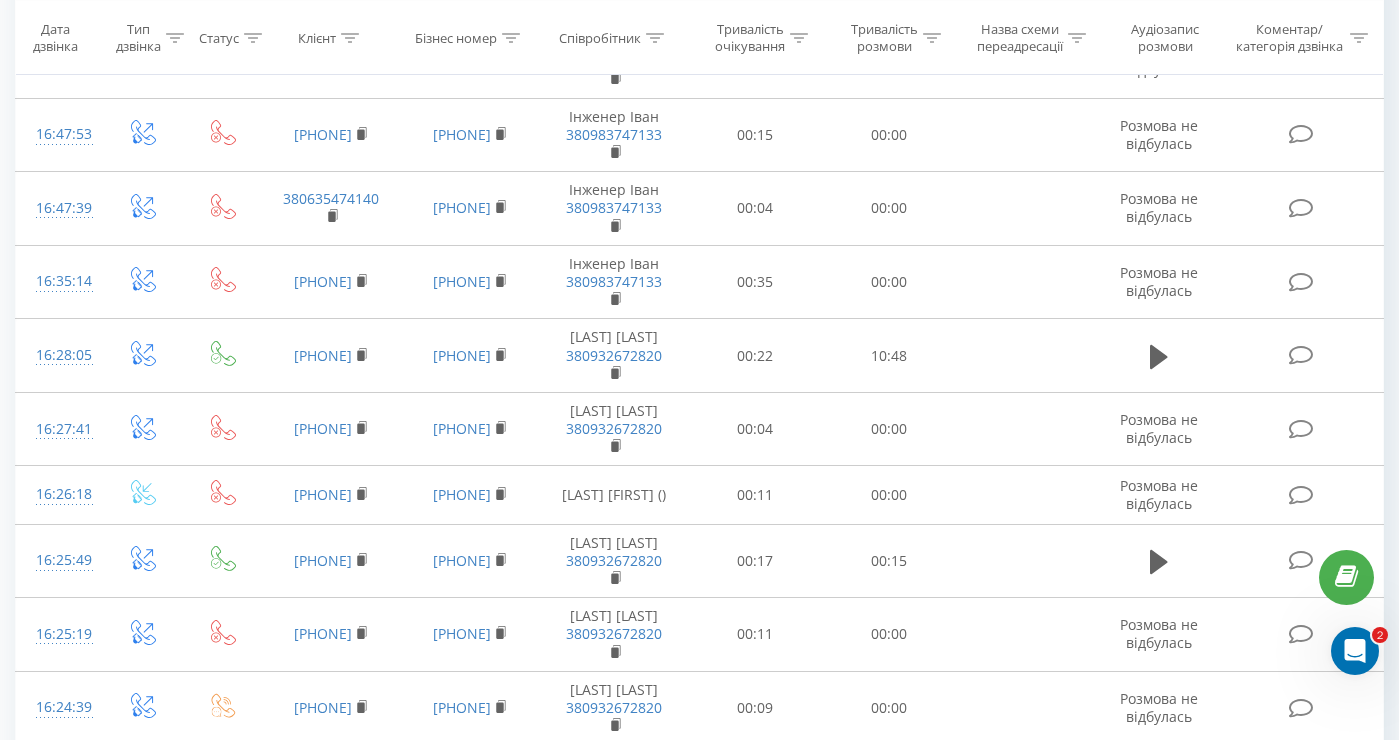 scroll, scrollTop: 1519, scrollLeft: 0, axis: vertical 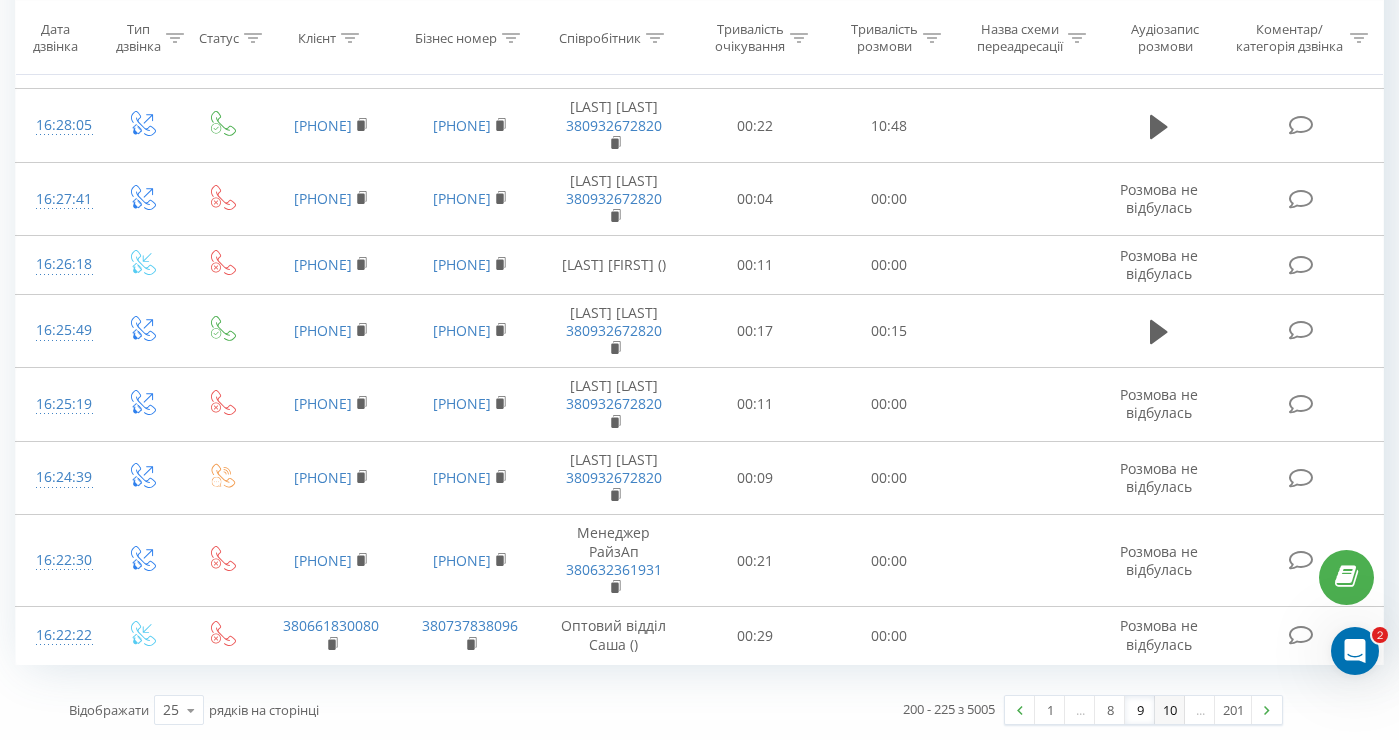 click on "10" at bounding box center (1170, 710) 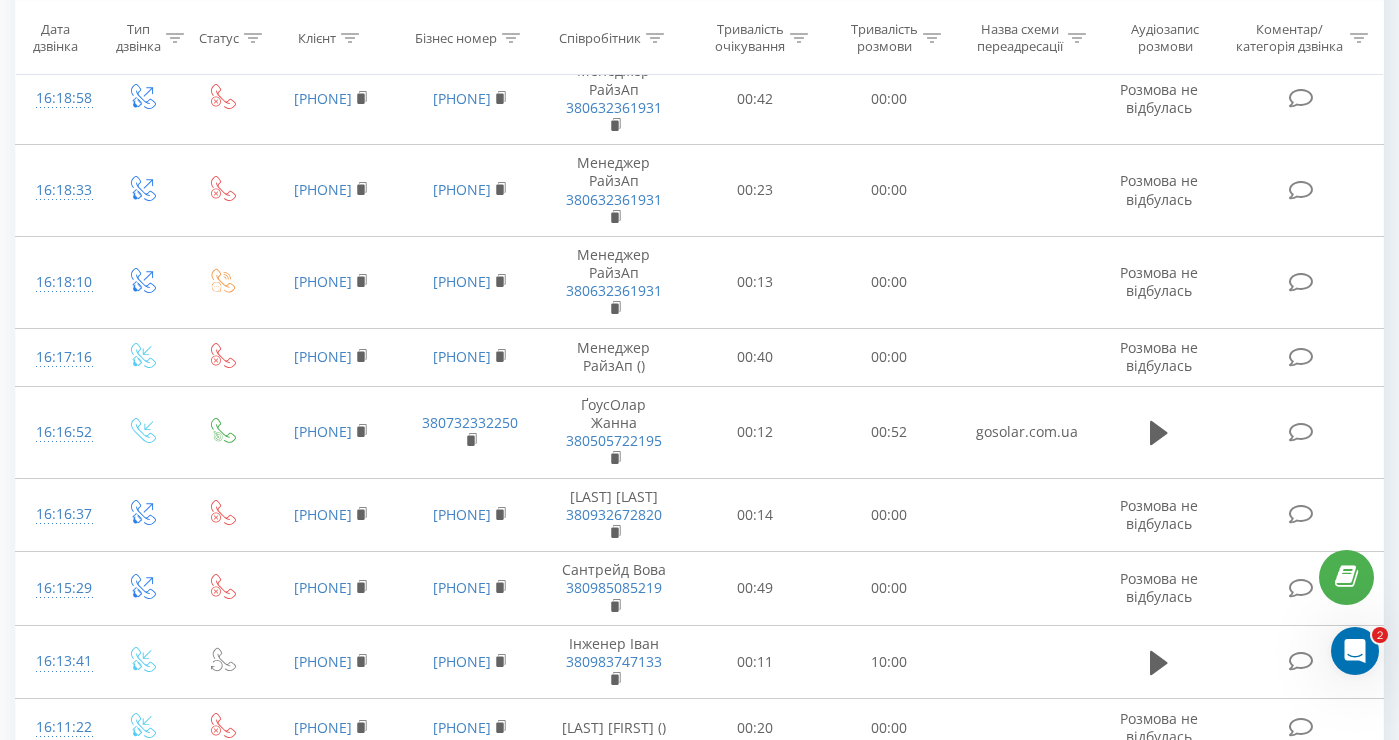 scroll, scrollTop: 1506, scrollLeft: 0, axis: vertical 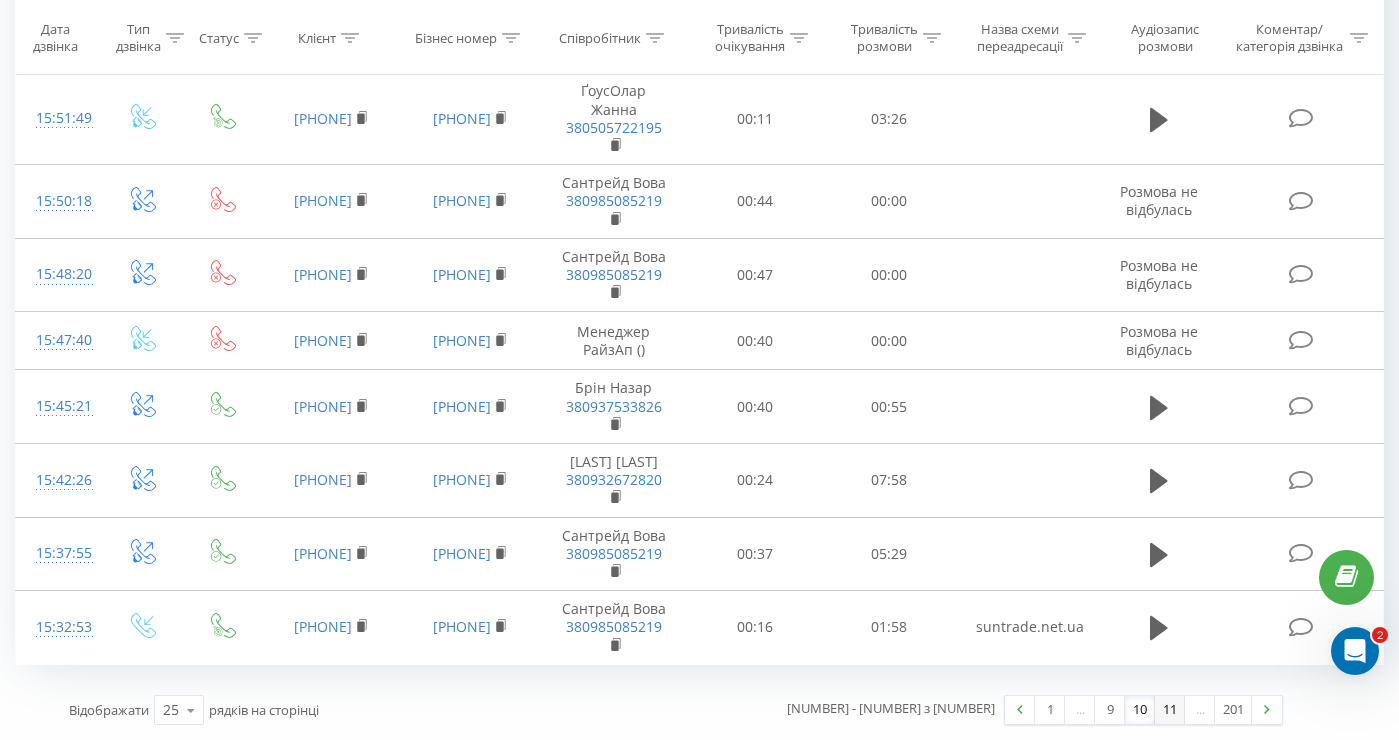 click on "11" at bounding box center (1170, 710) 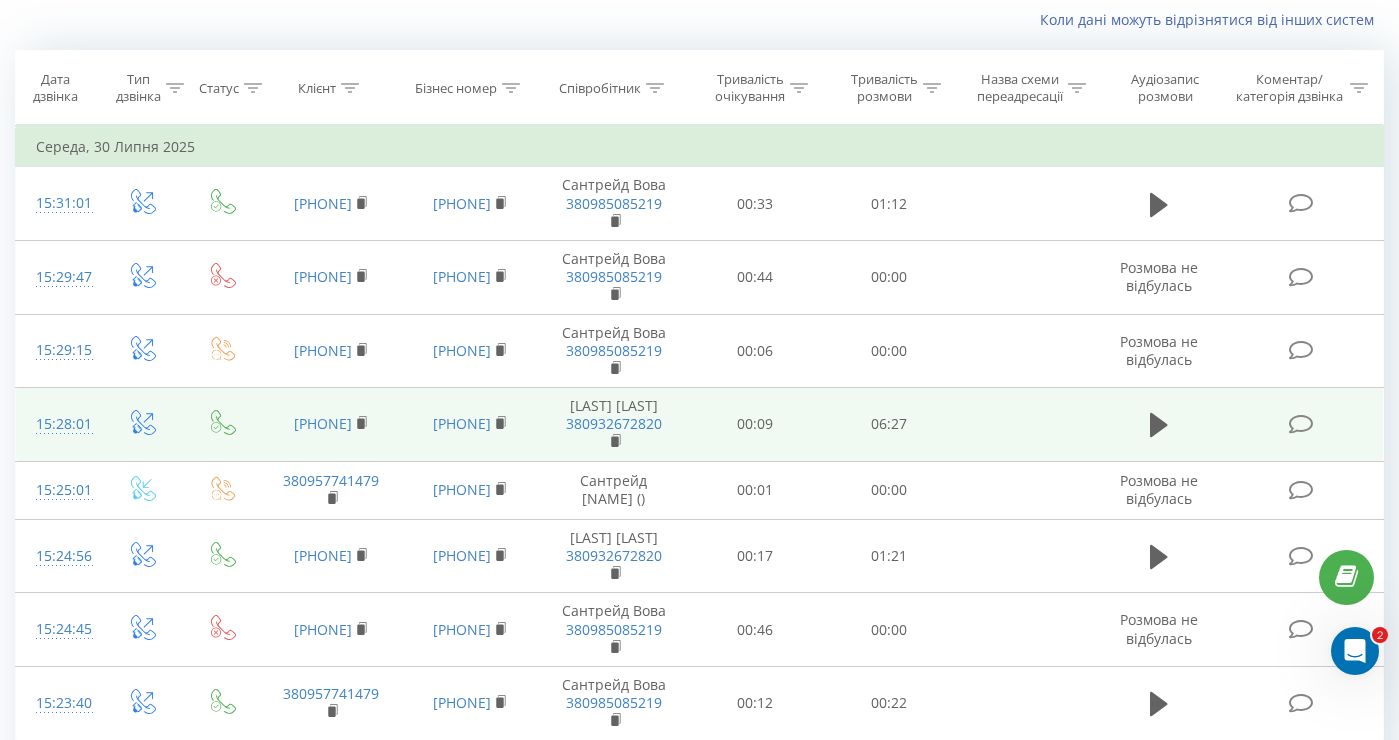 scroll, scrollTop: 163, scrollLeft: 0, axis: vertical 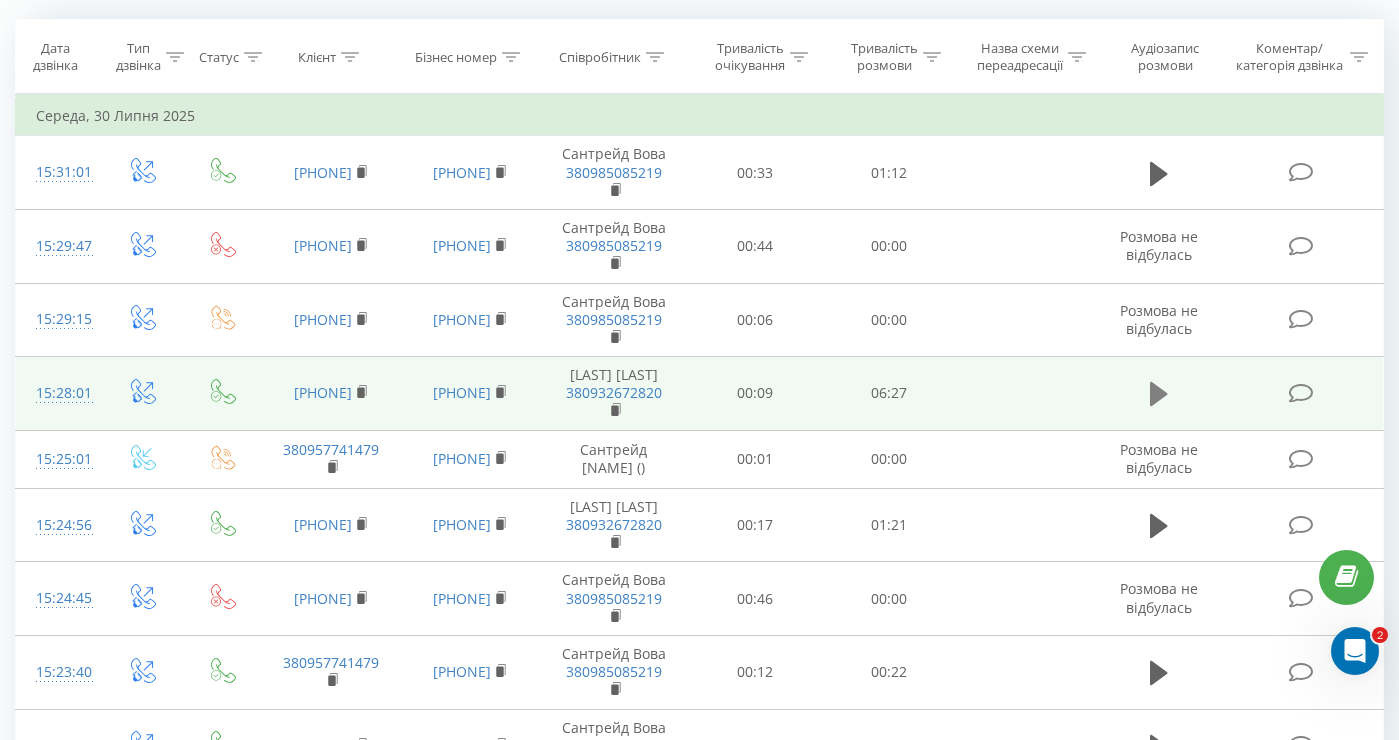 click 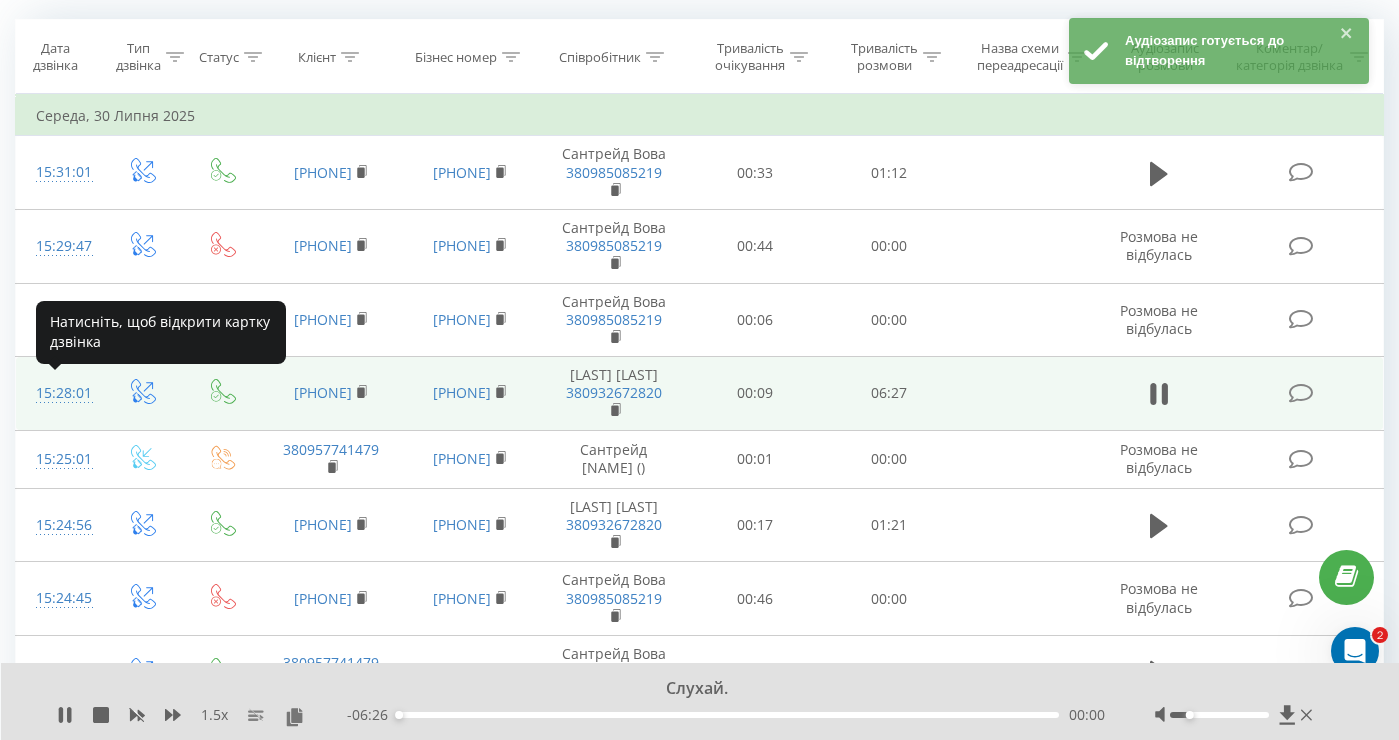click on "15:28:01" at bounding box center (58, 393) 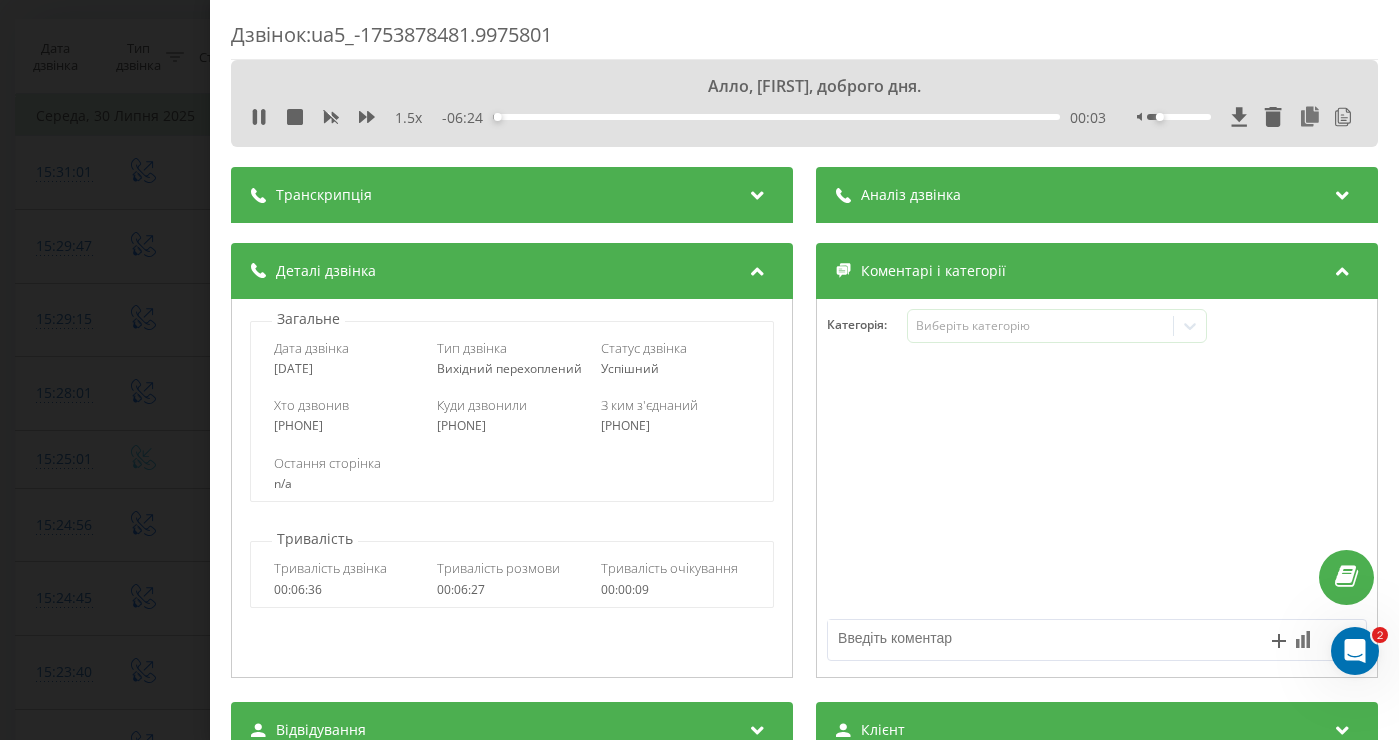 drag, startPoint x: 389, startPoint y: 369, endPoint x: 272, endPoint y: 371, distance: 117.01709 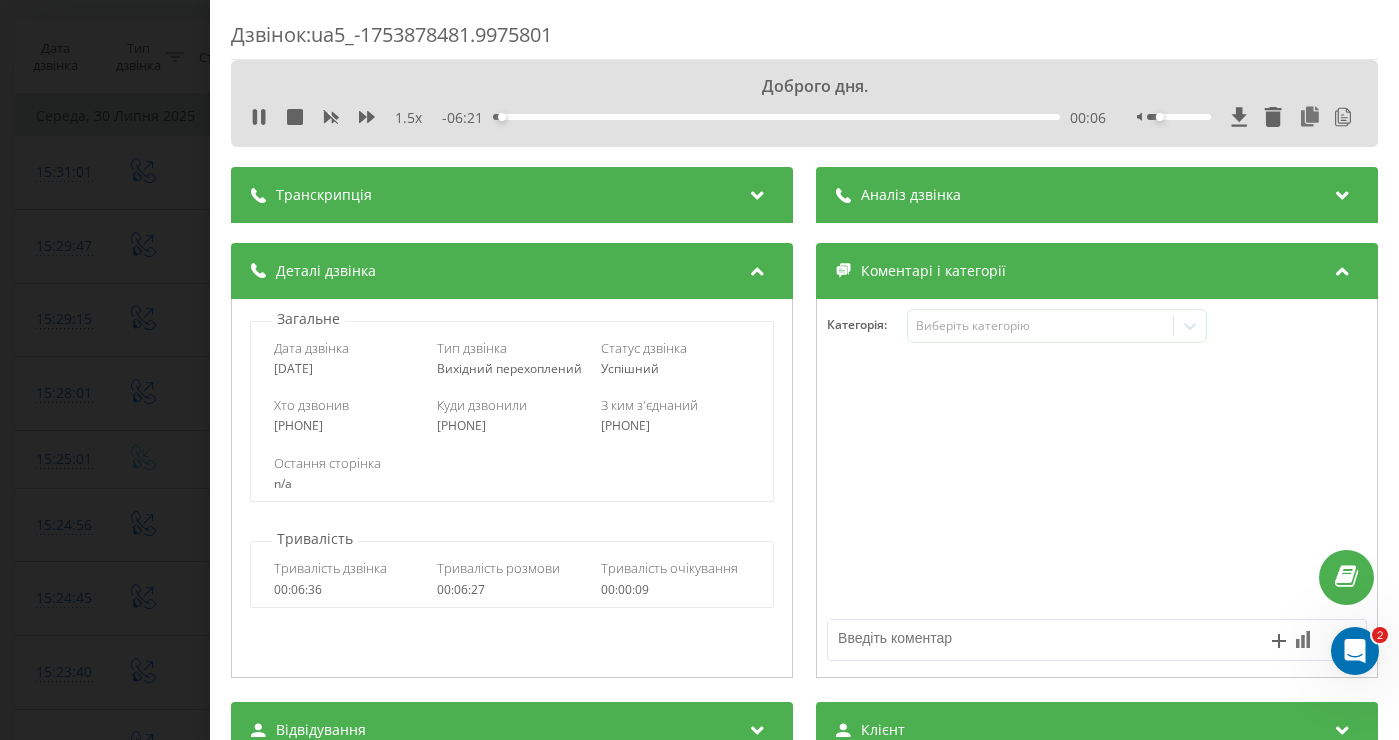 copy on "[DATE]" 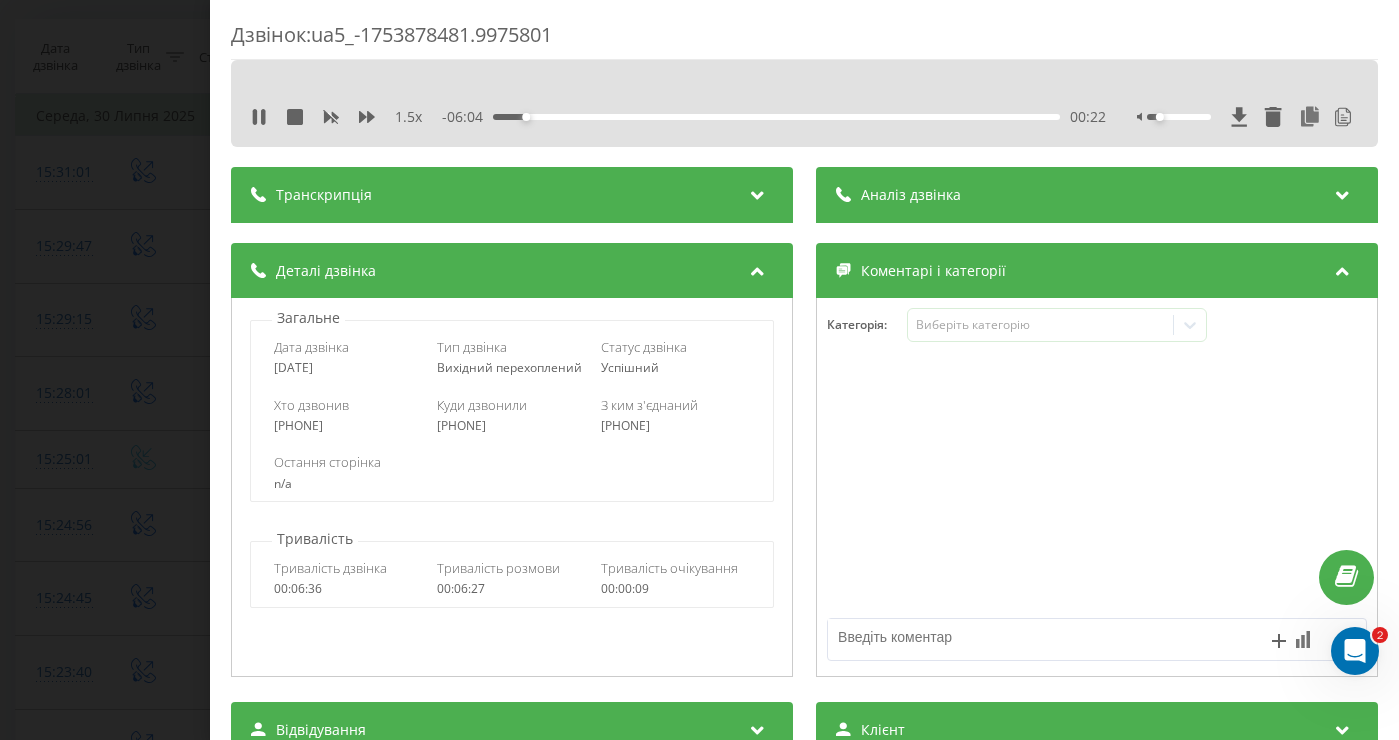 click on "Дзвінок : ua5_-1753878481.9975801 1.5 x - [TIME] 00:22 00:22 Транскрипція 00:00 Слухай. 00:01 Алло, Лаврентій, доброго дня. 00:02 Доброго дня. 00:03 Каріна, вам телефонує компанія Райзапп, сонячні електростанції. 00:07 Маєте декілька хвилин для прорахунку? 00:07 Так. 00:10 Так, кажи. 00:10 Добре, підкажіть, будь ласка, з якою метою бажаєте встановити сонячну електростанцію? 00:12 Коротше. 00:19 Ага. 00:22 Це саме, вибачте, знайомий підійшов. 00:28 Кажи. 00:29 З якою метою бажаєте встановити сонячну електростанцію? 00:32 00:48 Ага, зрозуміла. 00:54 Ну, саме це, мабуть, не наше, це 30 кВт 9 тисяч. 00:57 01:03 Так, все вірно. 01:05 01:08 01:10" at bounding box center (699, 370) 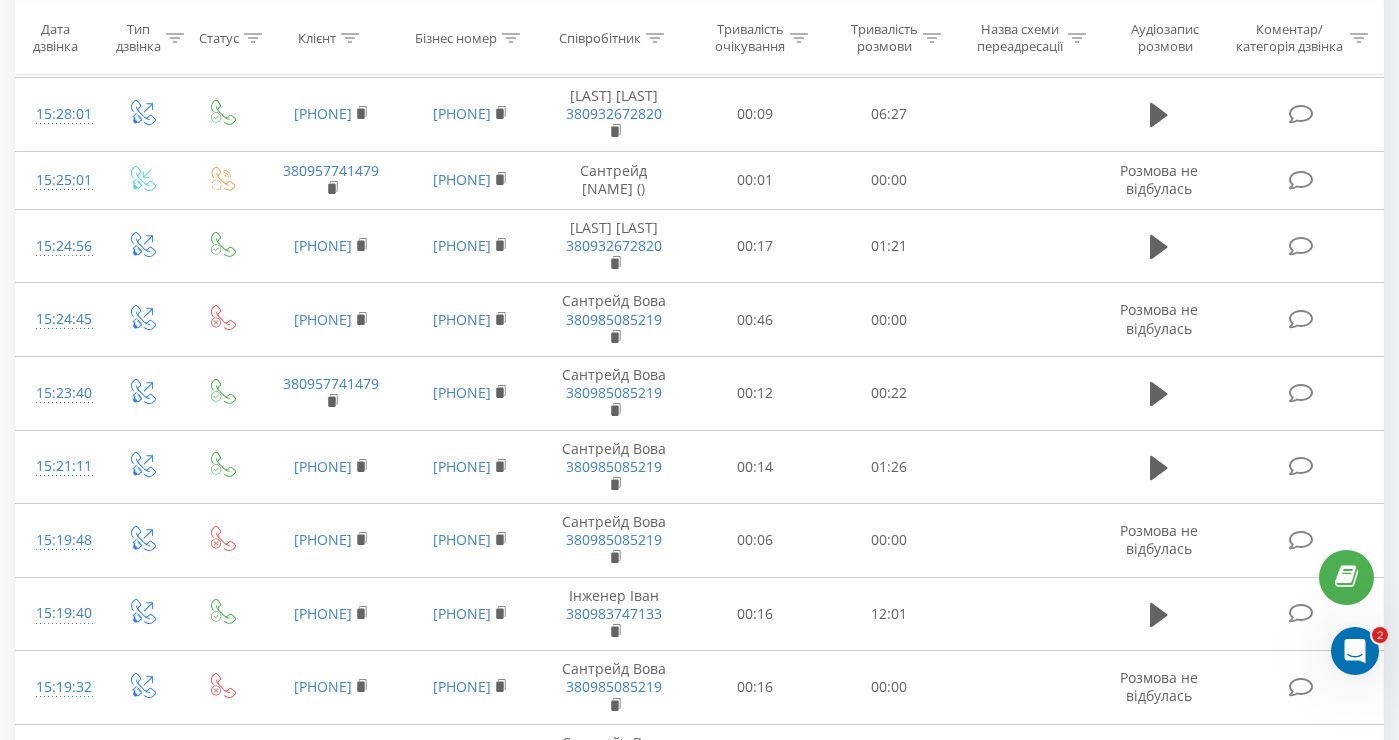 scroll, scrollTop: 0, scrollLeft: 0, axis: both 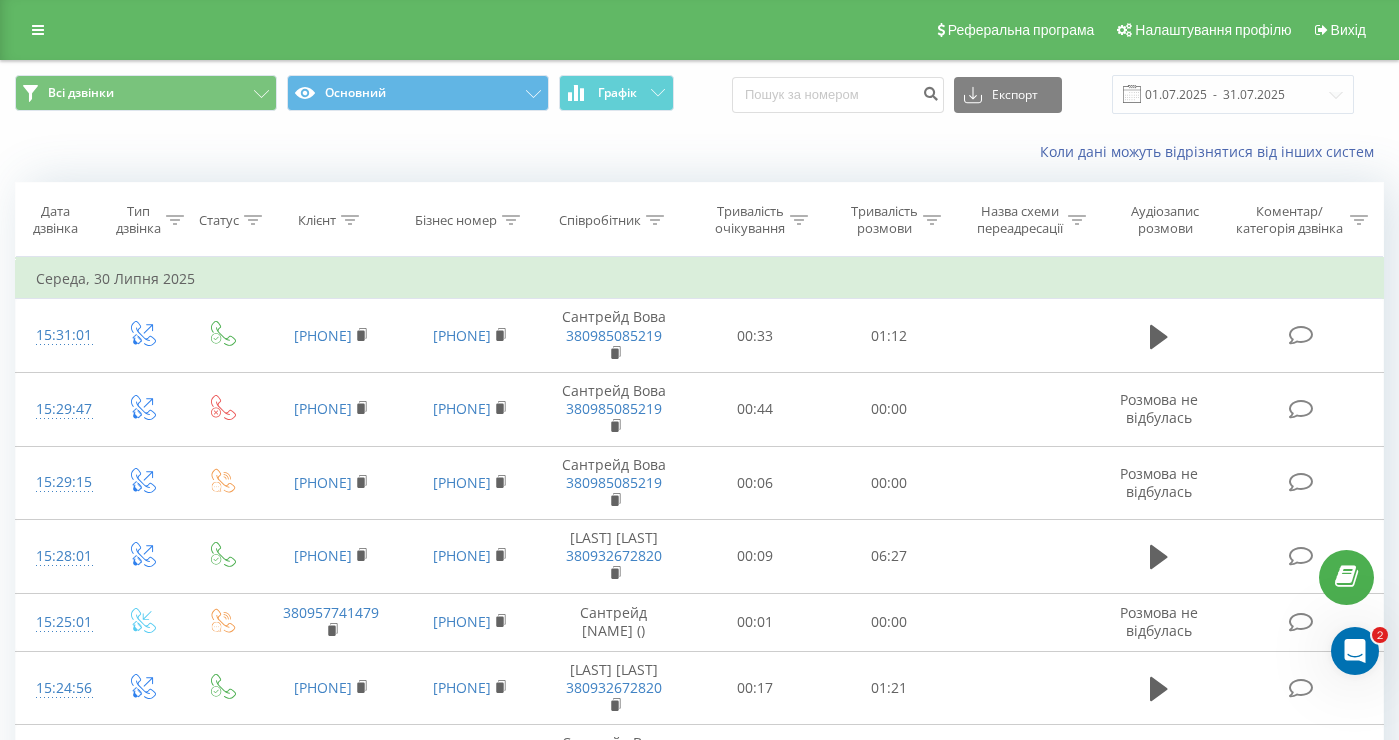 click 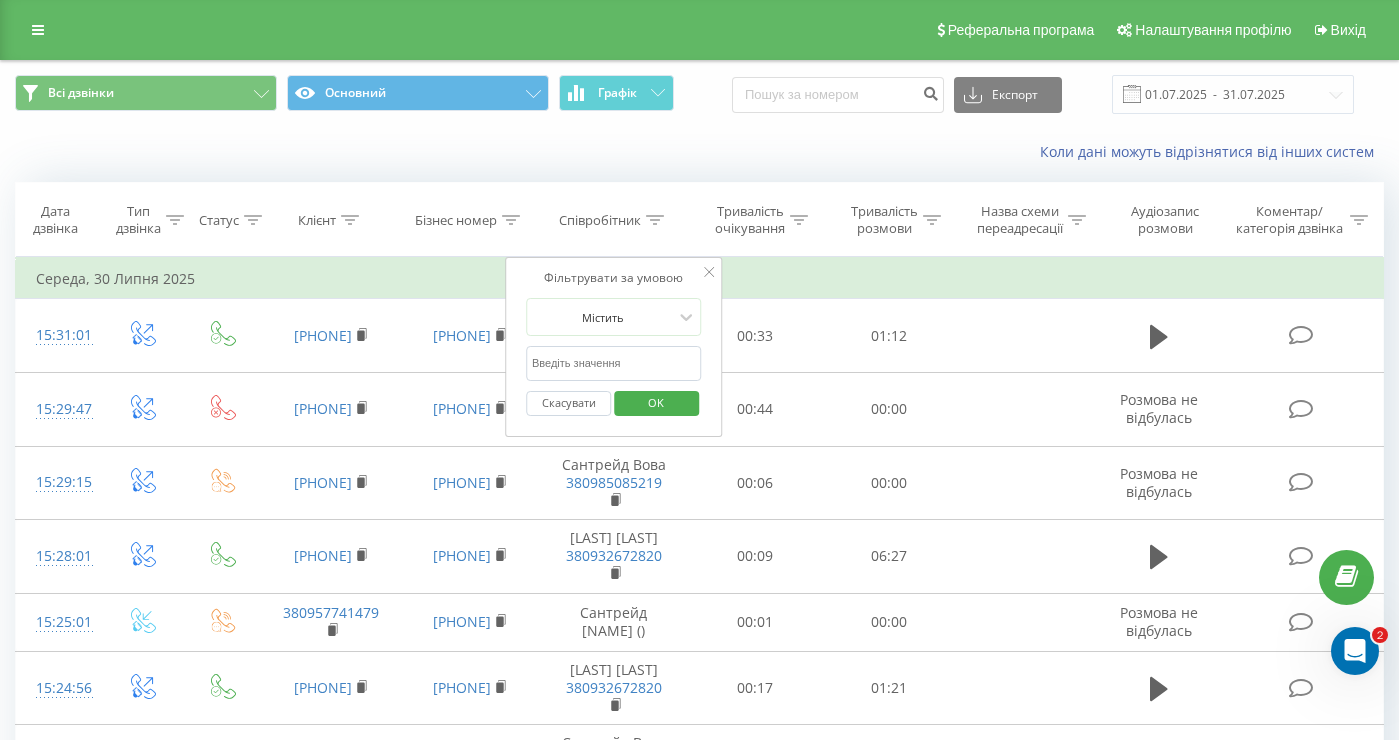 click at bounding box center [614, 363] 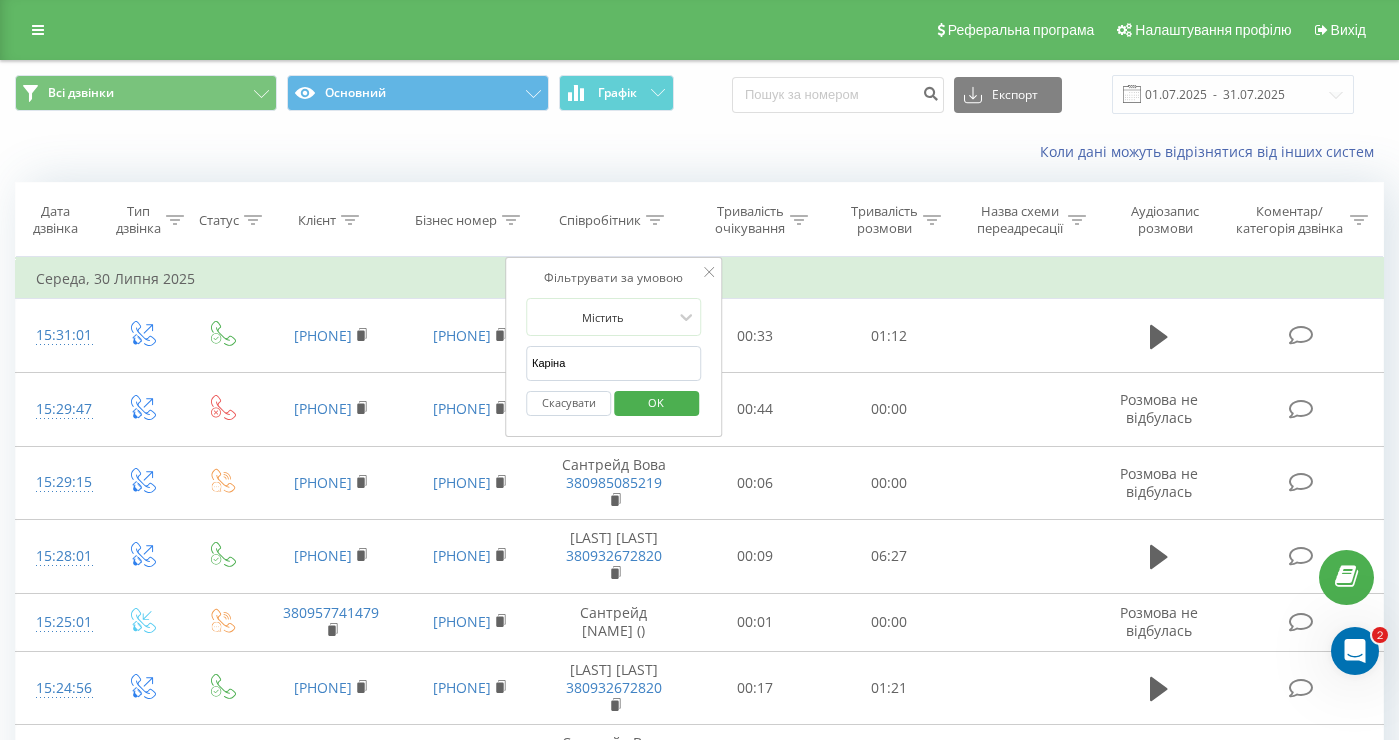 click on "OK" at bounding box center (656, 403) 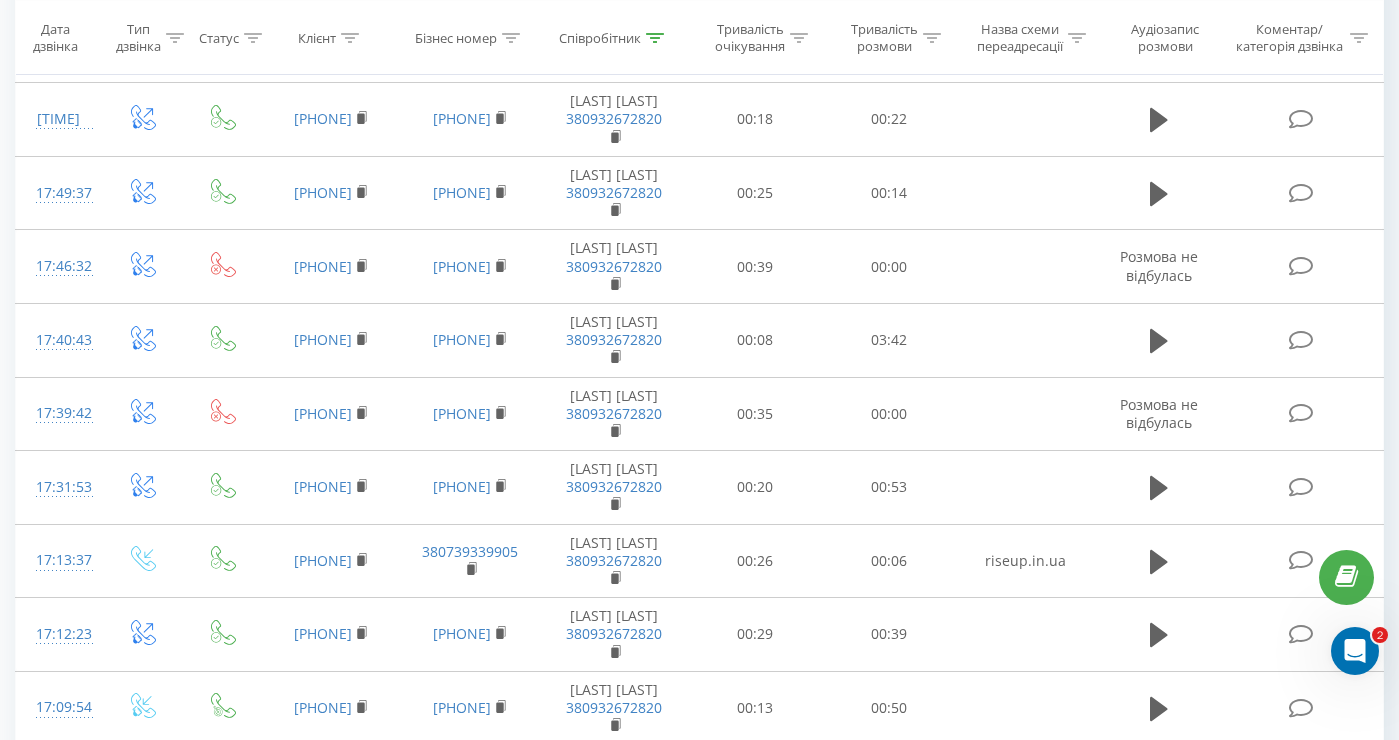 scroll, scrollTop: 1499, scrollLeft: 0, axis: vertical 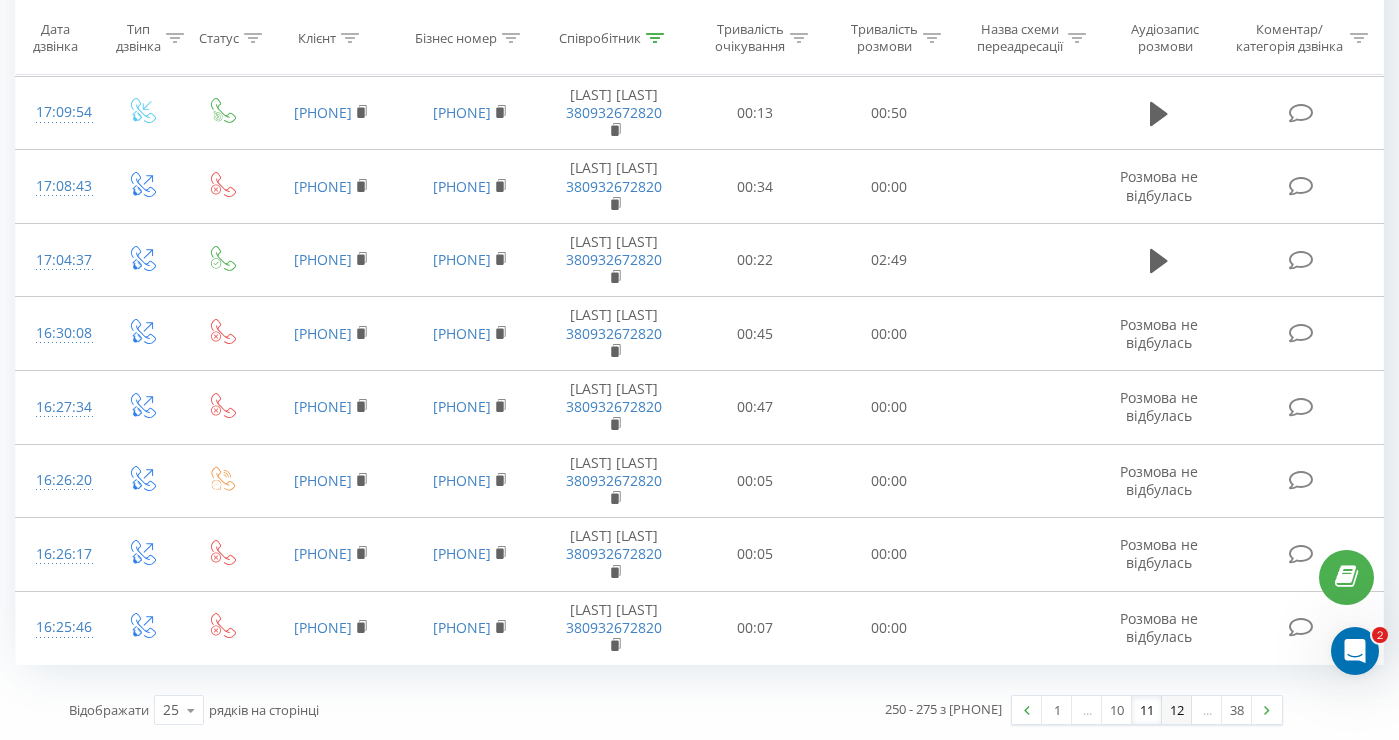 click on "12" at bounding box center [1177, 710] 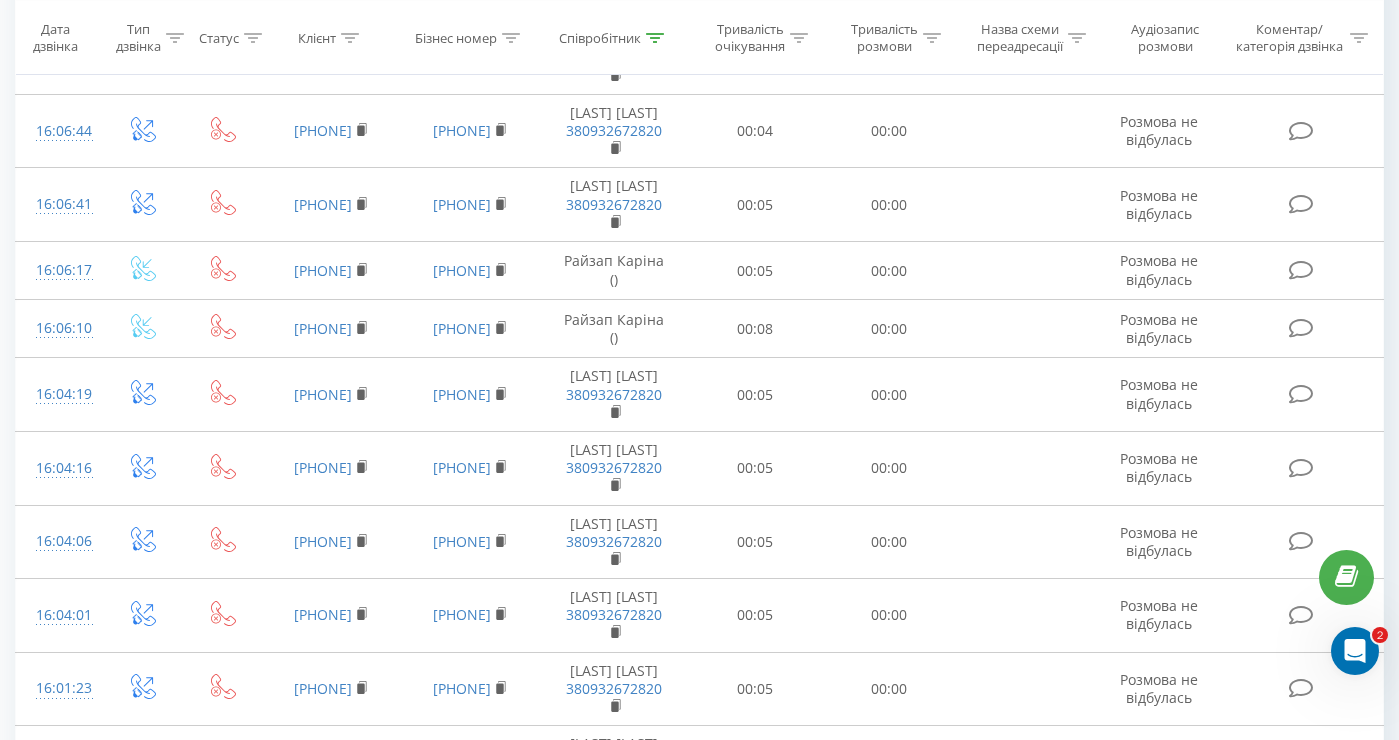 scroll, scrollTop: 1428, scrollLeft: 0, axis: vertical 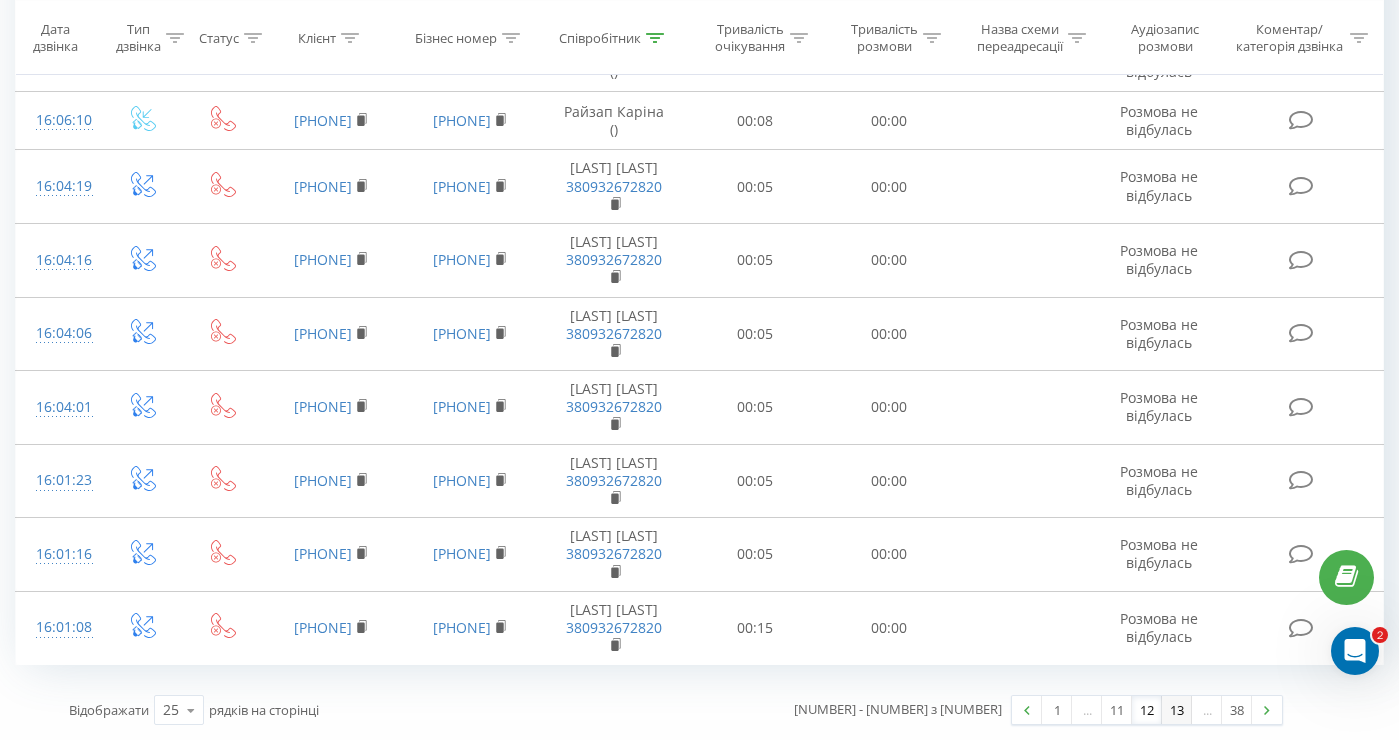 click on "13" at bounding box center [1177, 710] 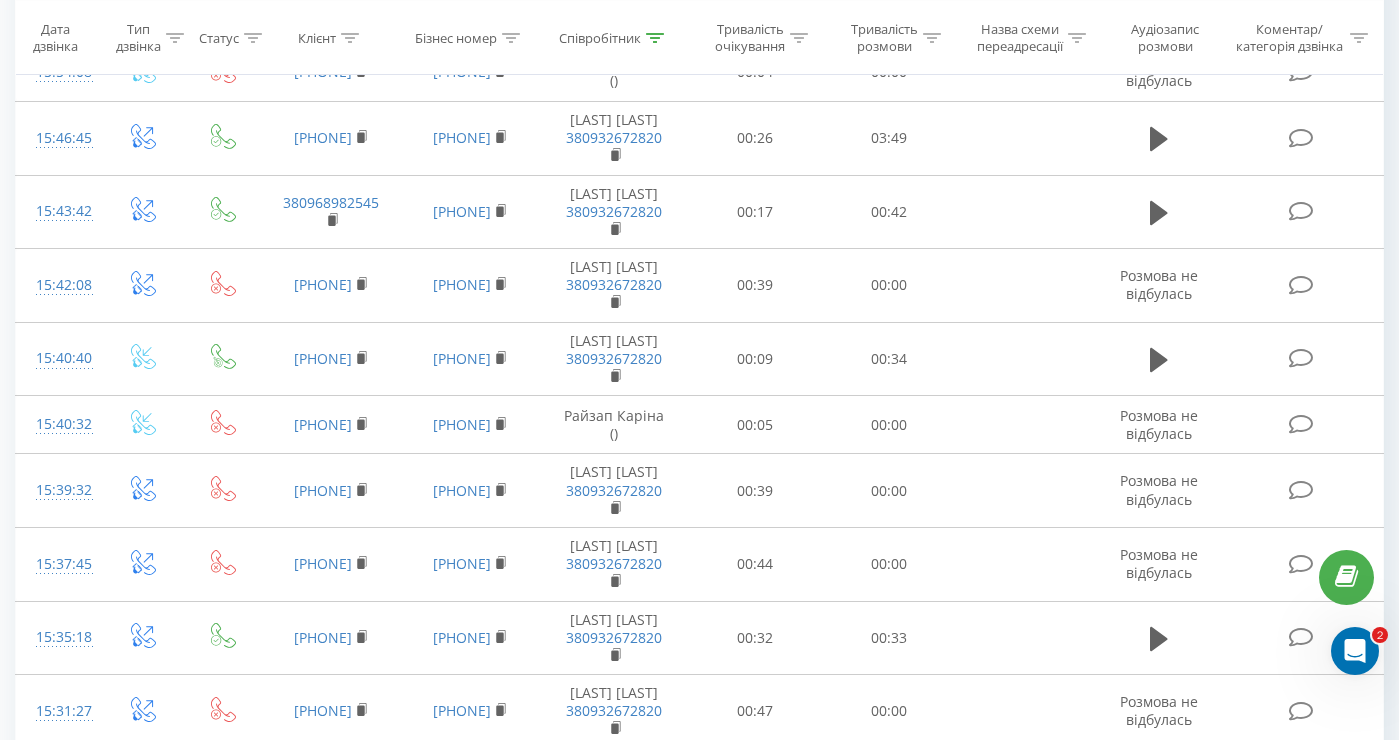 scroll, scrollTop: 698, scrollLeft: 0, axis: vertical 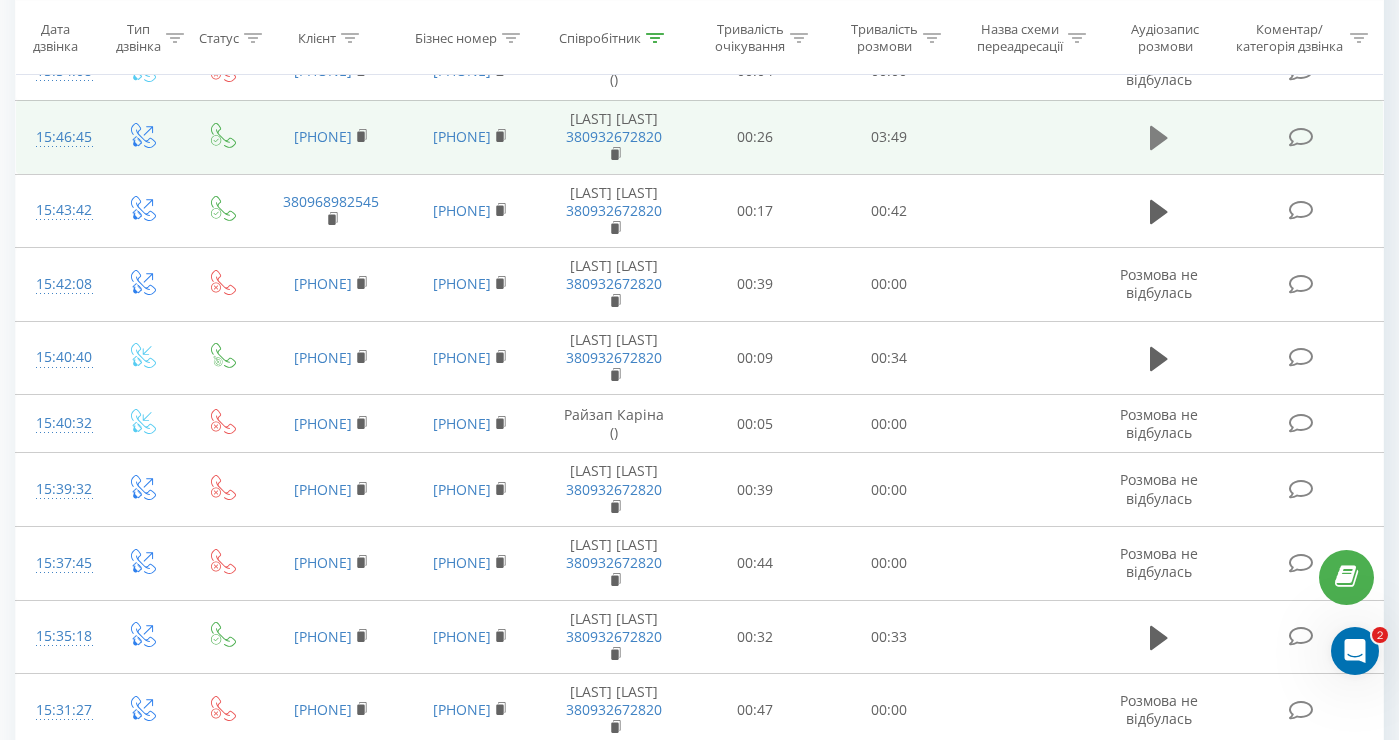 click 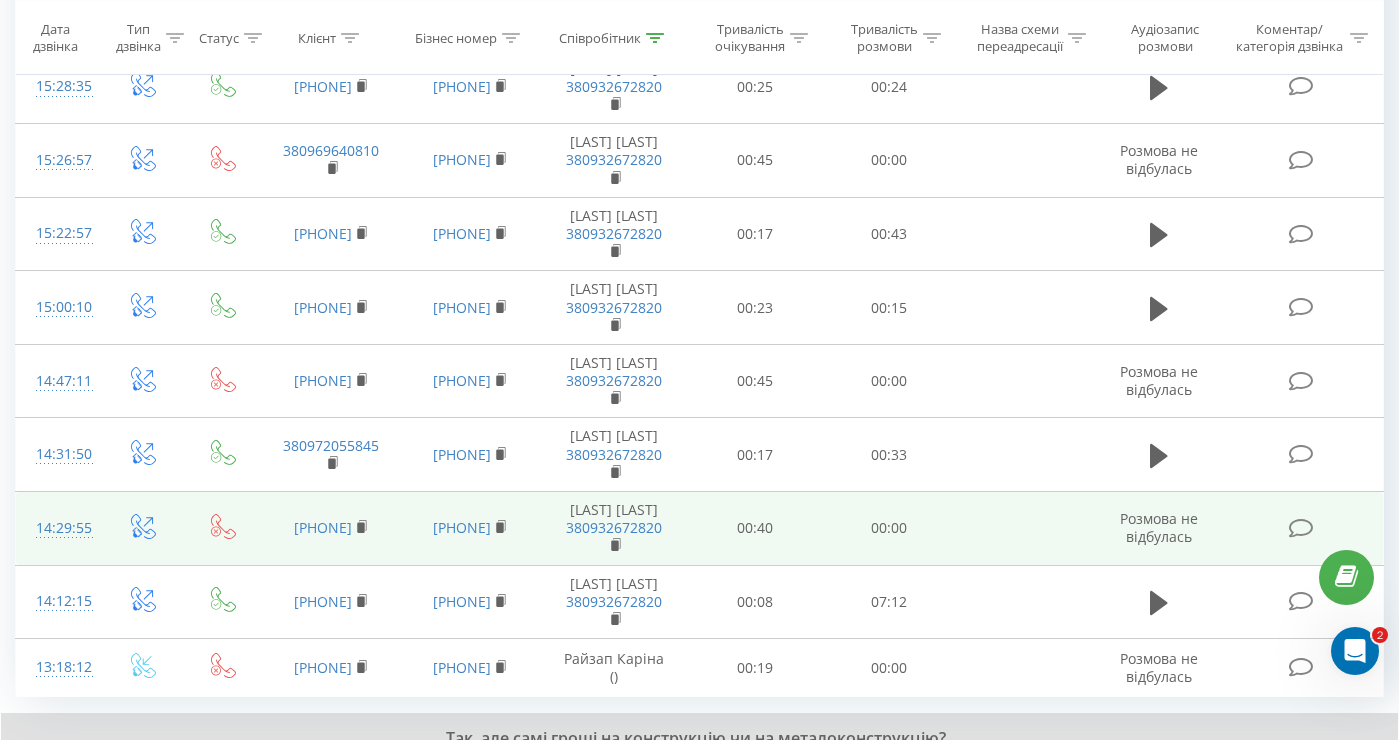 scroll, scrollTop: 1505, scrollLeft: 0, axis: vertical 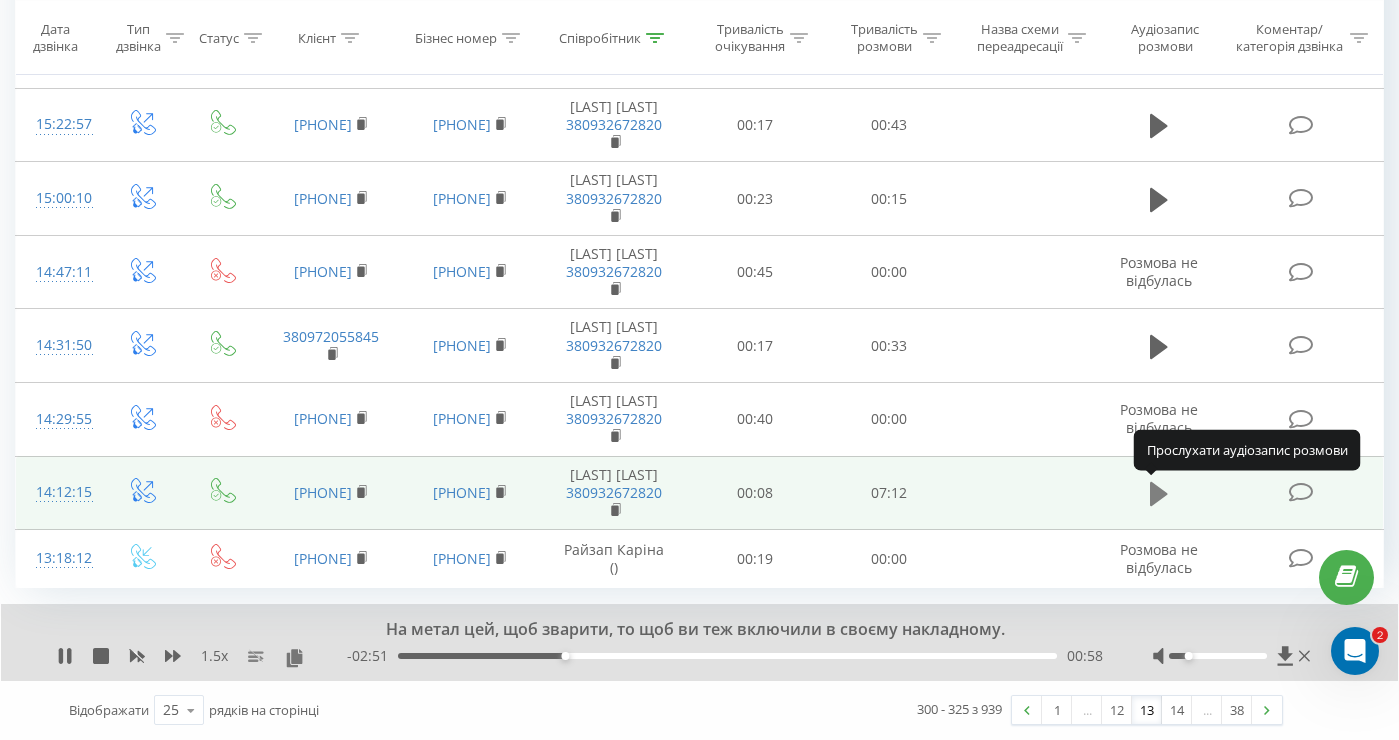 click 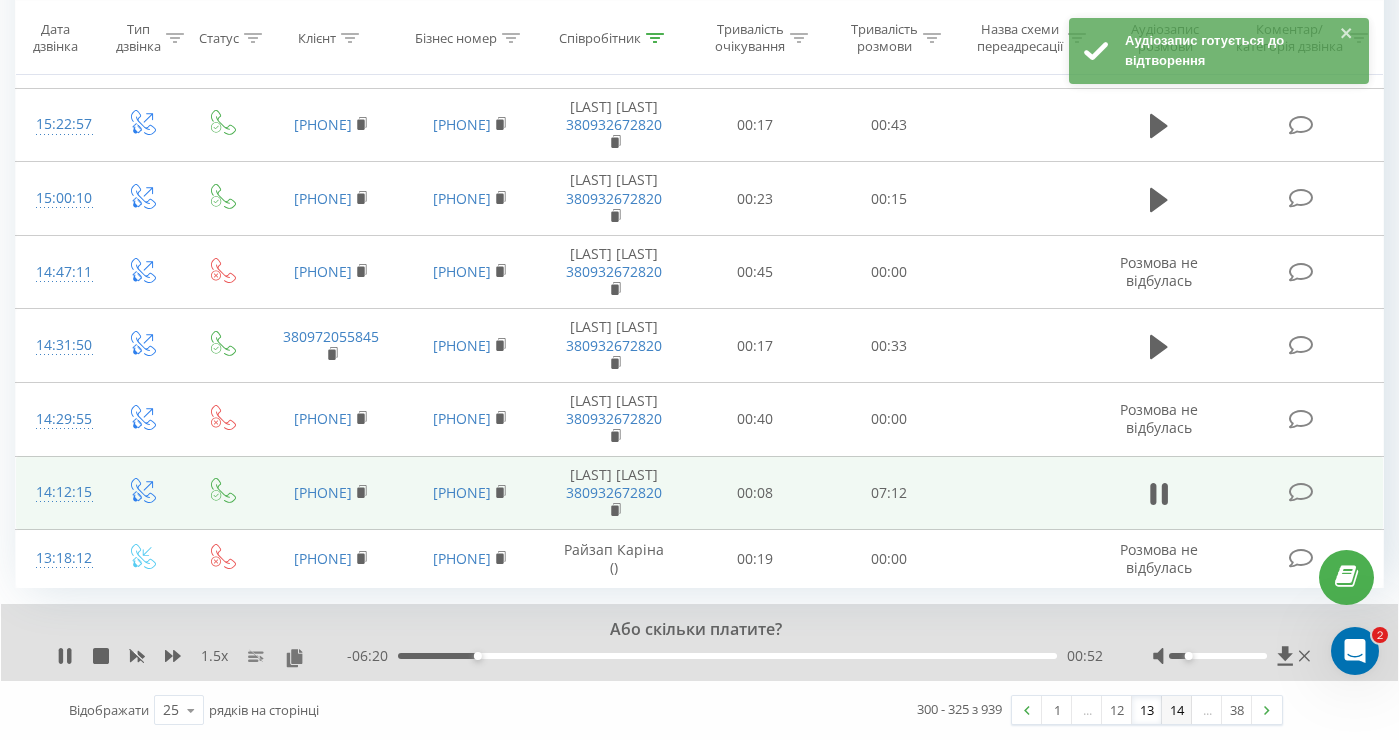 click on "14" at bounding box center (1177, 710) 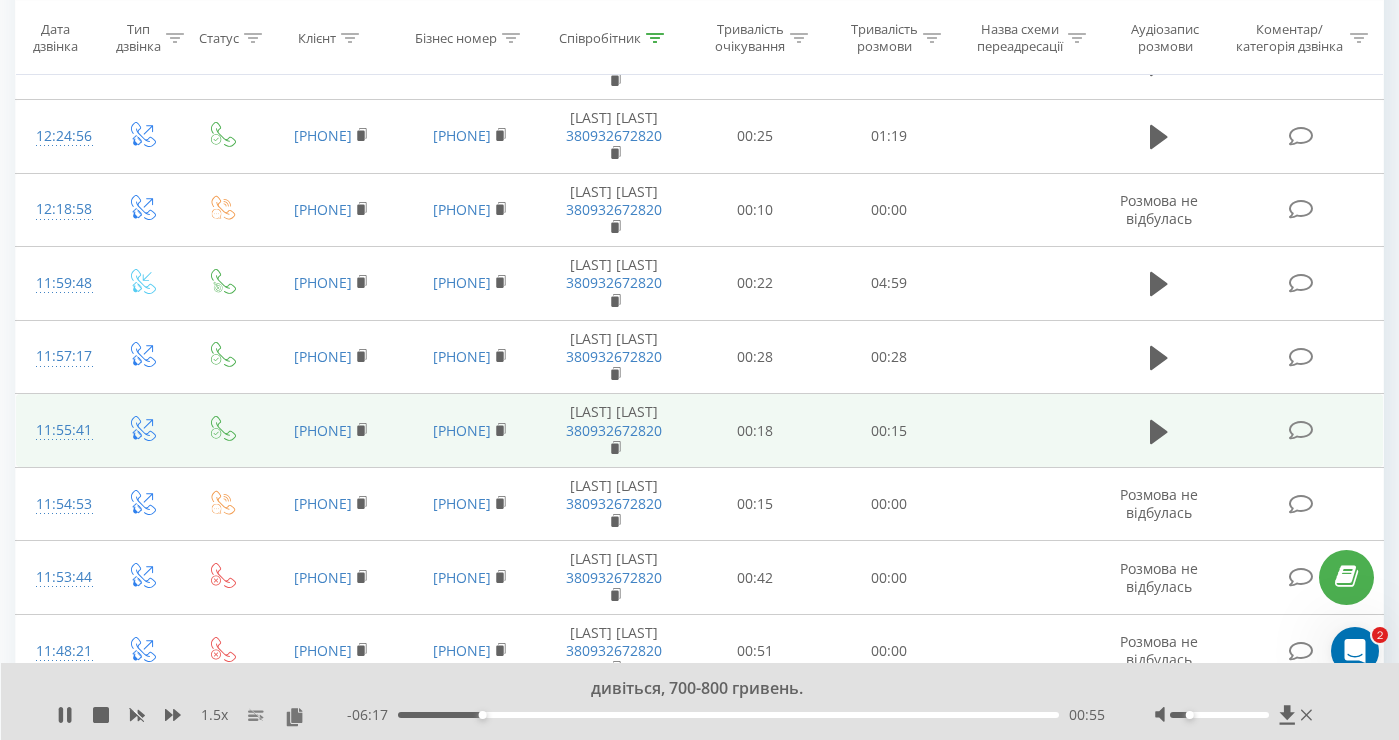 scroll, scrollTop: 444, scrollLeft: 0, axis: vertical 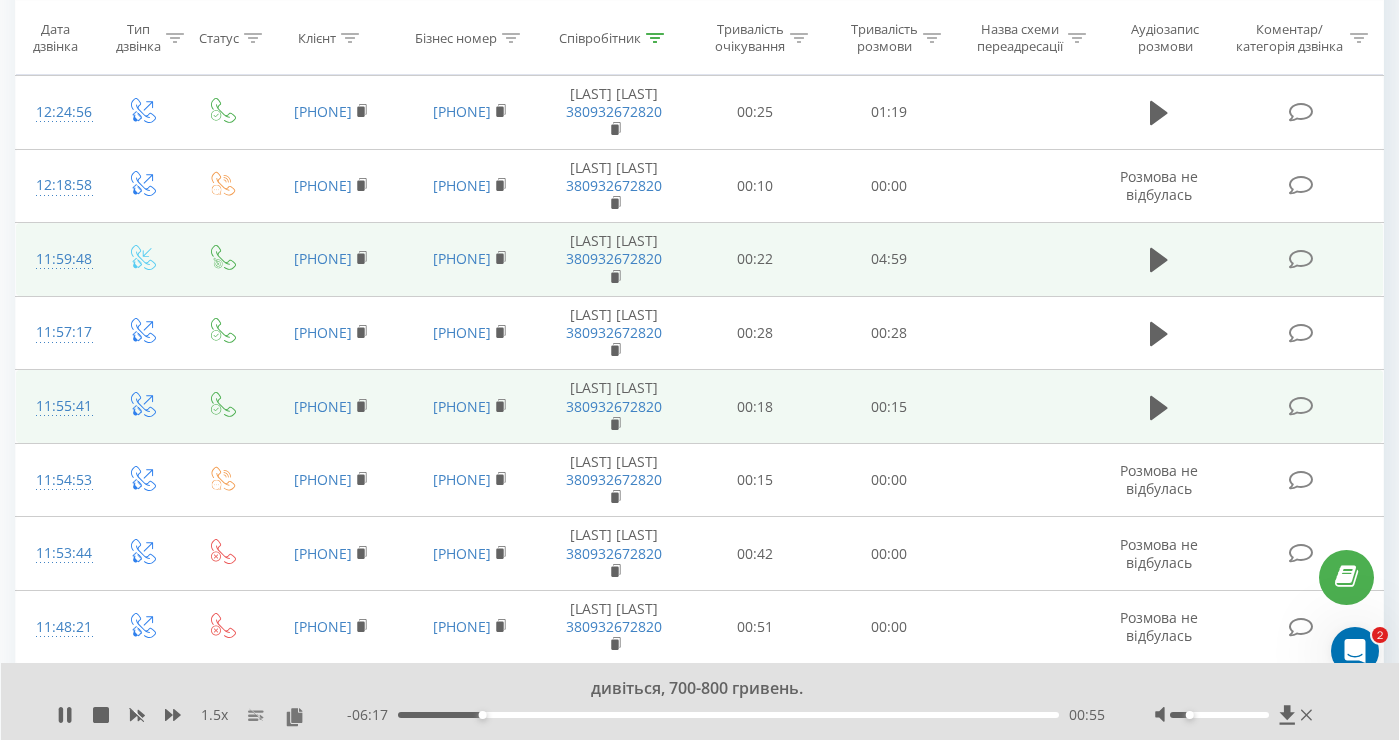 click at bounding box center (1158, 260) 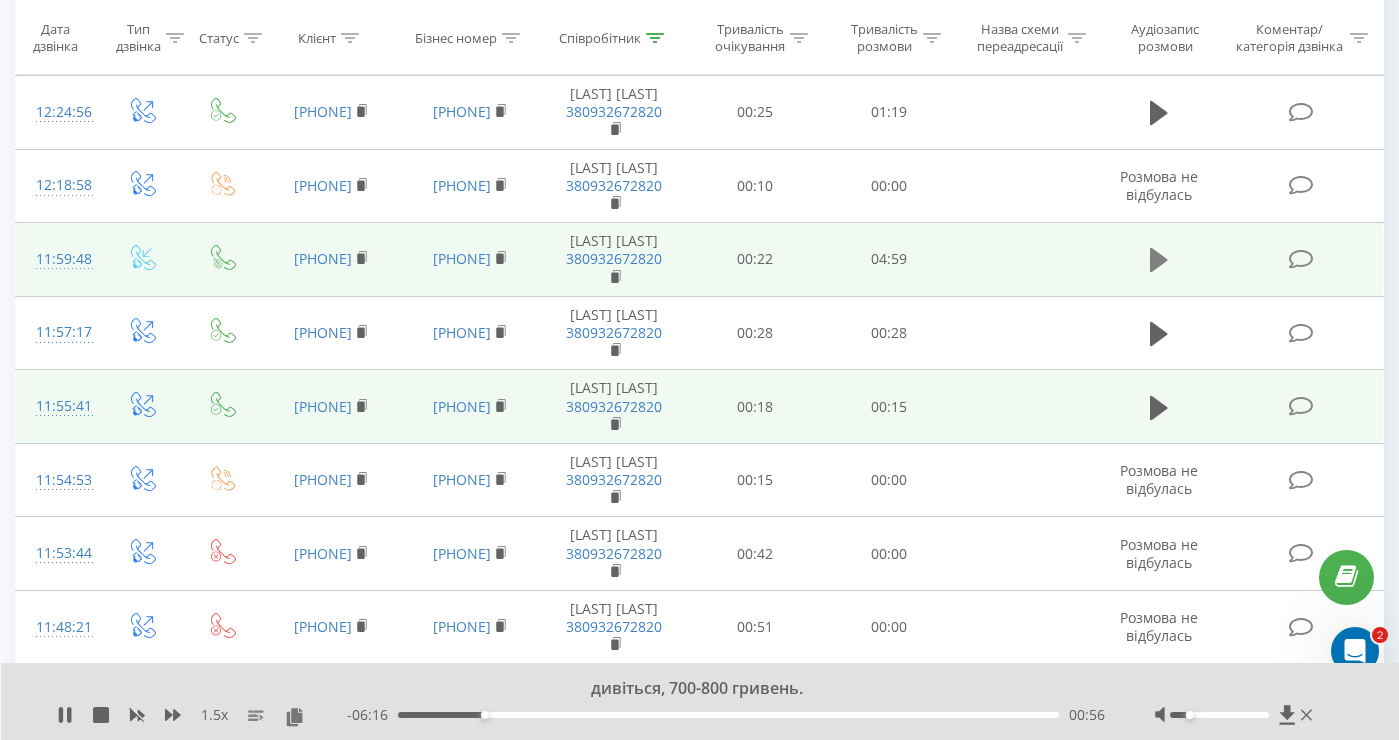 click 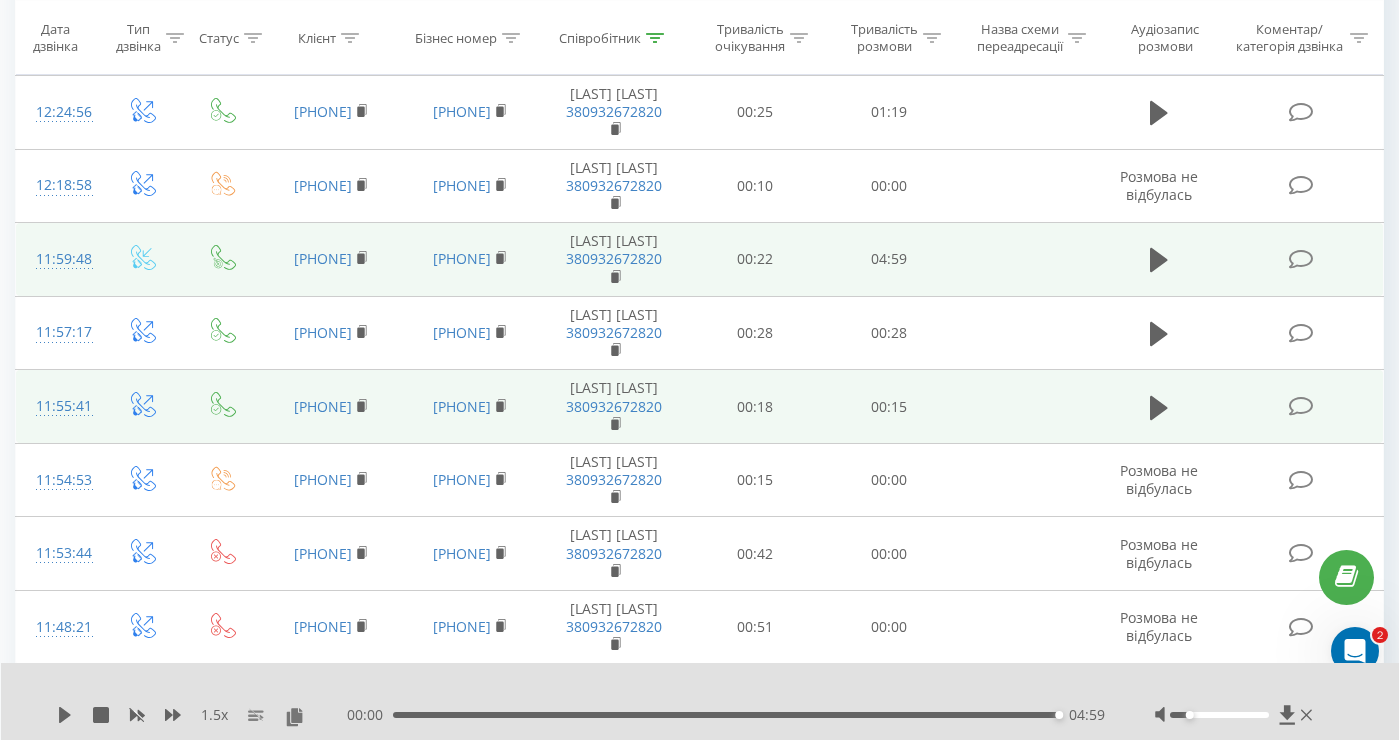 click on "11:59:48" at bounding box center (58, 259) 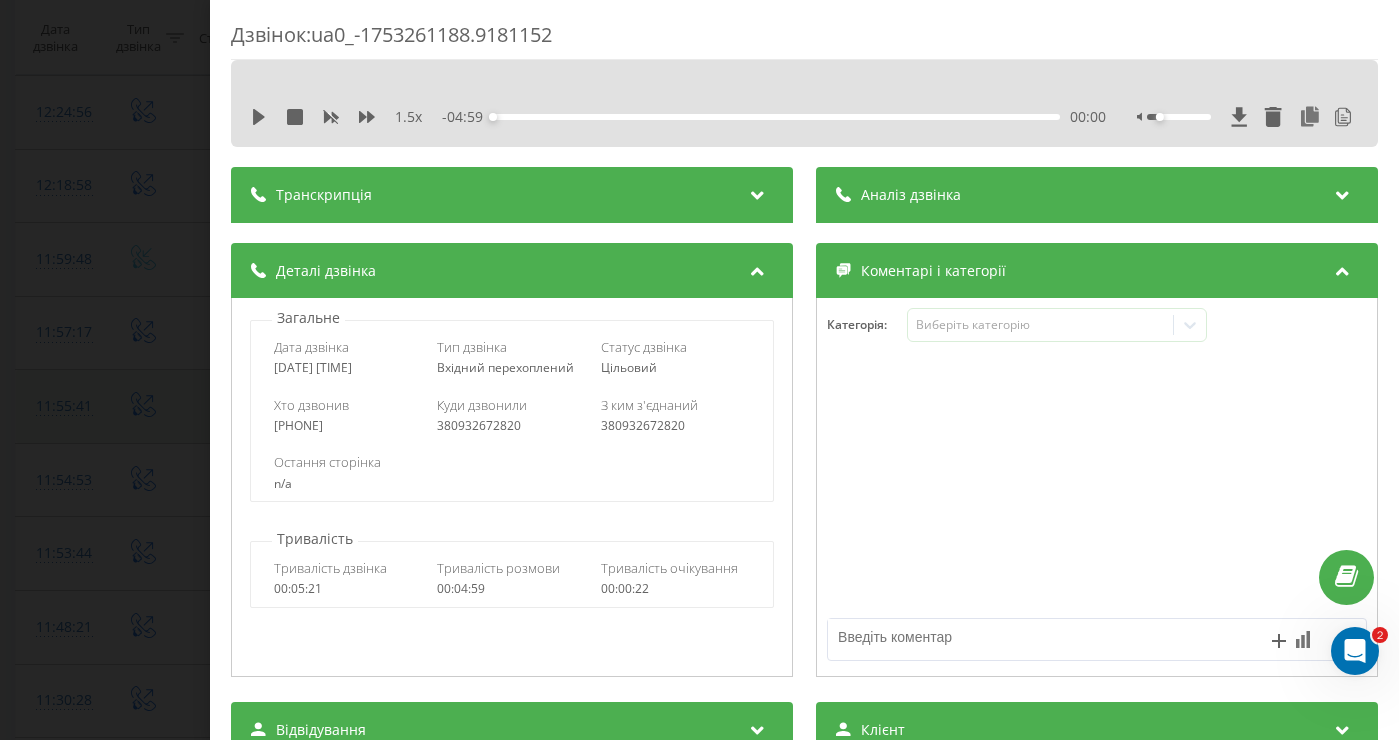 drag, startPoint x: 387, startPoint y: 366, endPoint x: 229, endPoint y: 370, distance: 158.05063 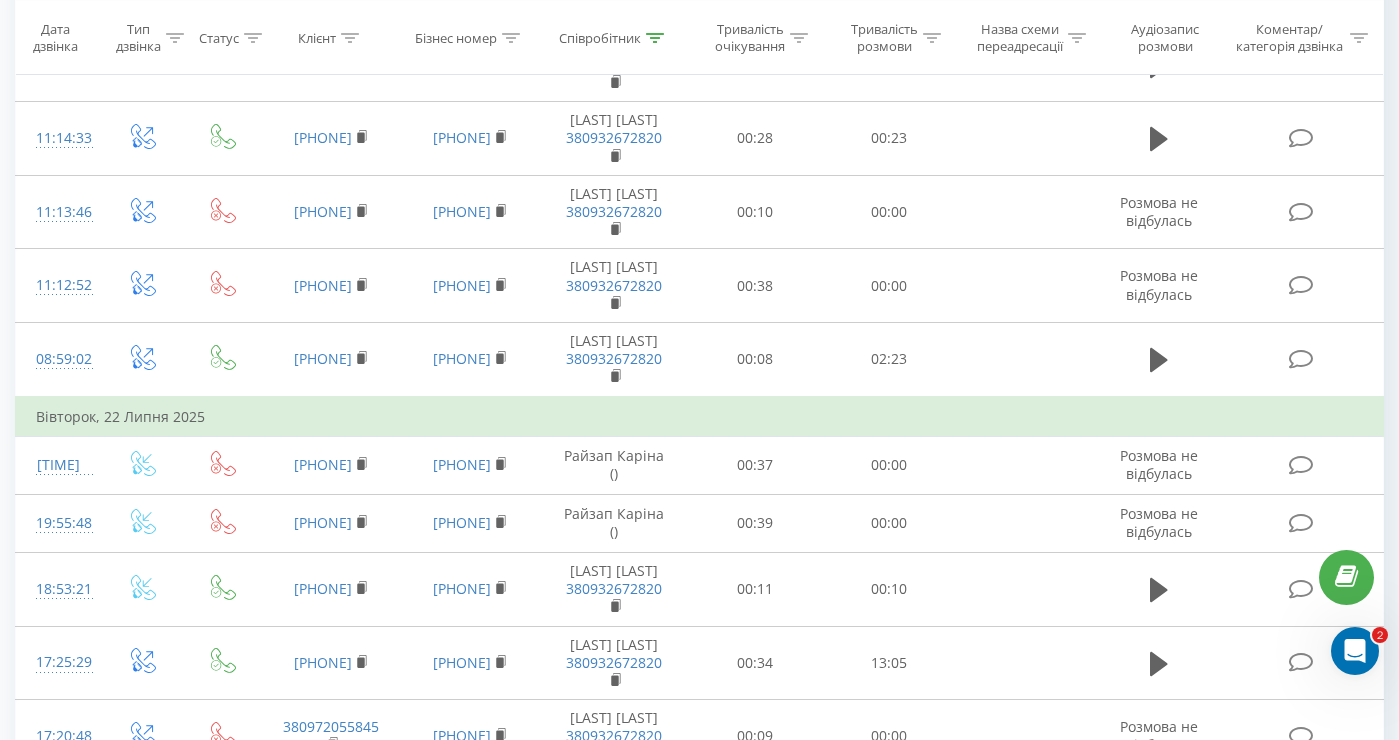 scroll, scrollTop: 1483, scrollLeft: 0, axis: vertical 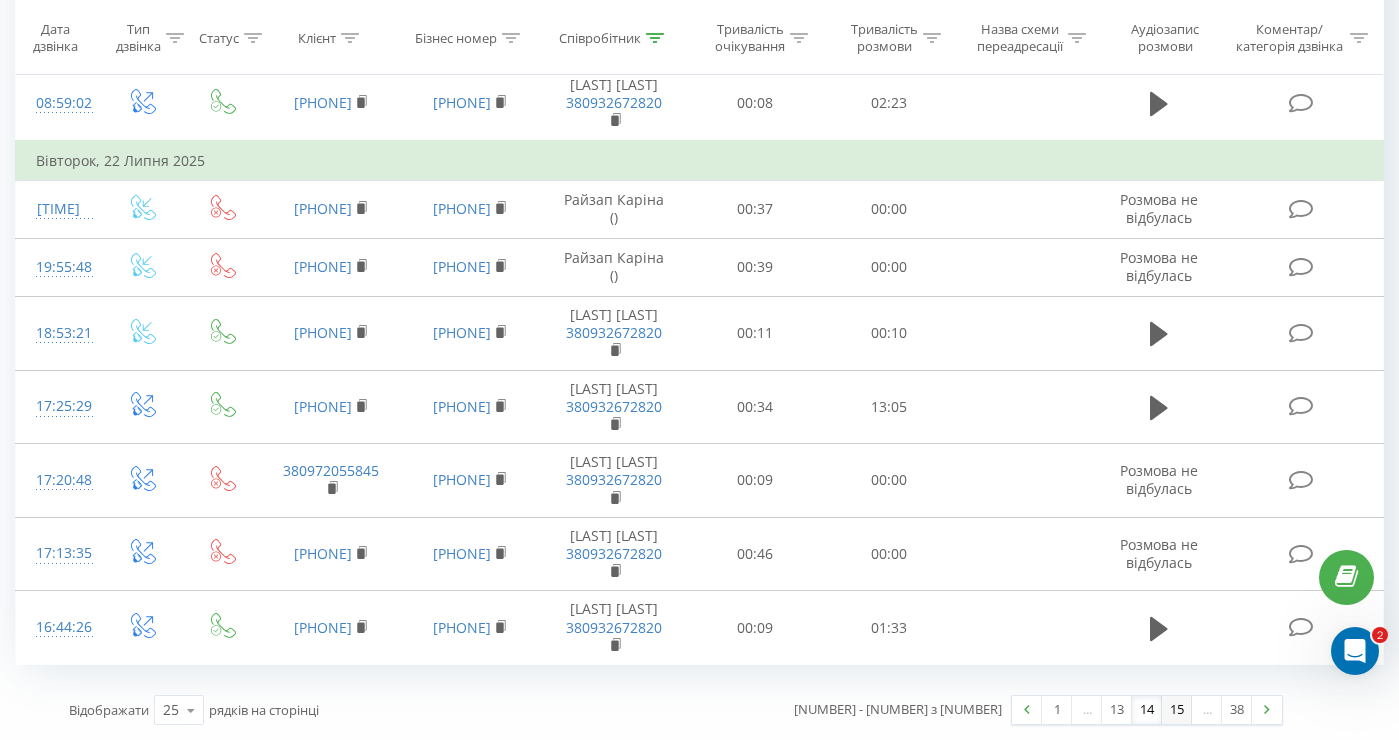 click on "15" at bounding box center [1177, 710] 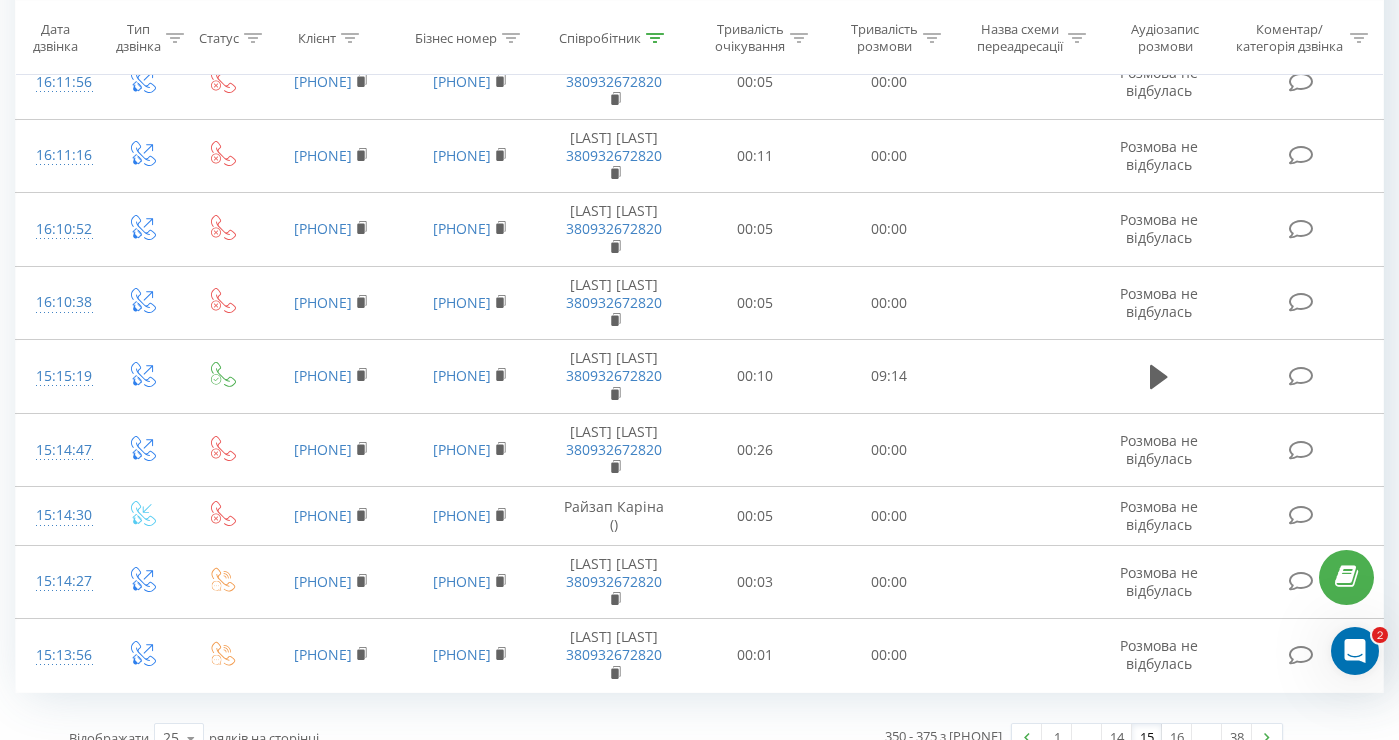 scroll, scrollTop: 1443, scrollLeft: 0, axis: vertical 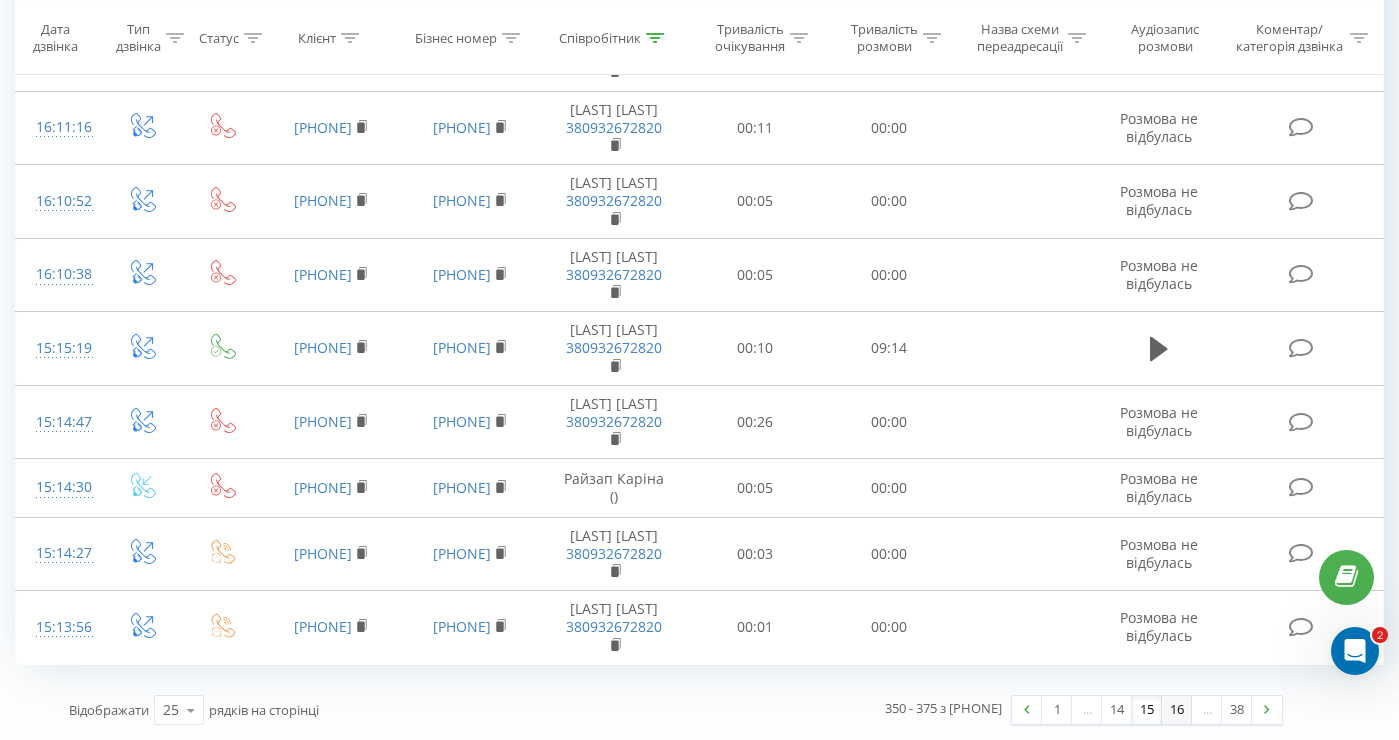click on "16" at bounding box center [1177, 710] 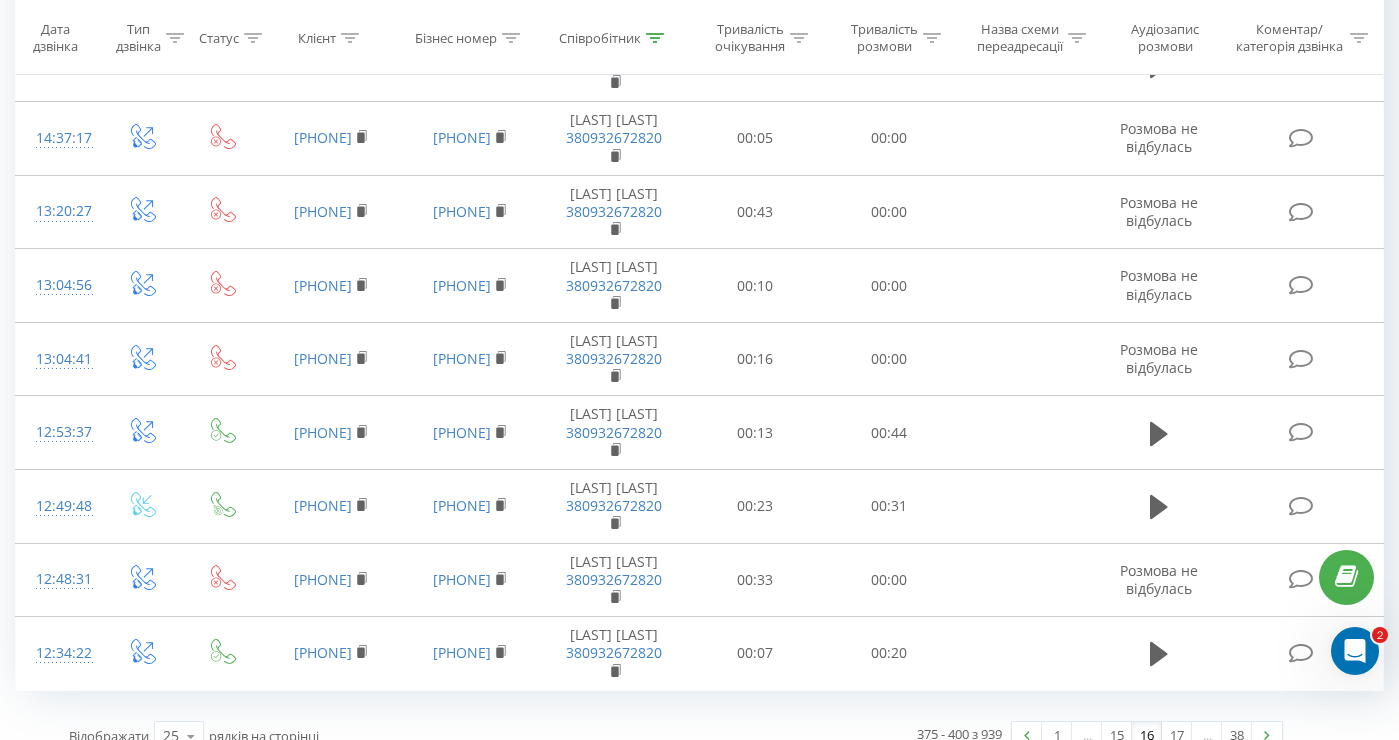 scroll, scrollTop: 1443, scrollLeft: 0, axis: vertical 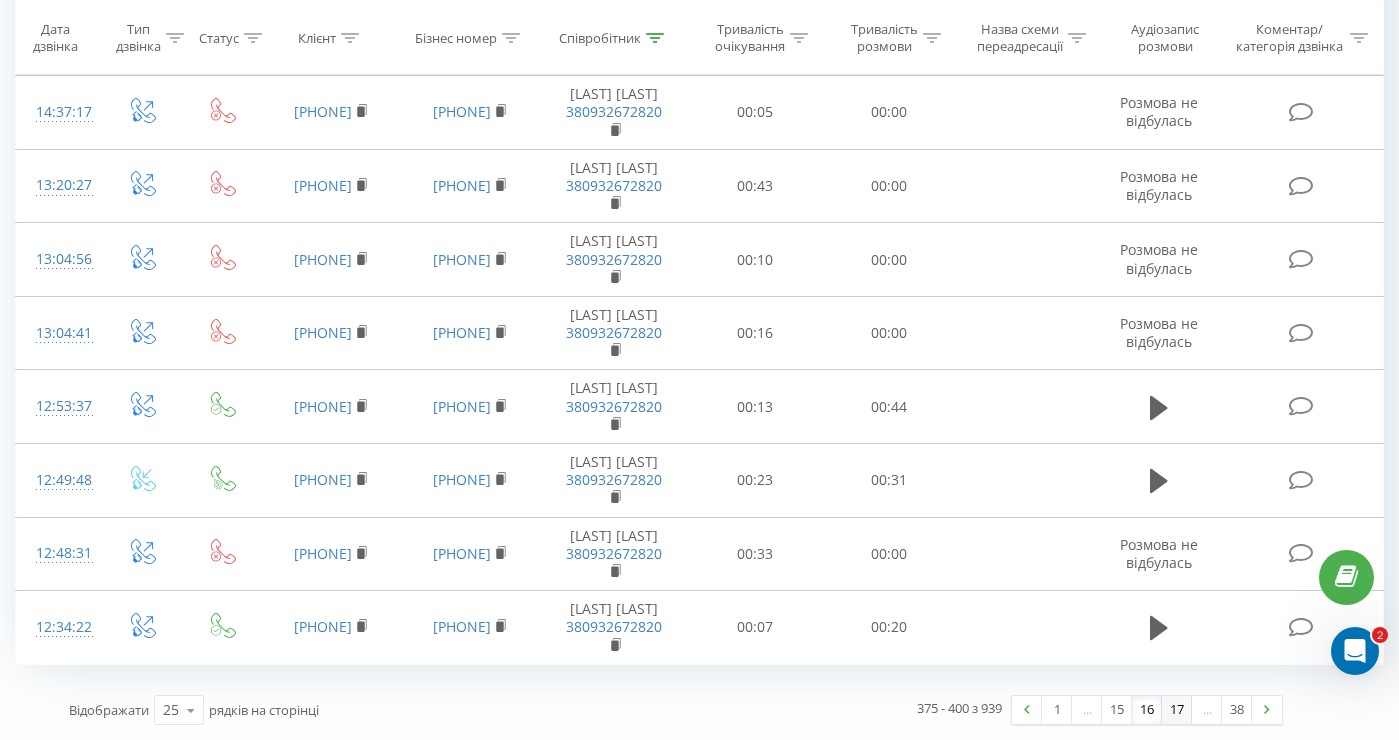click on "17" at bounding box center [1177, 710] 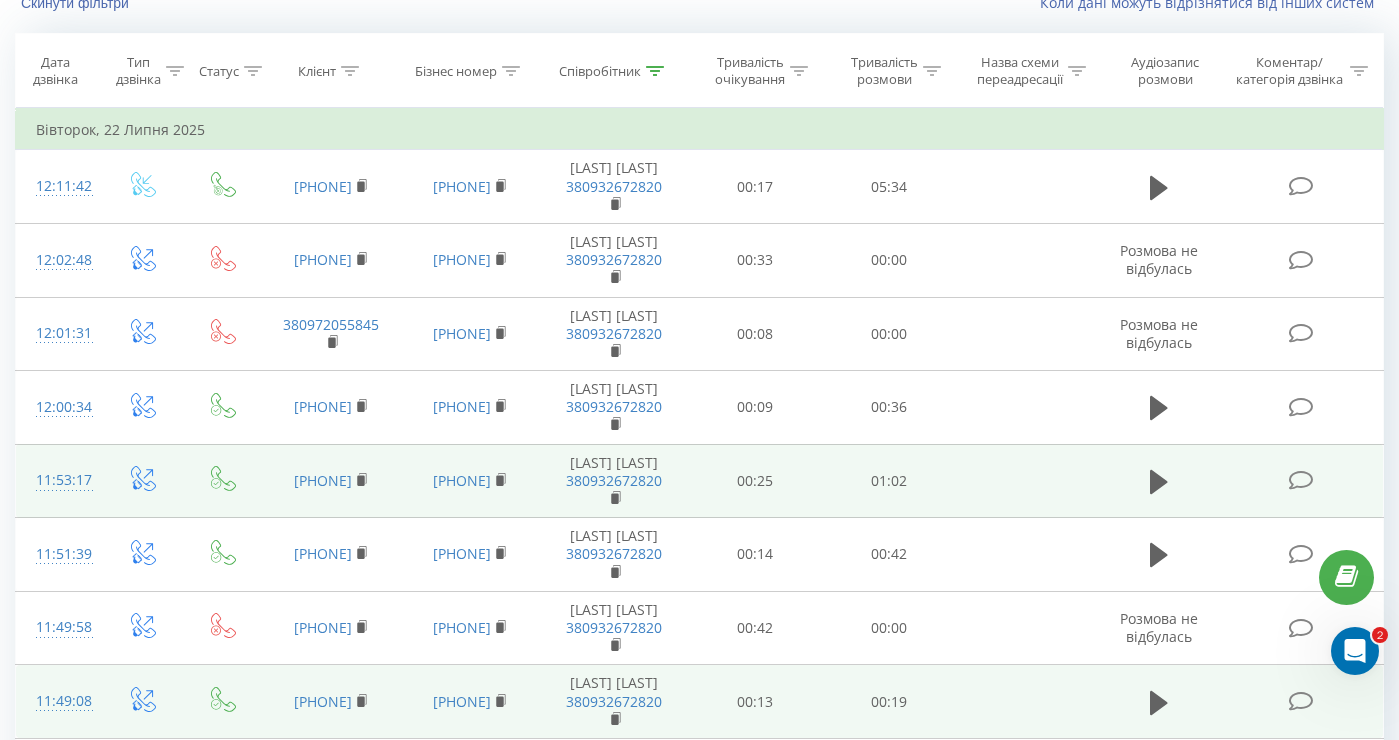 scroll, scrollTop: 158, scrollLeft: 0, axis: vertical 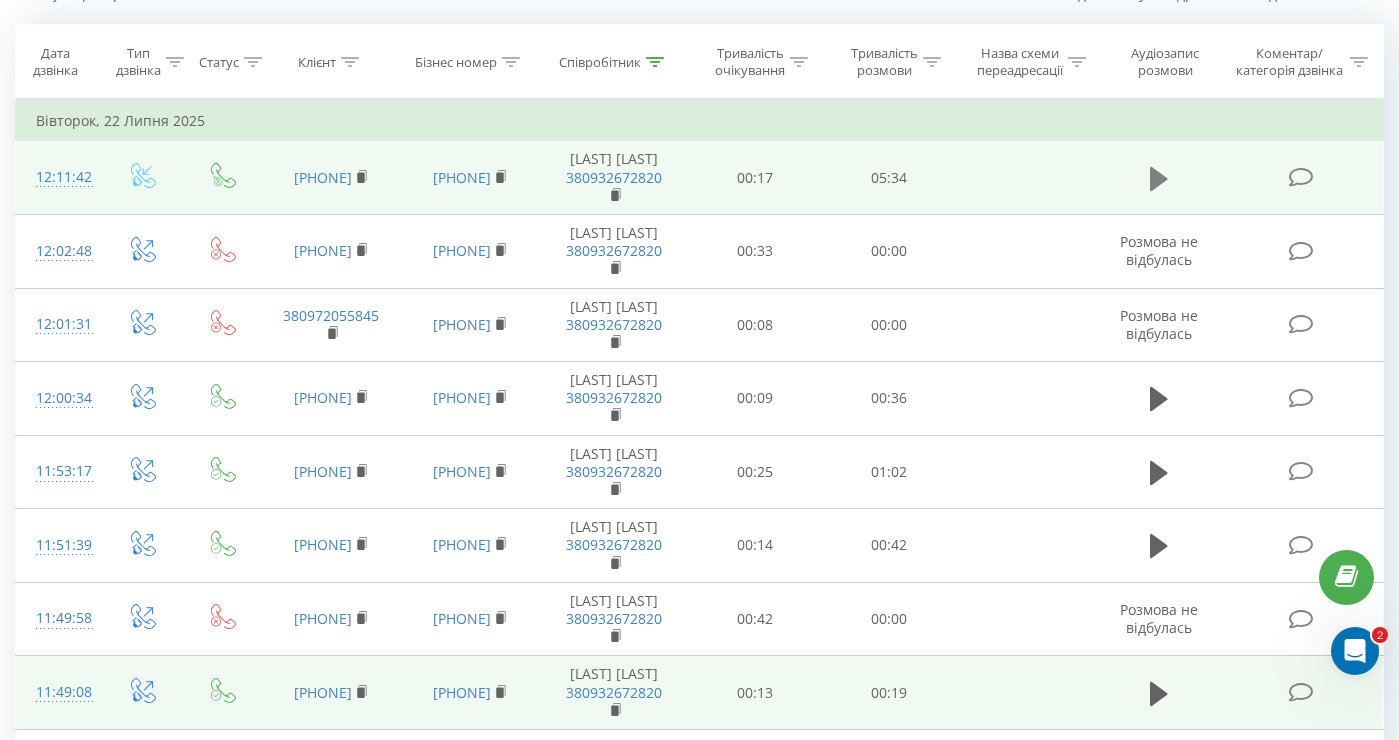 click at bounding box center (1159, 179) 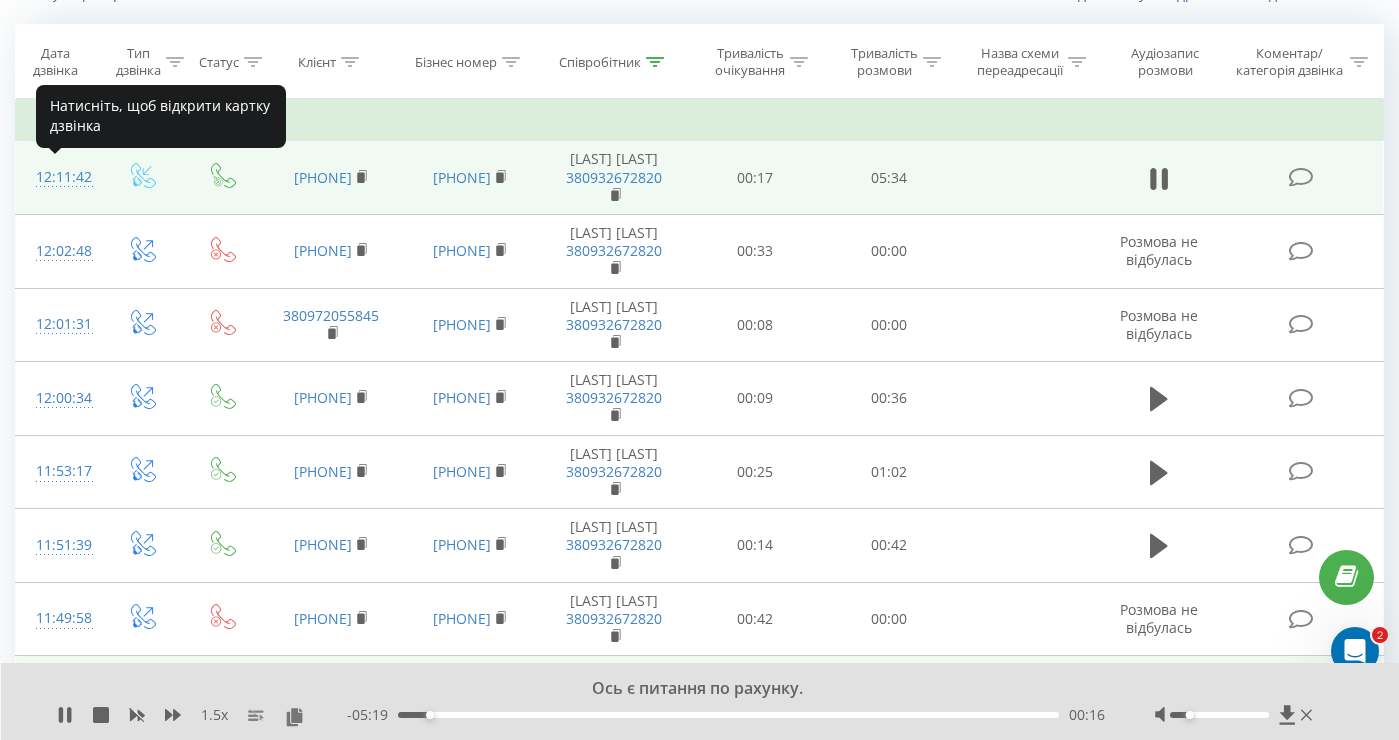 click on "12:11:42" at bounding box center [58, 177] 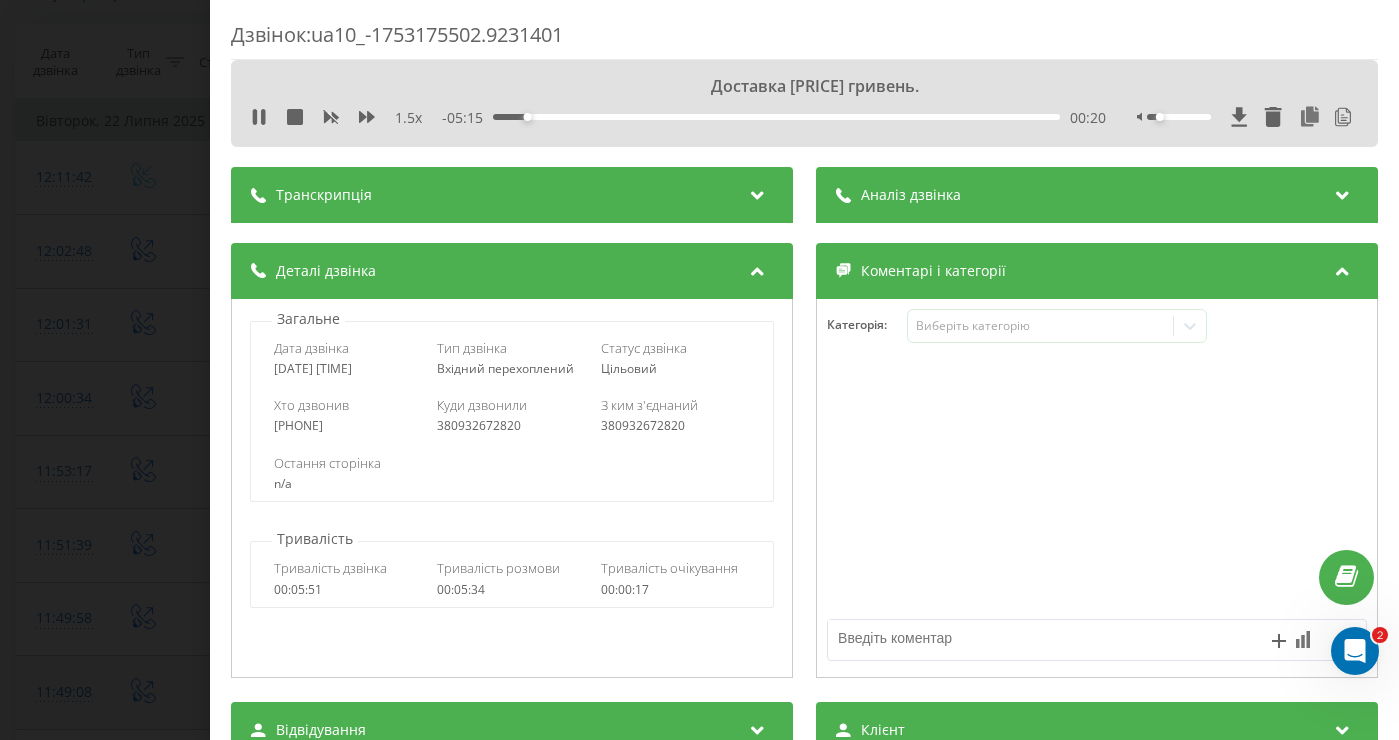 drag, startPoint x: 390, startPoint y: 368, endPoint x: 275, endPoint y: 369, distance: 115.00435 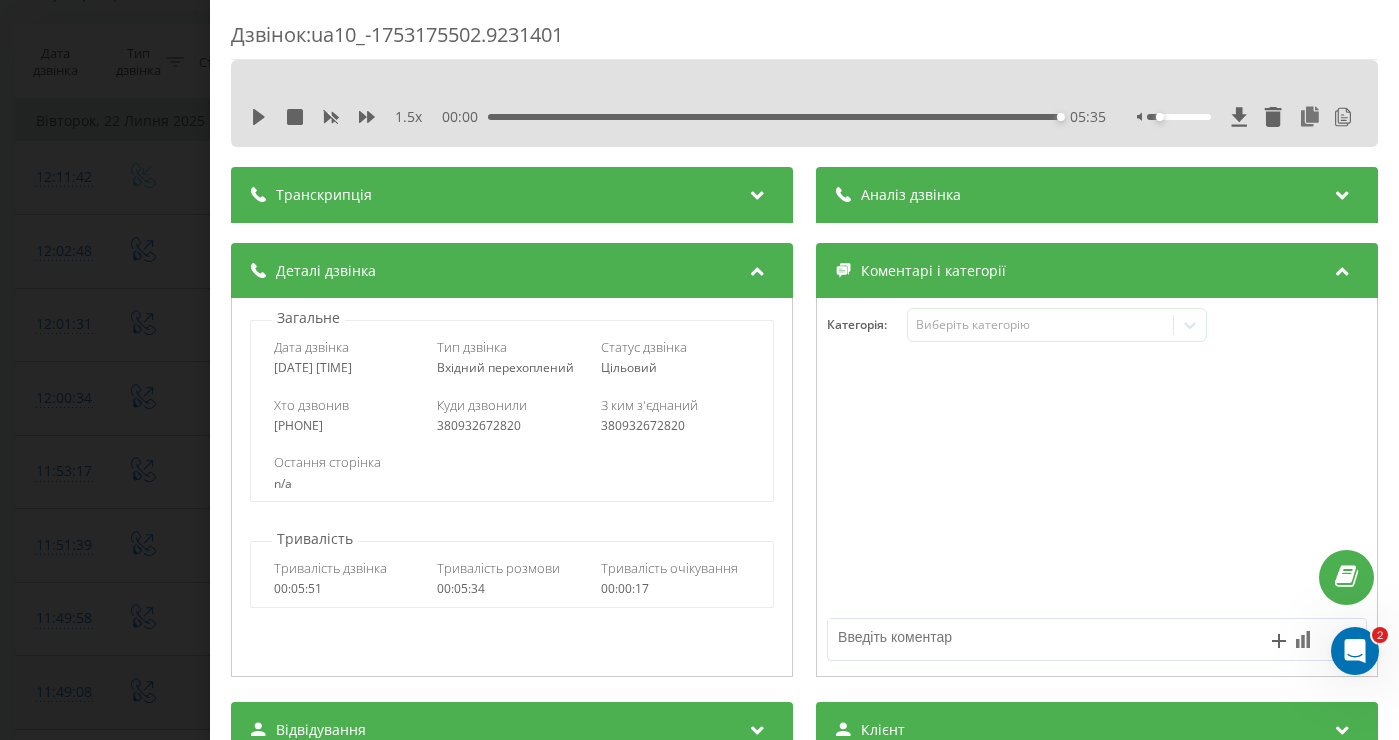 click on "Дзвінок : ua10_-1753175502.9231401 1.5 x [TIME] [TIME] Транскрипція [TIME] Алло. [TIME] Так, добрий день. [TIME] Добрий день. [TIME] Приведу лампочок від сонця, панелі має ціна в один. [TIME] Так. [TIME] Ось є питання по рахунку. [TIME] Доставка 16 тисяч гривень. [TIME] Зараз секундочку. [TIME] Це нормальна ціна, так? [TIME] Зараз подивишся. [TIME] А по якому рахунку ти мене надсилала? [TIME] Алло? [TIME] Я не почув, що ви кажете. [TIME] Так, а по якому саме рахунку? [TIME] А ось ви мені пишете. [TIME] Бо я, так... [TIME] [FIRST] мене звуть. [TIME] Я вона цей номер надсилала, так? [TIME] Так, ви мені сьогодні телефонували. [TIME] Так, видаткова накладна. Я" at bounding box center [699, 370] 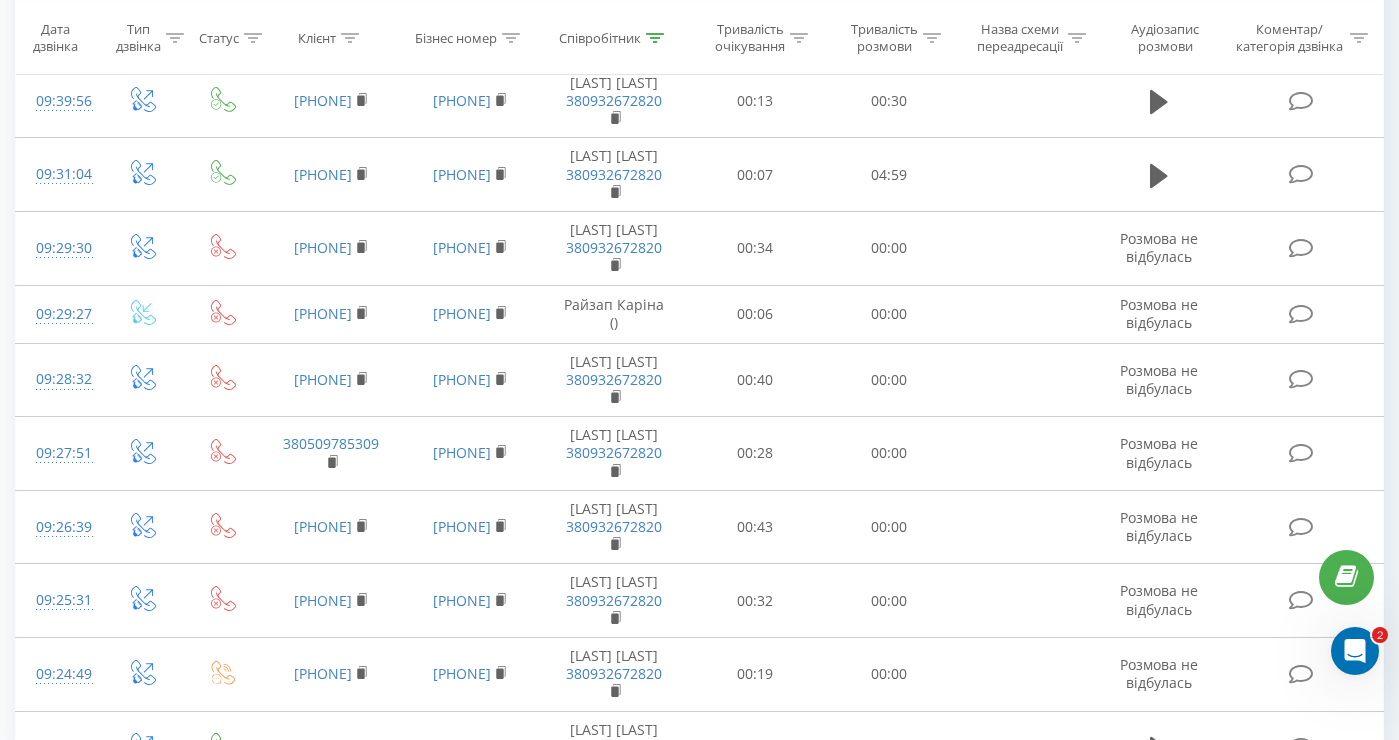 scroll, scrollTop: 1458, scrollLeft: 0, axis: vertical 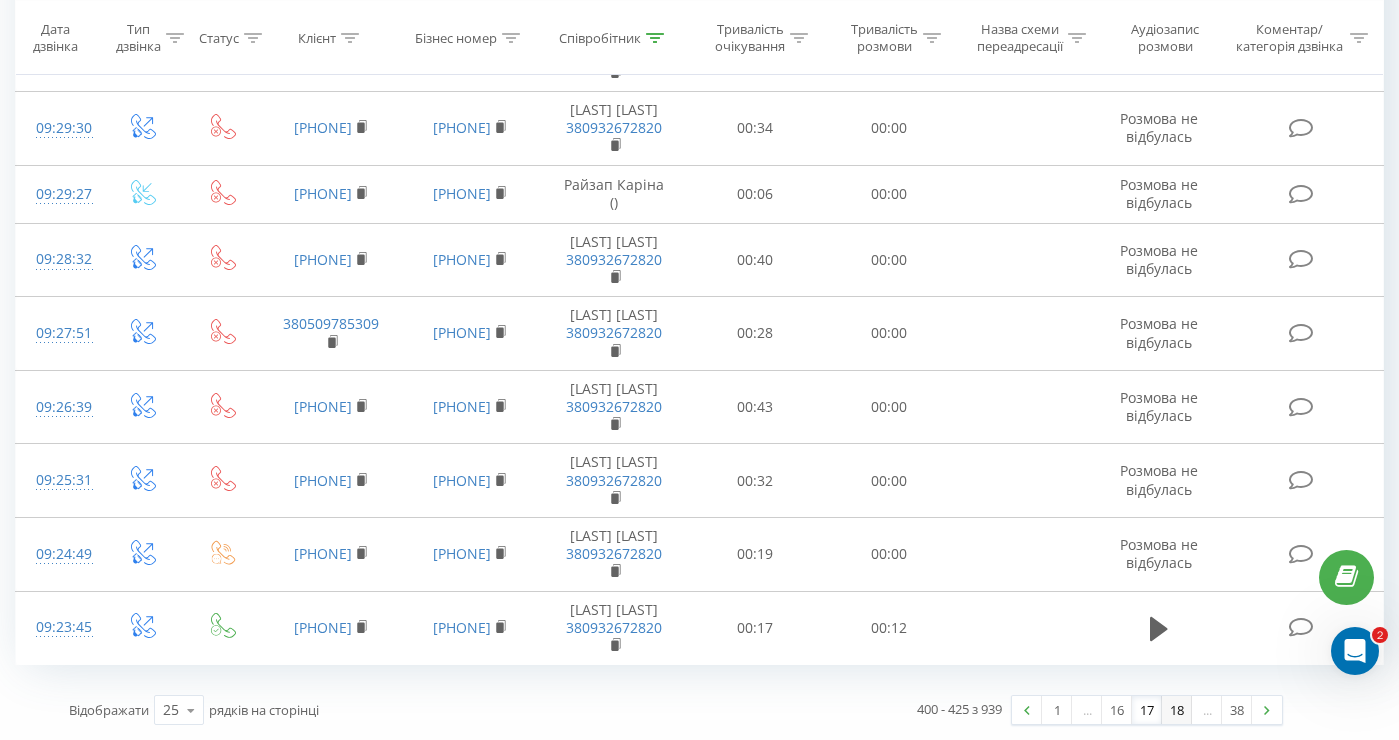click on "18" at bounding box center (1177, 710) 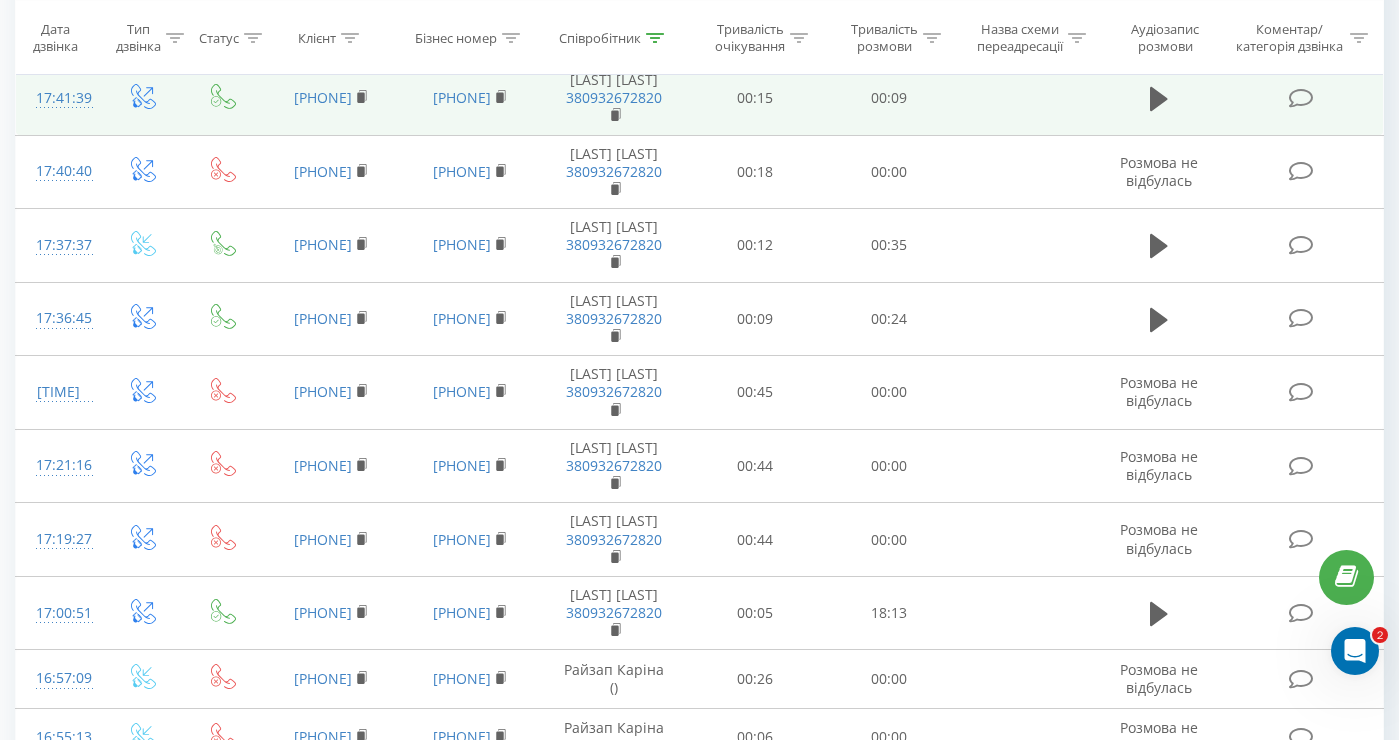 scroll, scrollTop: 1422, scrollLeft: 0, axis: vertical 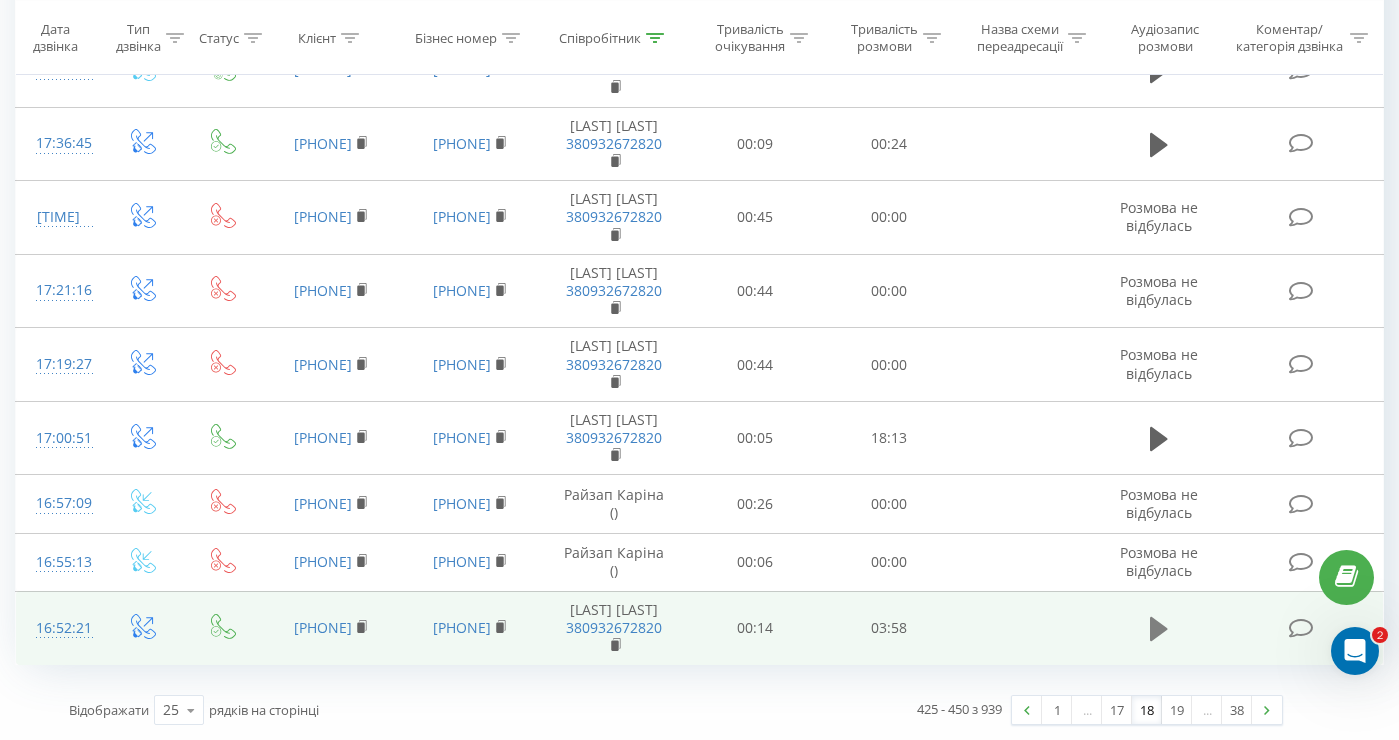 click 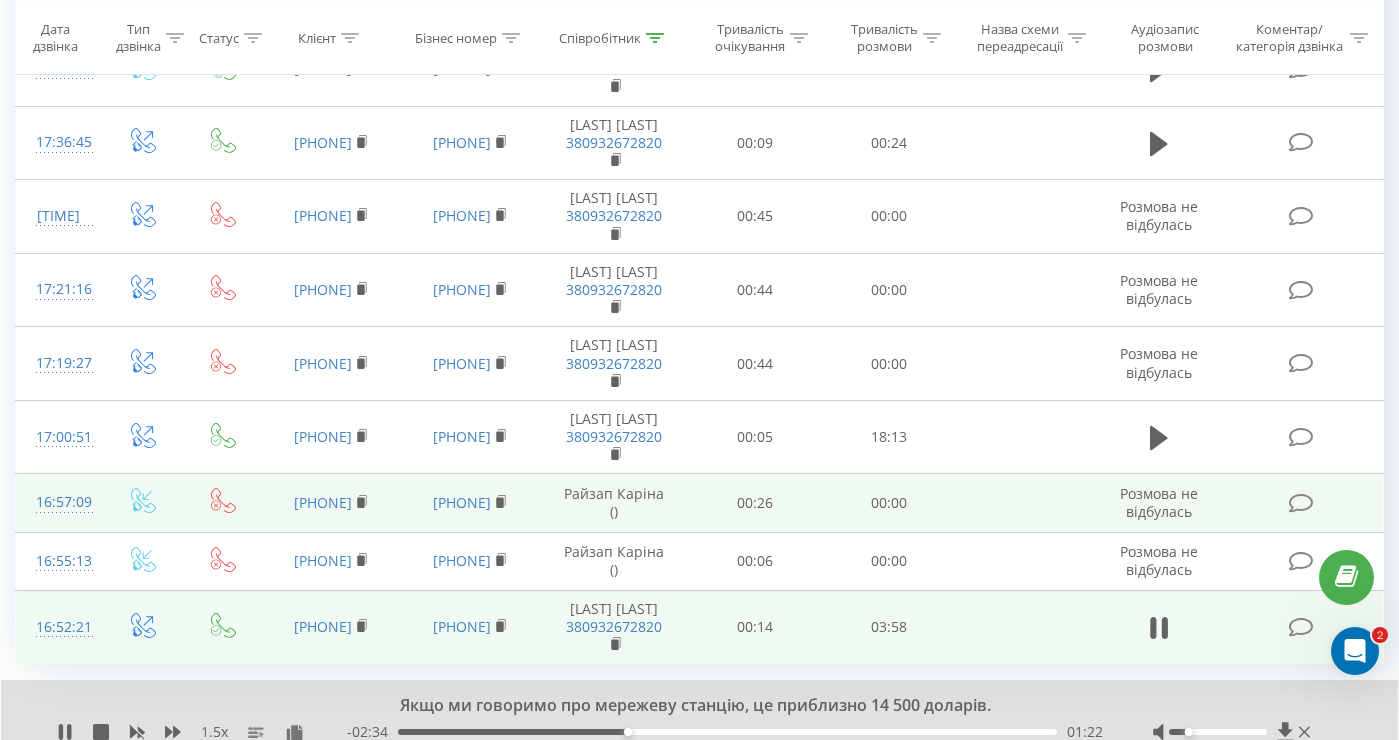 scroll, scrollTop: 1499, scrollLeft: 0, axis: vertical 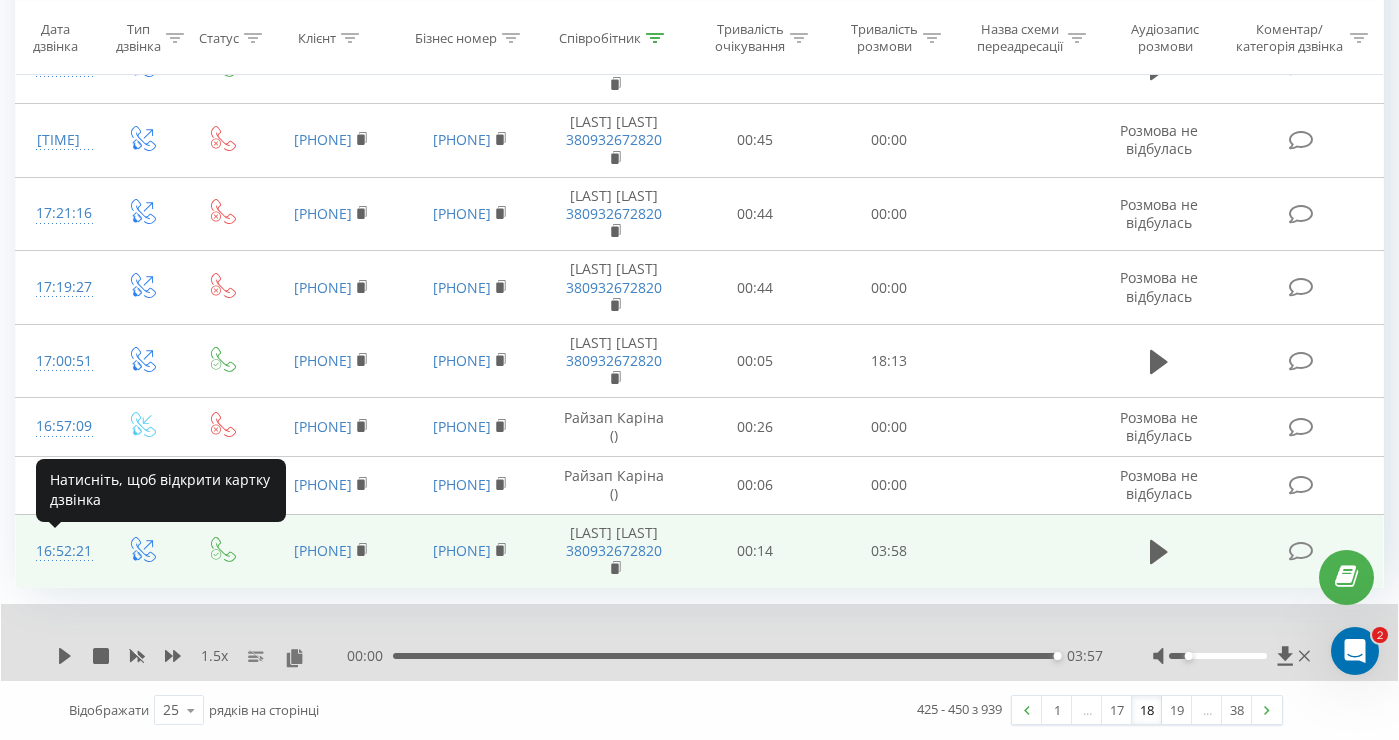 click on "16:52:21" at bounding box center [58, 551] 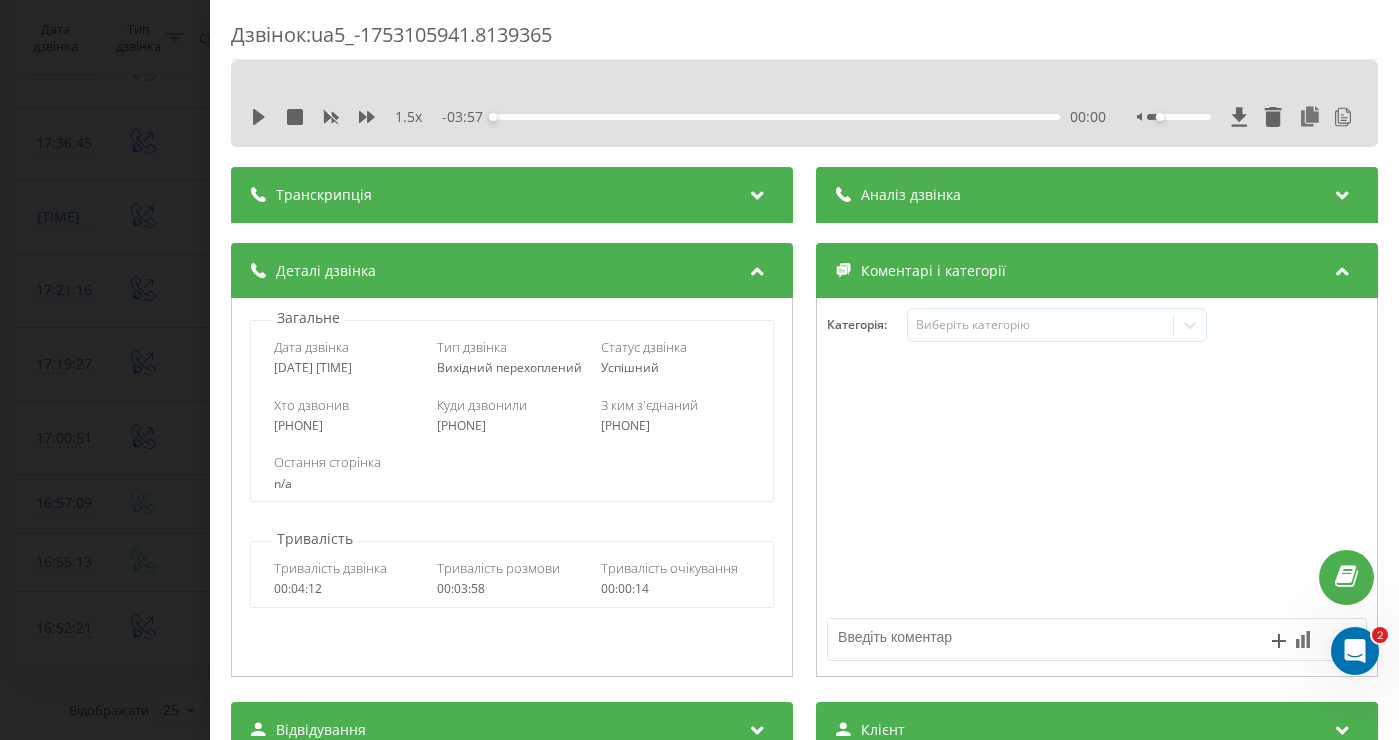 drag, startPoint x: 390, startPoint y: 367, endPoint x: 272, endPoint y: 362, distance: 118.10589 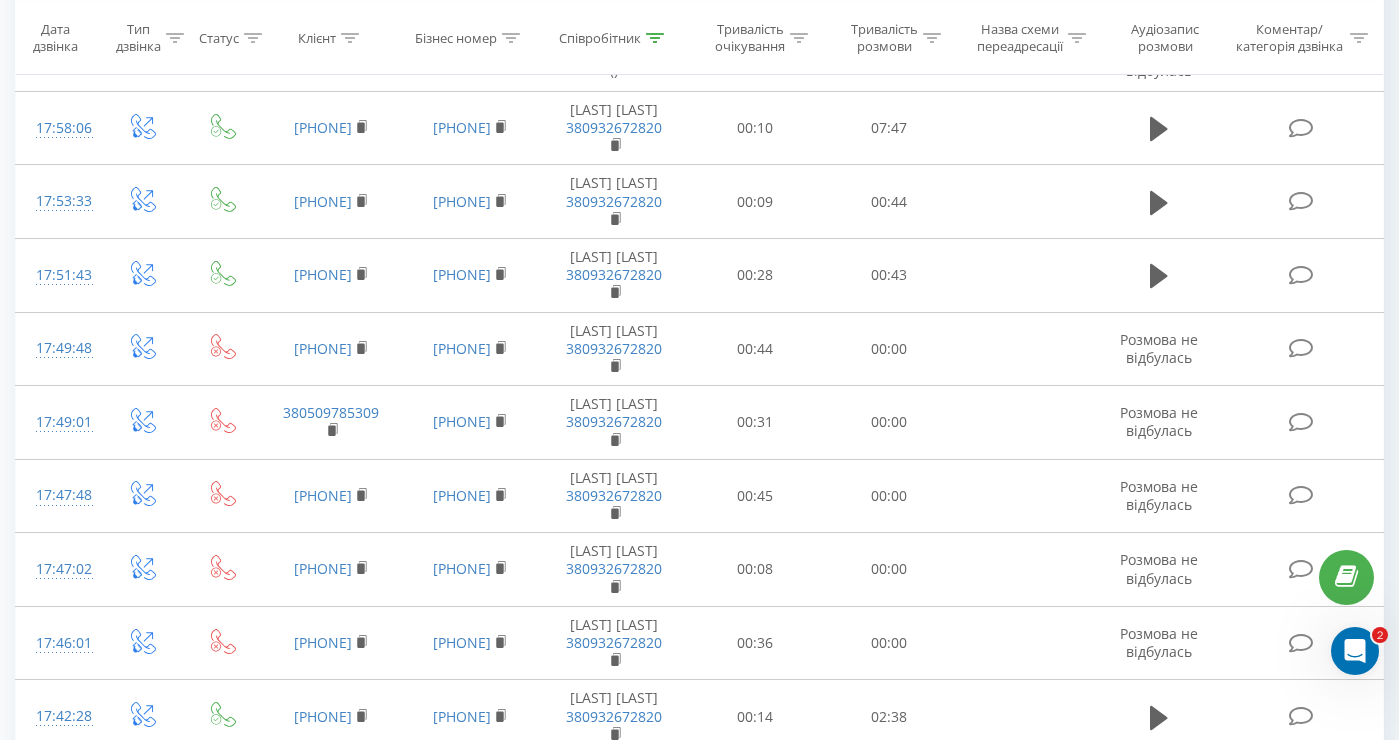 scroll, scrollTop: 0, scrollLeft: 0, axis: both 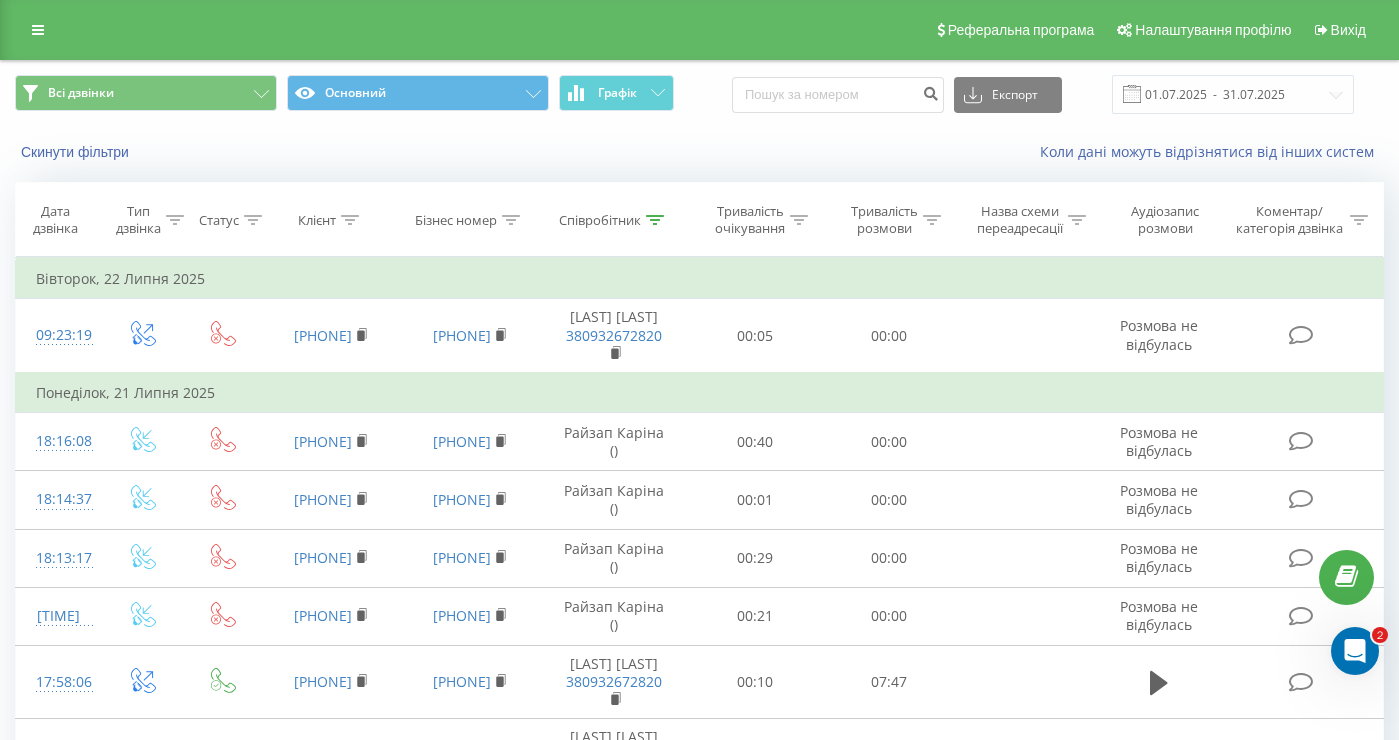 click 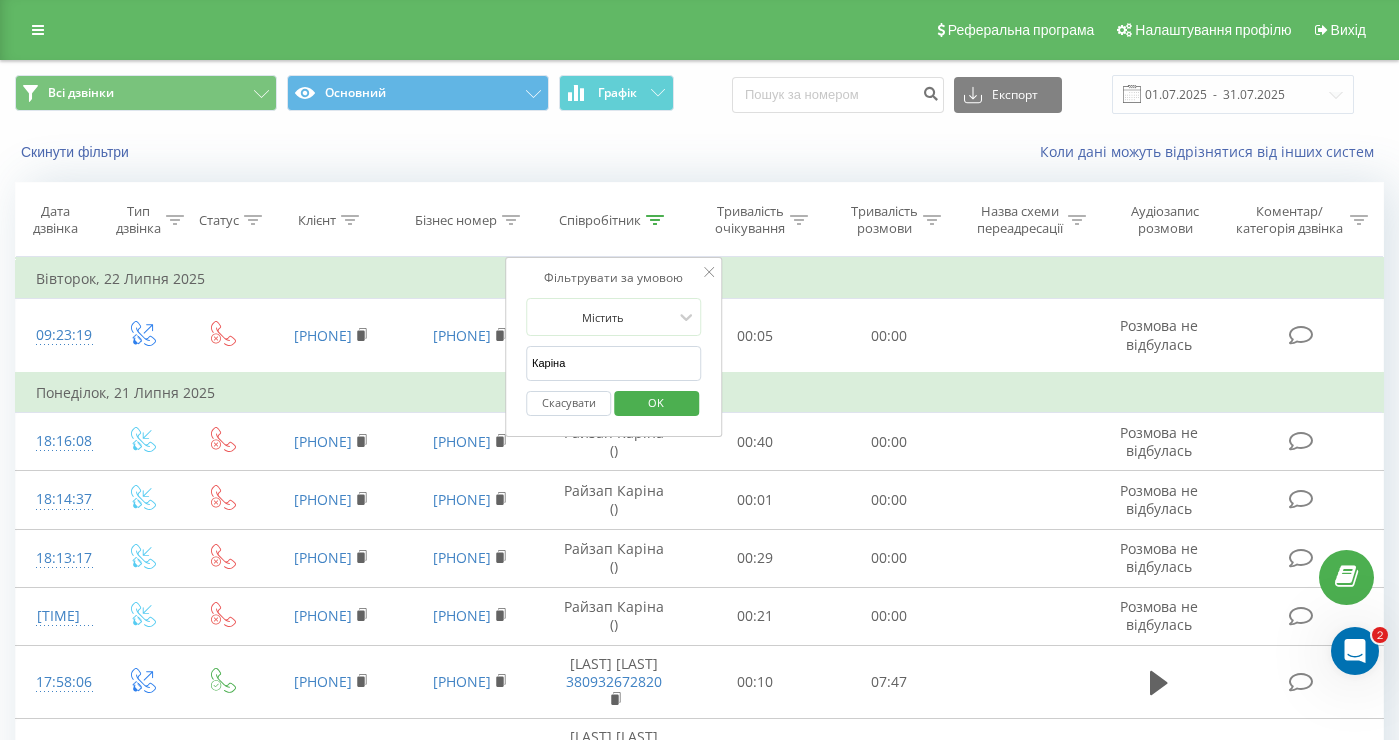 click on "Каріна" at bounding box center [614, 363] 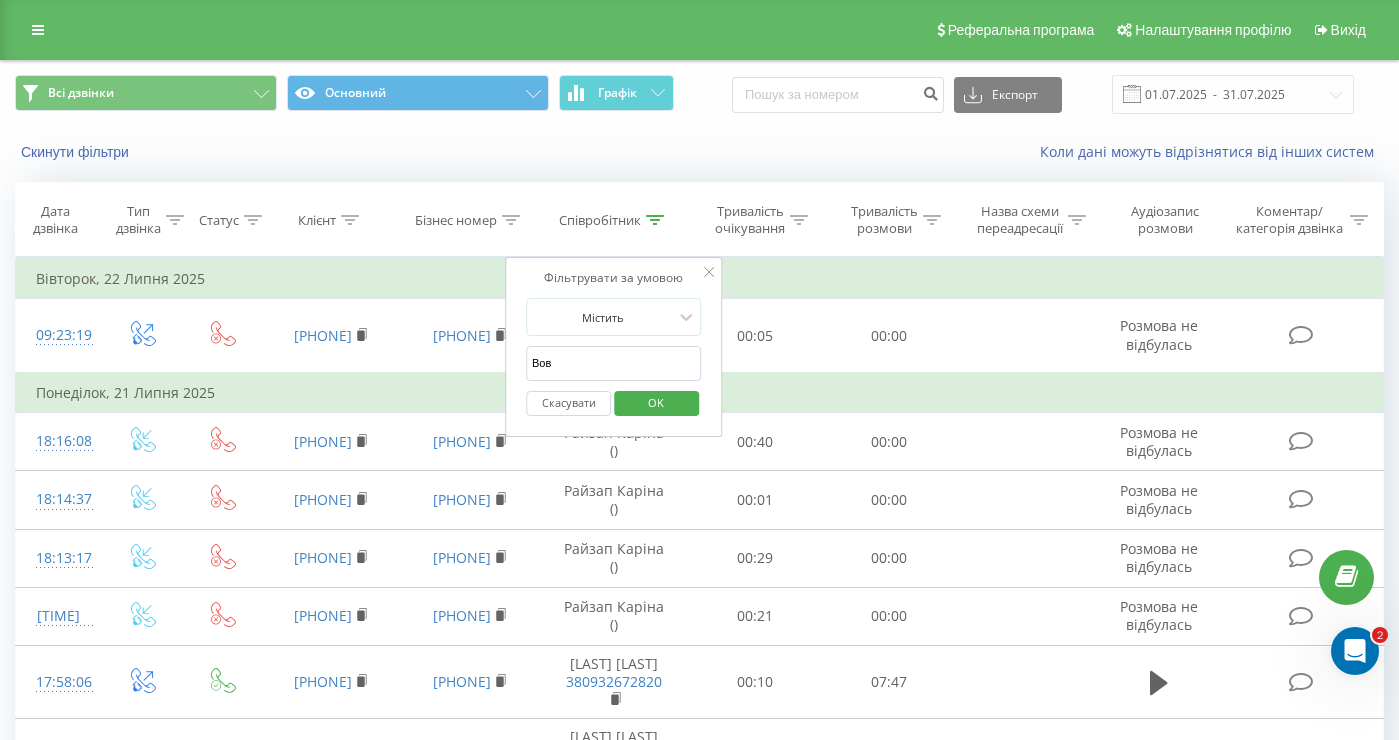 type on "[NAME]" 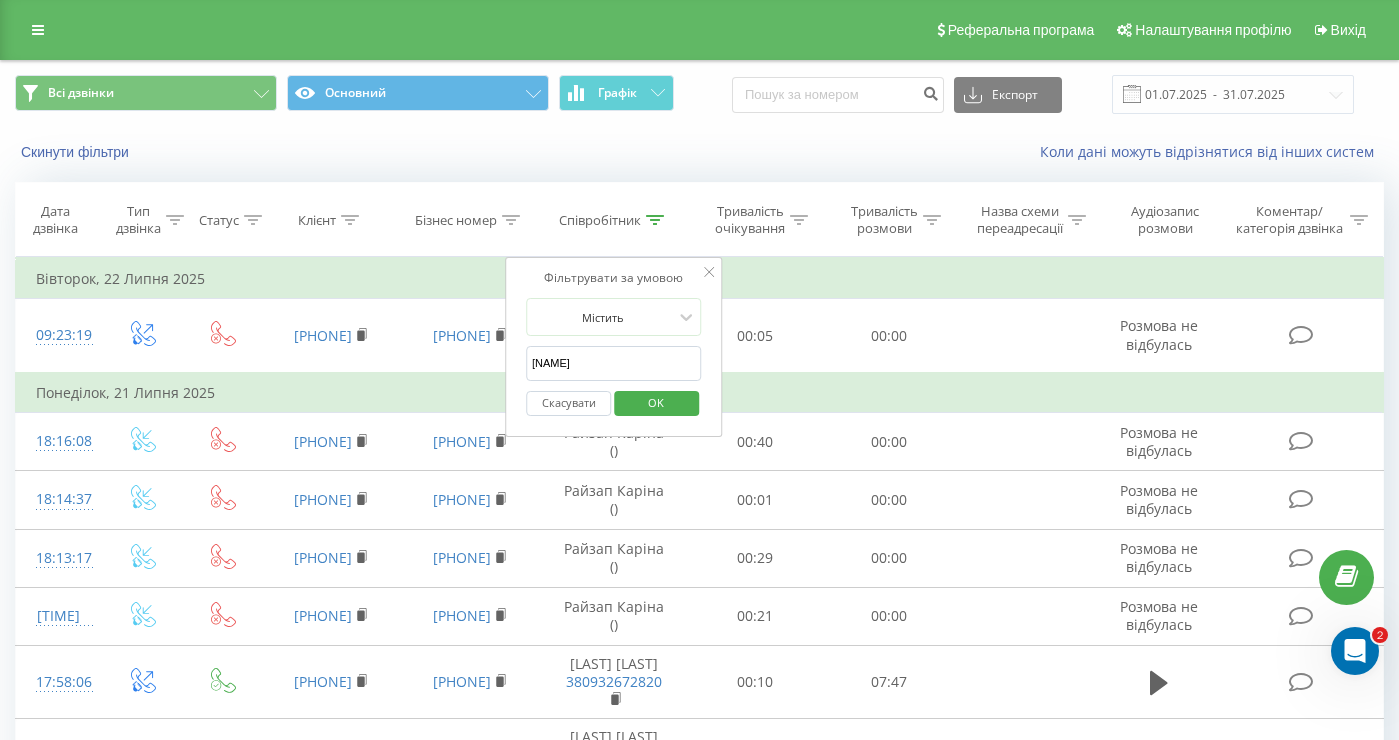 click on "OK" at bounding box center (656, 403) 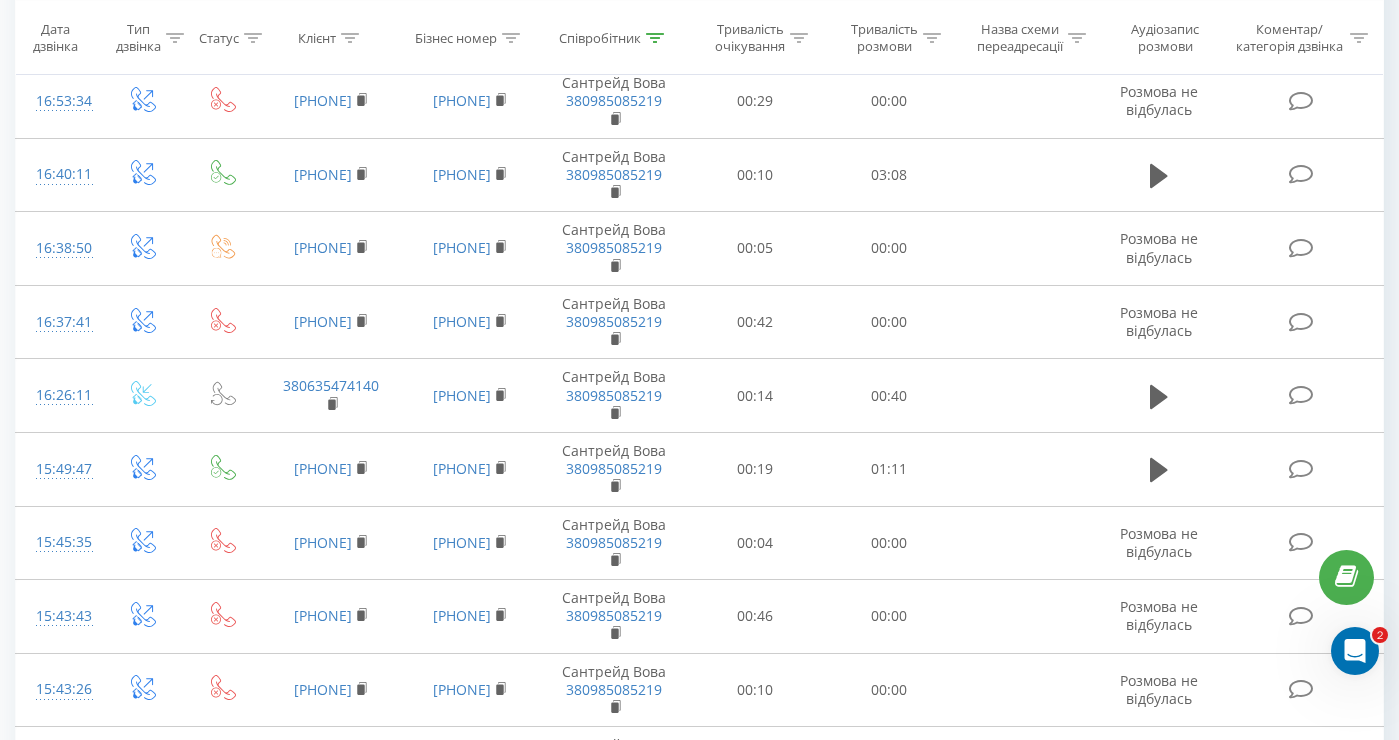 scroll, scrollTop: 1483, scrollLeft: 0, axis: vertical 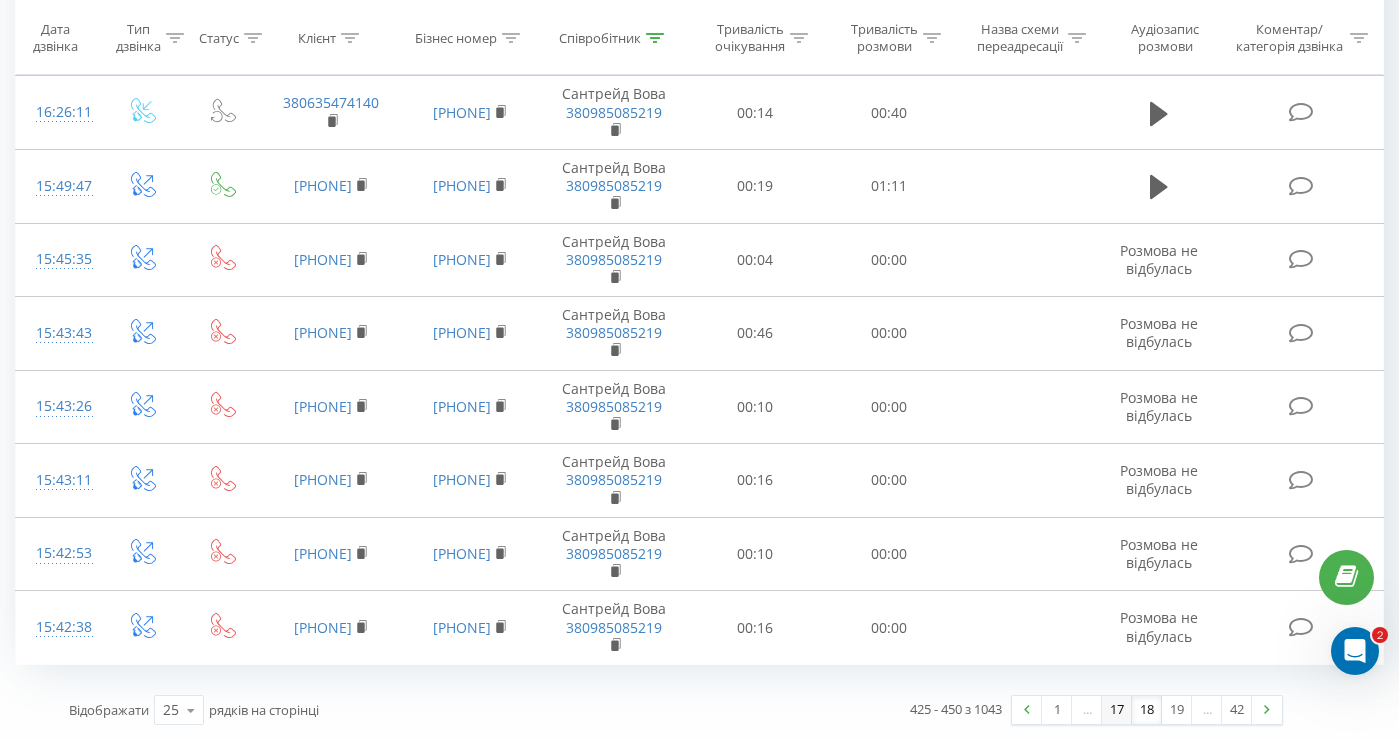 click on "17" at bounding box center (1117, 710) 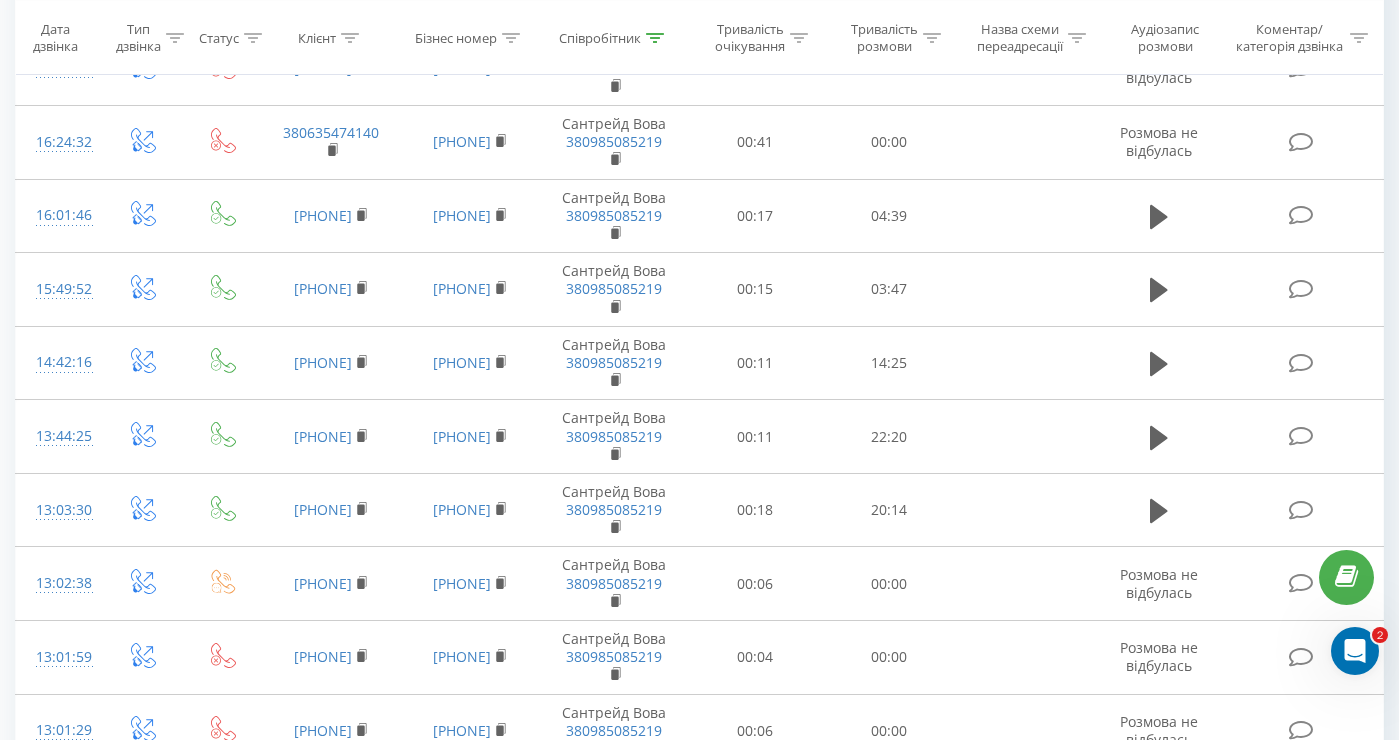 scroll, scrollTop: 814, scrollLeft: 0, axis: vertical 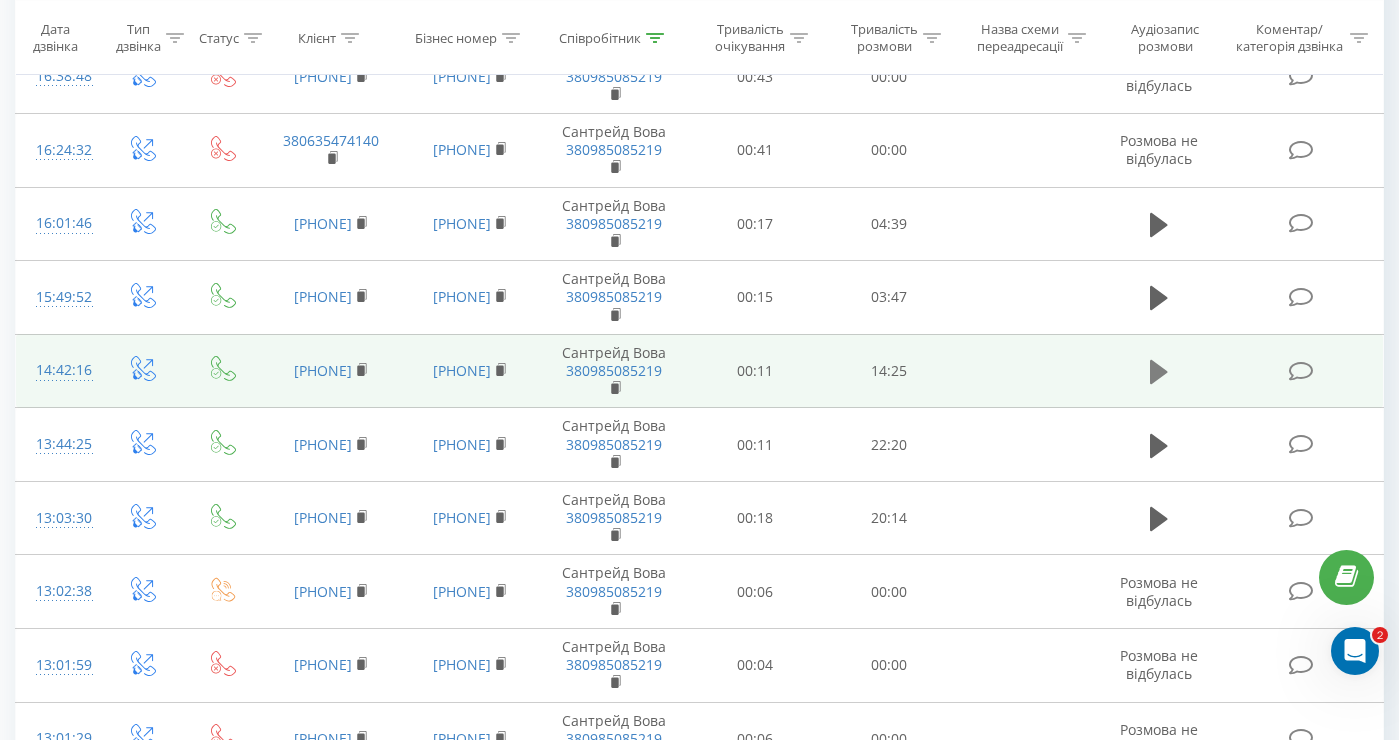 click 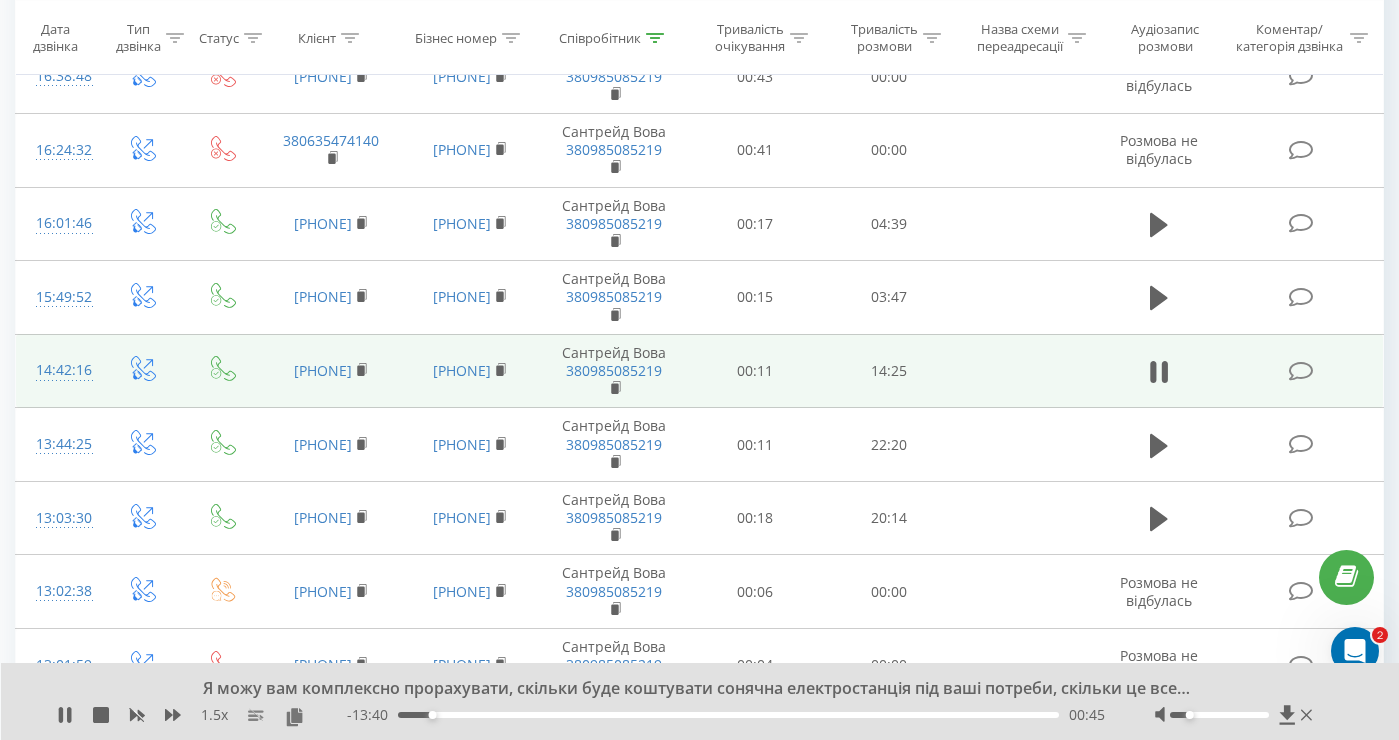 click at bounding box center (1025, 371) 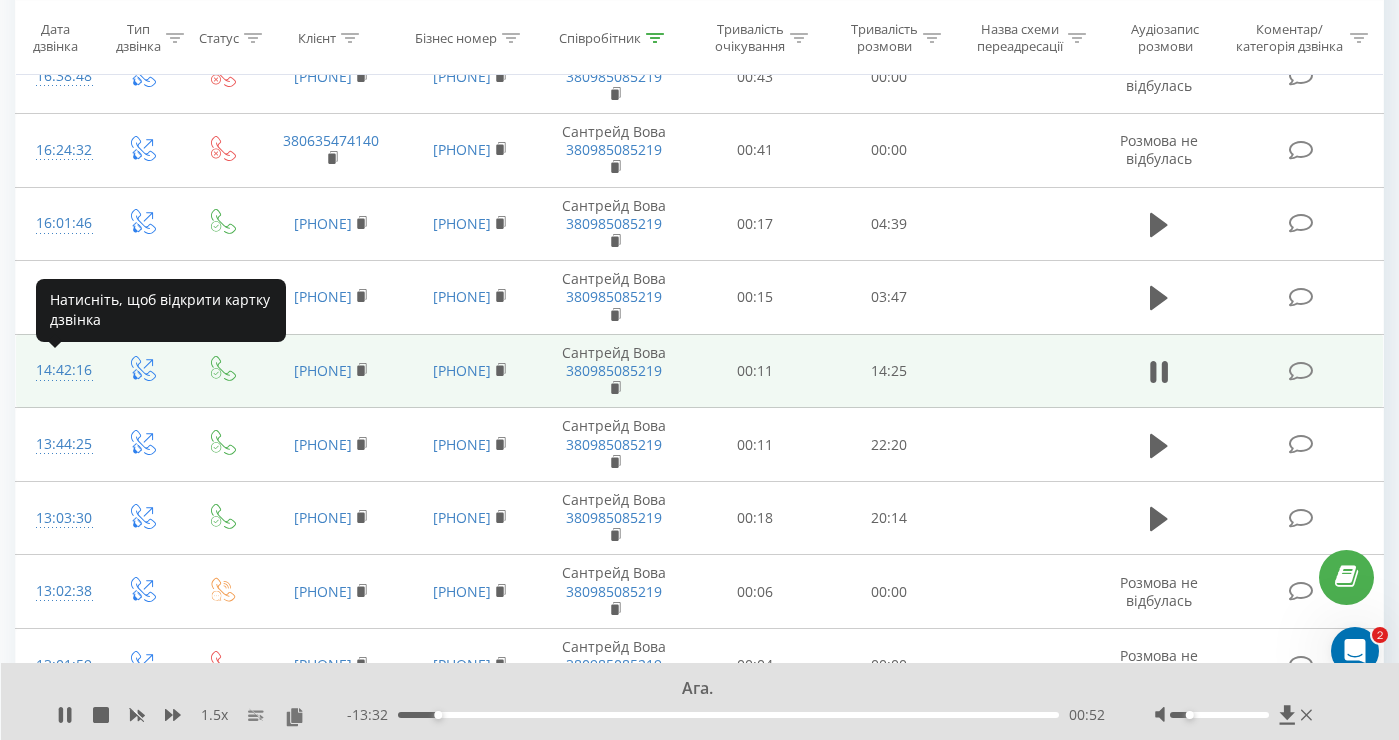 click on "14:42:16" at bounding box center [58, 370] 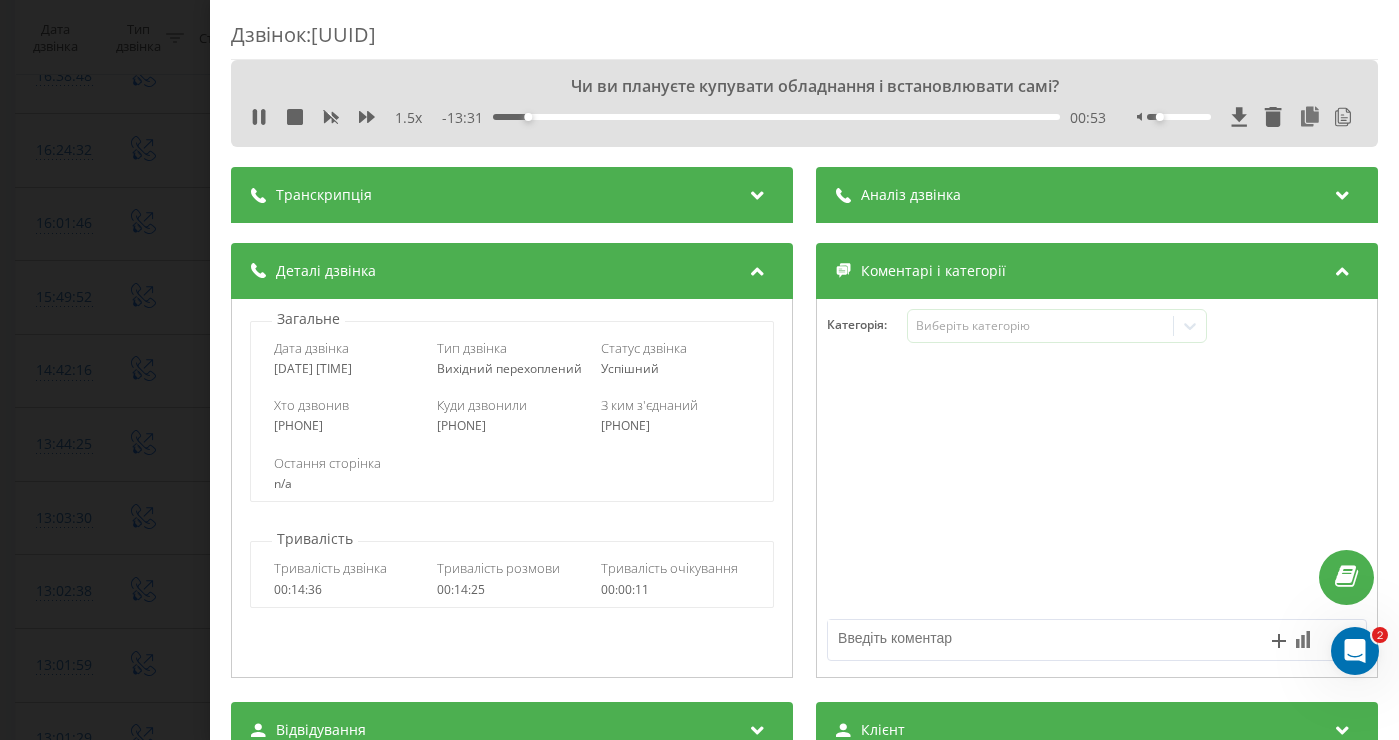 drag, startPoint x: 388, startPoint y: 369, endPoint x: 268, endPoint y: 369, distance: 120 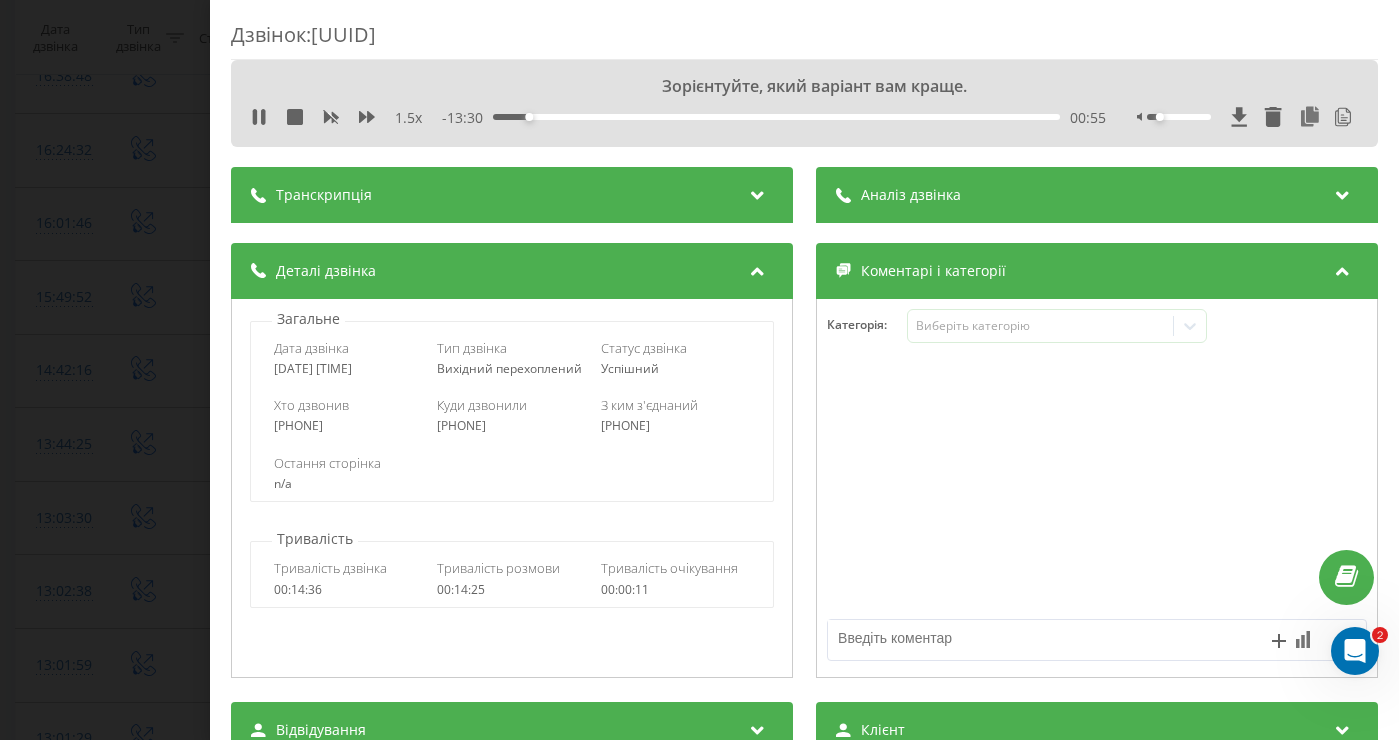 copy on "[DATE] [TIME]" 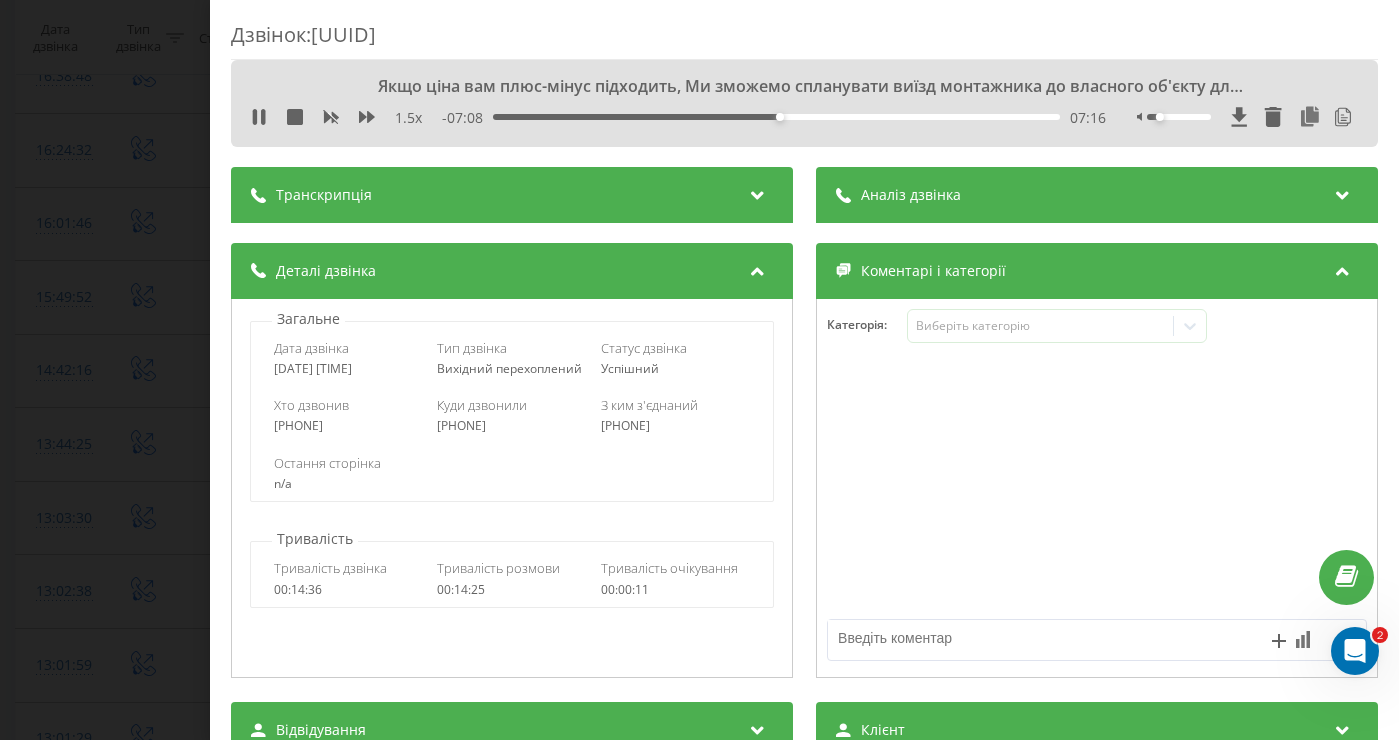 click on "Дзвінок : ua12_-1753098136.4586704 Якщо ціна вам плюс-мінус підходить, Ми зможемо спланувати виїзд монтажника до власного об'єкту для більш точної прорахунки. 1.5 x - [TIME] [TIME] [TIME] Транскрипція 00:01 Так. 00:02 Голово Петру, добрий день. 00:04 Добре. 00:05 Це [NAME], компанія Рейзап. 00:06 Ми вам почували спокоїться по сонячній електростанції, але ви десь потім були заняті. 00:10 А скільки одна плита? 00:11 Хочу запитати, чи зараз є вільна хвилинка поговорити? 00:13 Ви тоді лишали заявку, нашу рекламу бачили. 00:18 Ще 00:20 Ну, 00:22 раз, не почув. 00:24 одна коштує. 00:25 Скільки одна плита? 00:26 00:28 00:33 00:40 :" at bounding box center [699, 370] 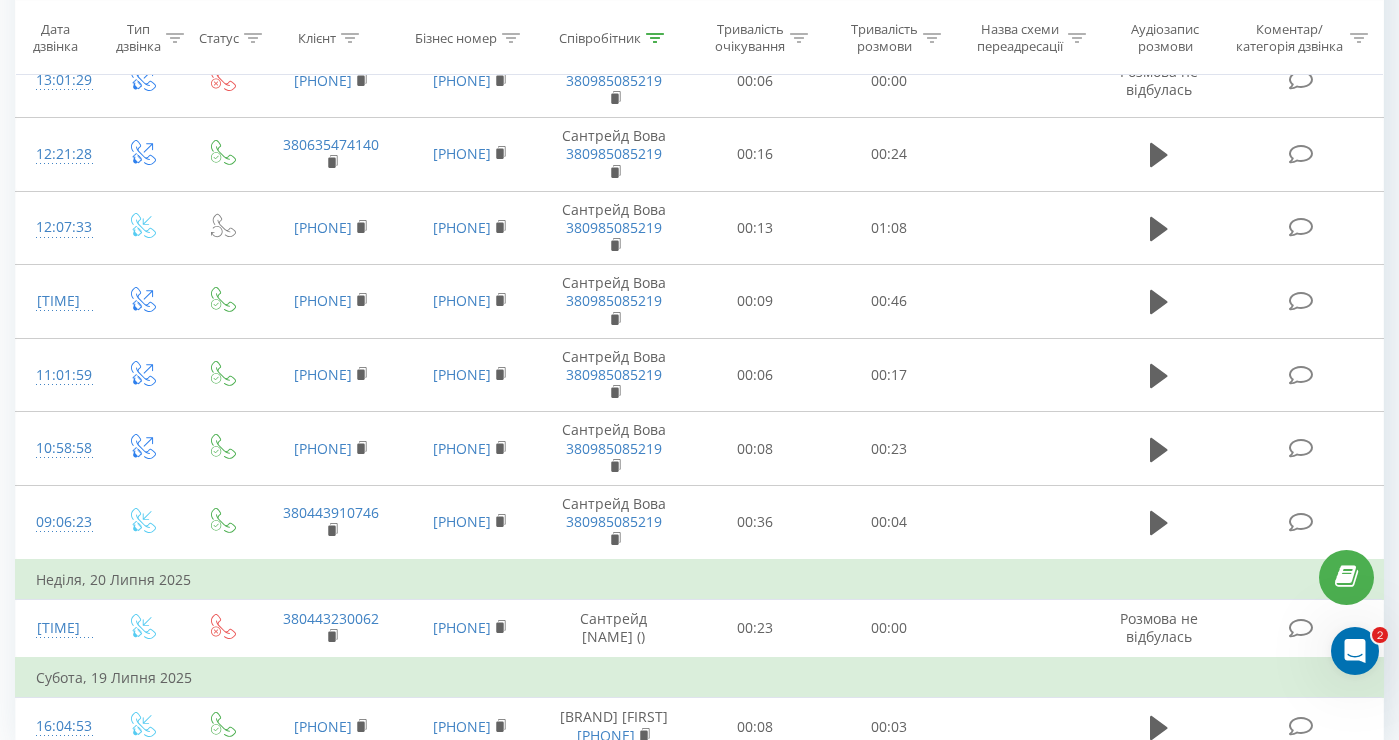 scroll, scrollTop: 1579, scrollLeft: 0, axis: vertical 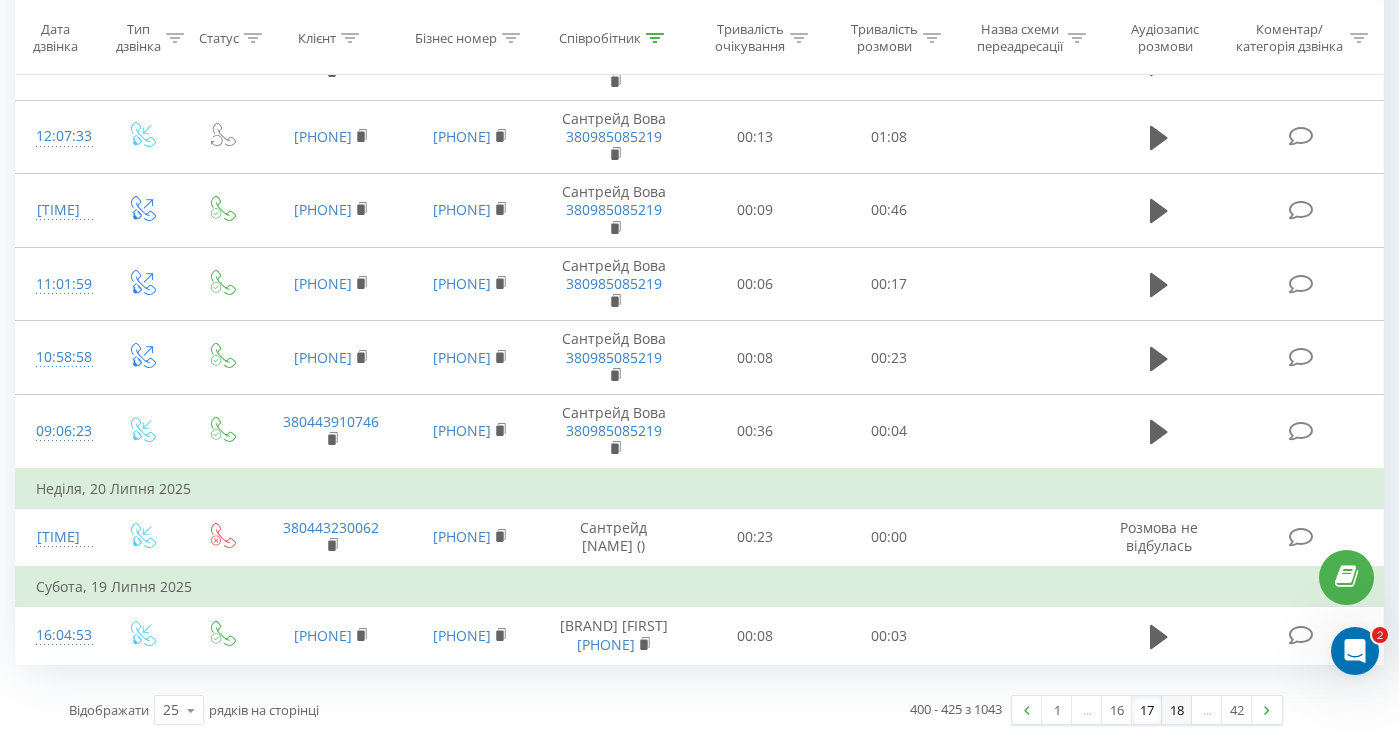 click on "18" at bounding box center (1177, 710) 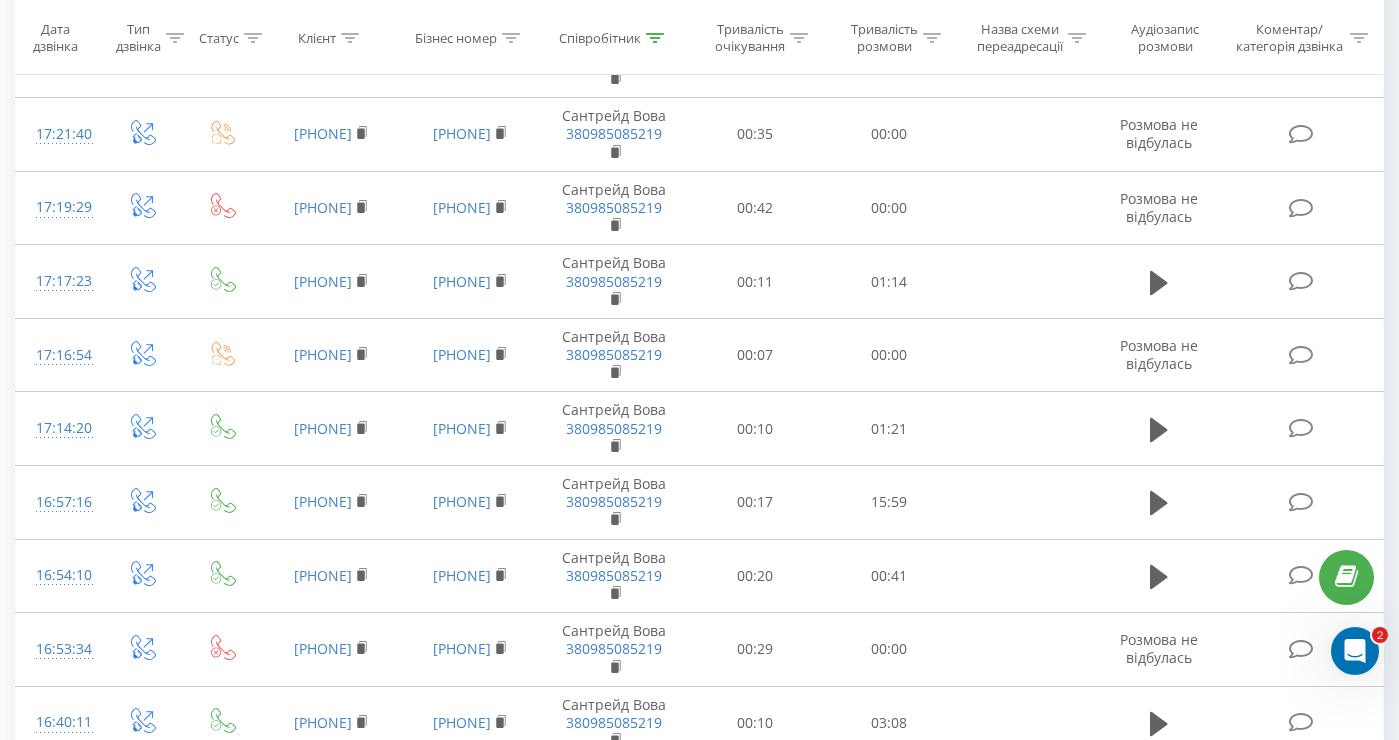 scroll, scrollTop: 658, scrollLeft: 0, axis: vertical 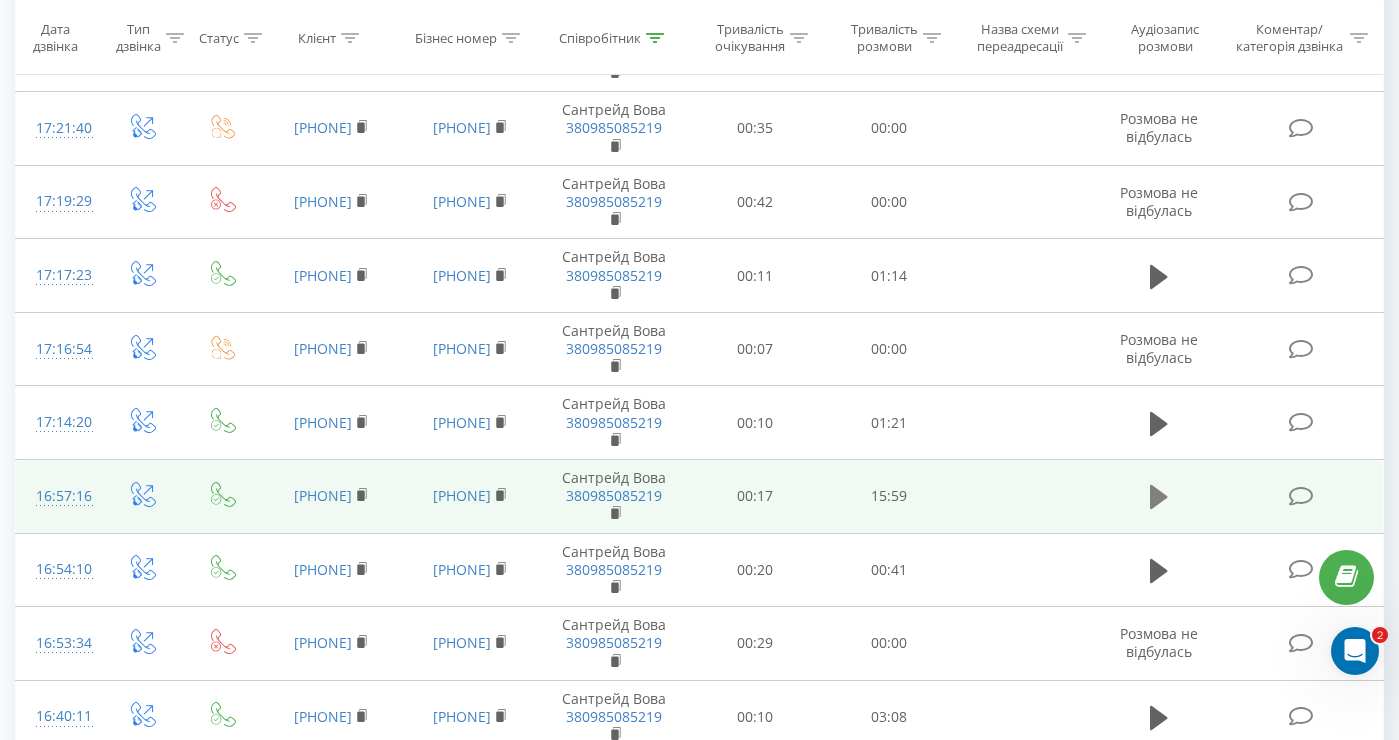 click 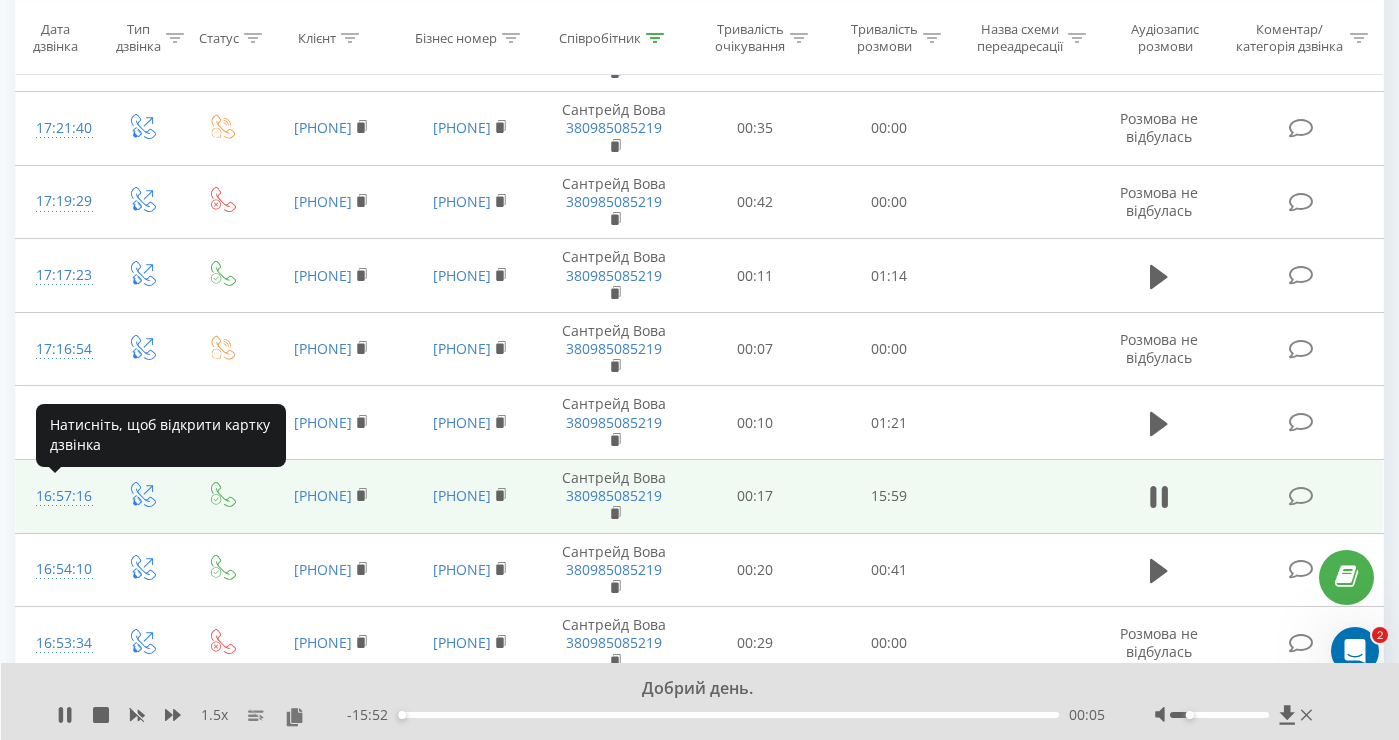 click on "16:57:16" at bounding box center [58, 496] 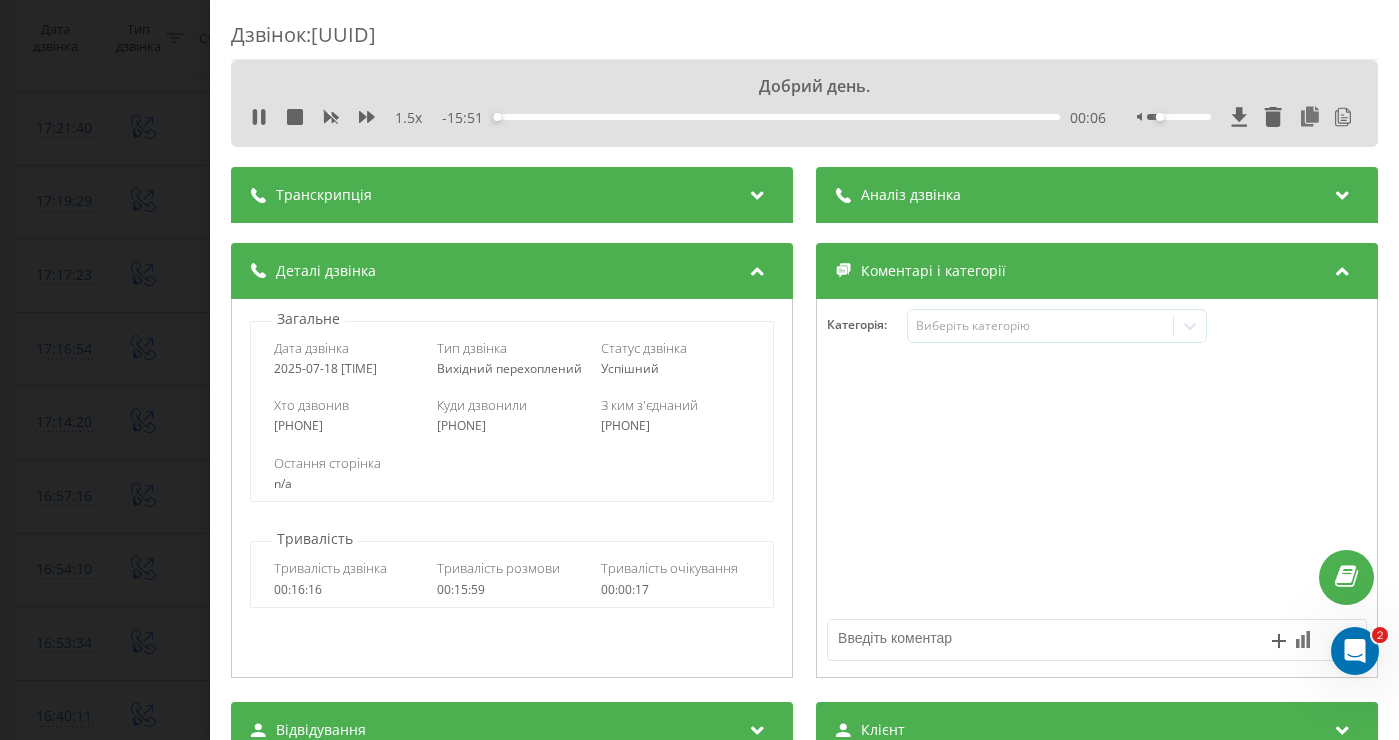 drag, startPoint x: 386, startPoint y: 368, endPoint x: 275, endPoint y: 368, distance: 111 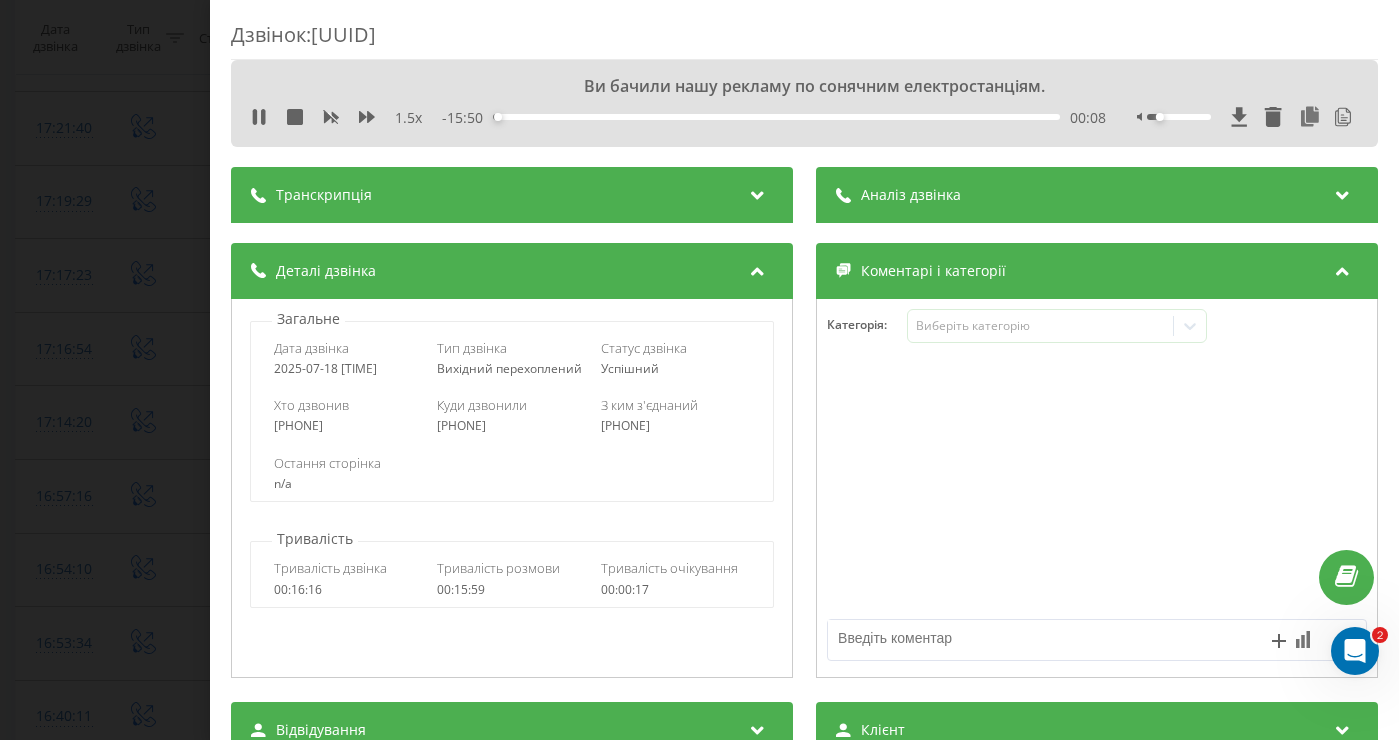 copy on "2025-07-18 [TIME]" 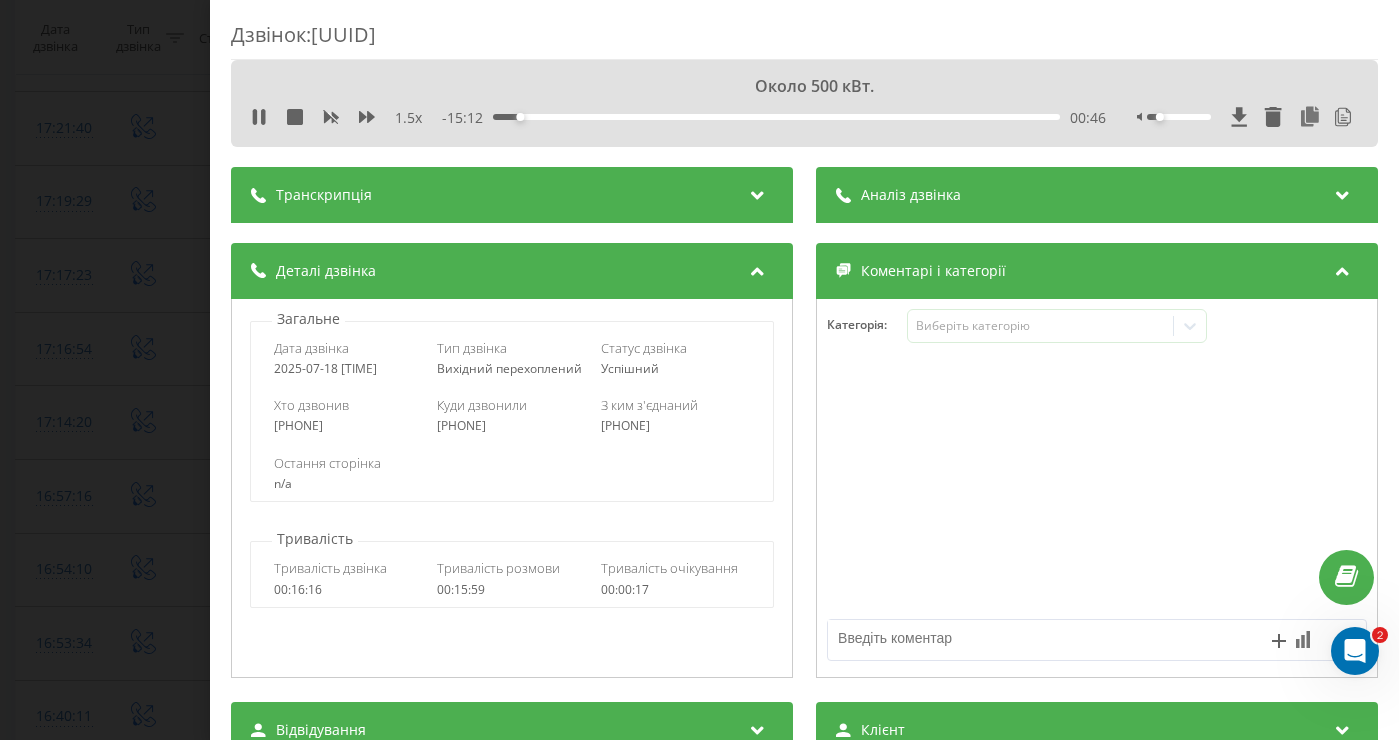 click on "Дзвінок : [UUID] Около [NUMBER] кВт. [PRICE] x - [TIME] [TIME] Транскрипція [TIME] Алло. [TIME] Слава Івану, добрий день. [TIME] Добрий день. [TIME] Мене звати [NAME]. [TIME] Компанія «Рейсваз». [TIME] Ви бачили нашу рекламу по сонячним електростанціям. [TIME] Да-да-да. [TIME] Казали, для приватного будинку вас цікавить з метою економії. [TIME] Правильно? [TIME] Добре. [TIME] Скажіть, будь ласка, де проживаєте? [TIME] [REGION] область. [TIME] Так, добре. [TIME] Скільки у вас фаз? [TIME] Як-як? [TIME] Одна, чотири. [TIME] Скільки фаз у вас? [TIME] Одна, чотири? [TIME] Одна. [TIME] Добре. [TIME] Ви скільки споживаєте кіловат? [TIME] [TIME] [TIME] А" at bounding box center (804, 780) 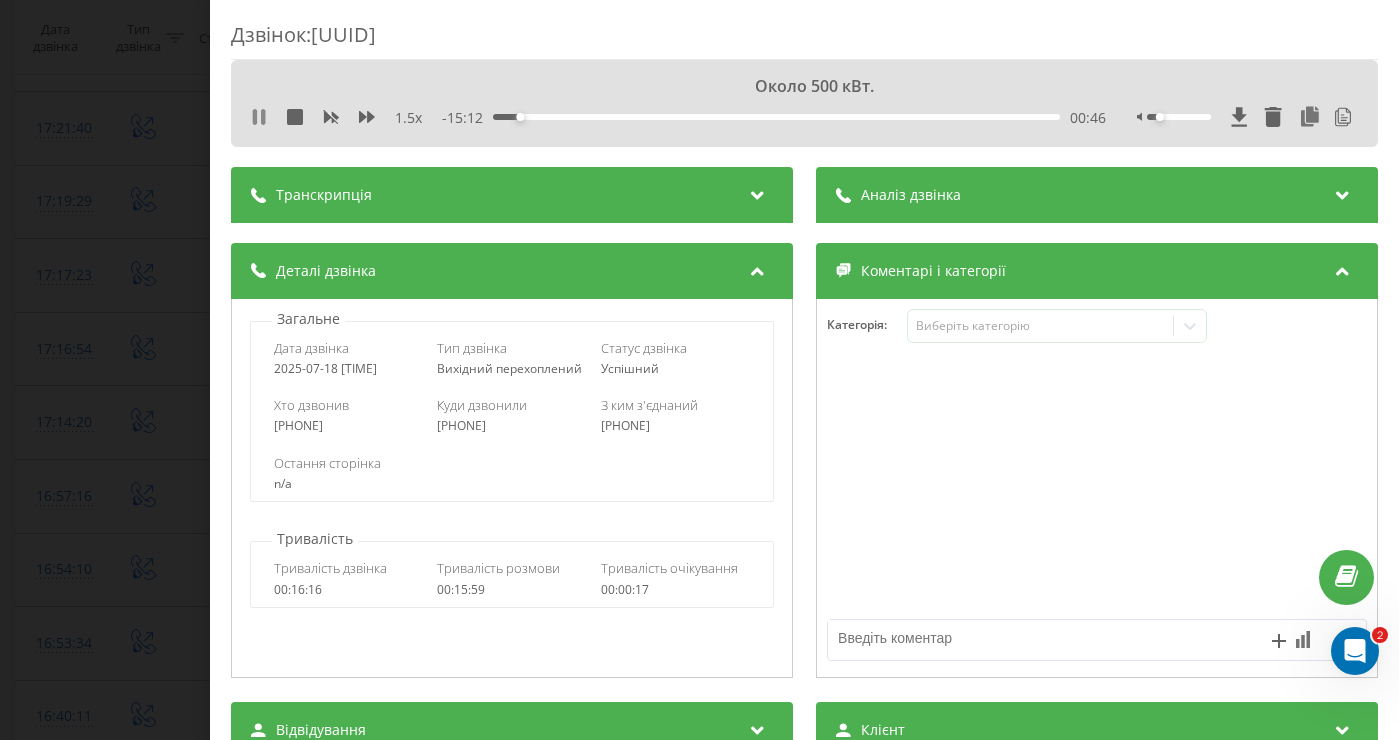 click 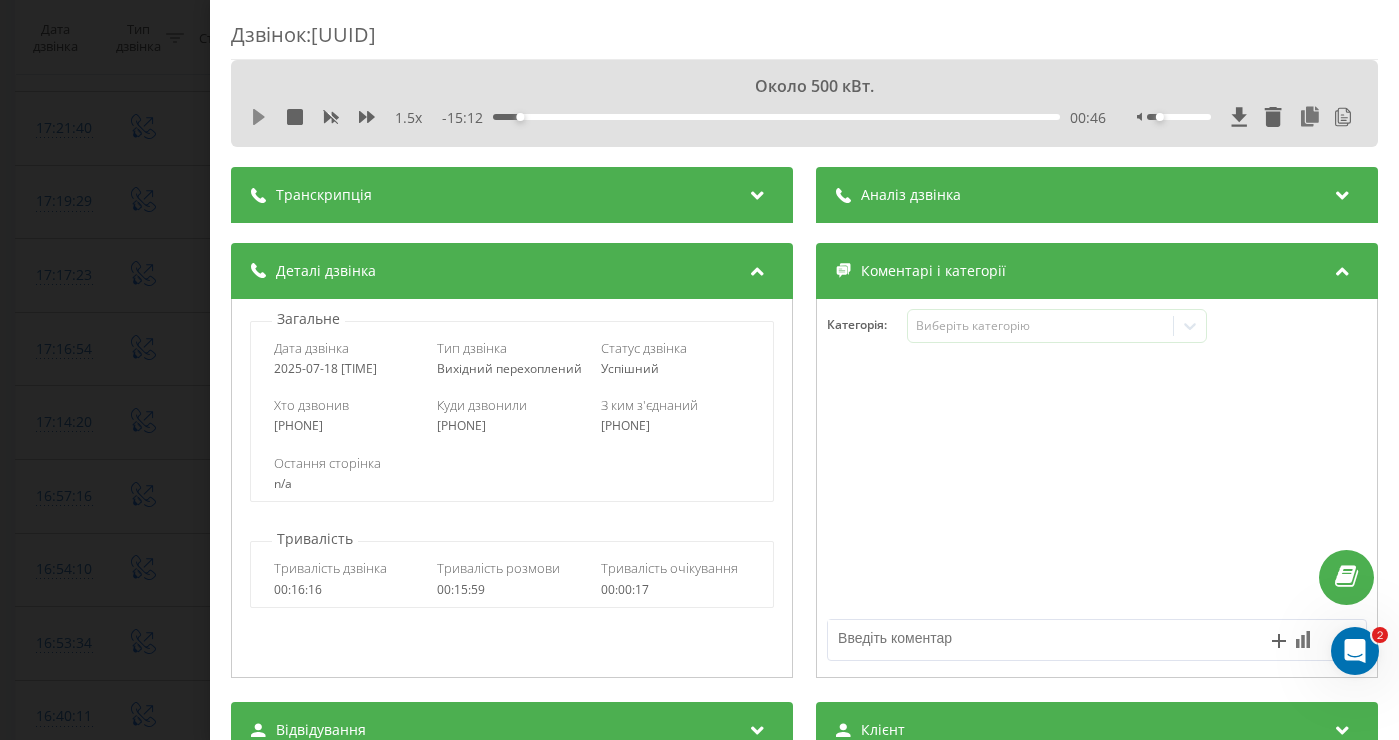 click 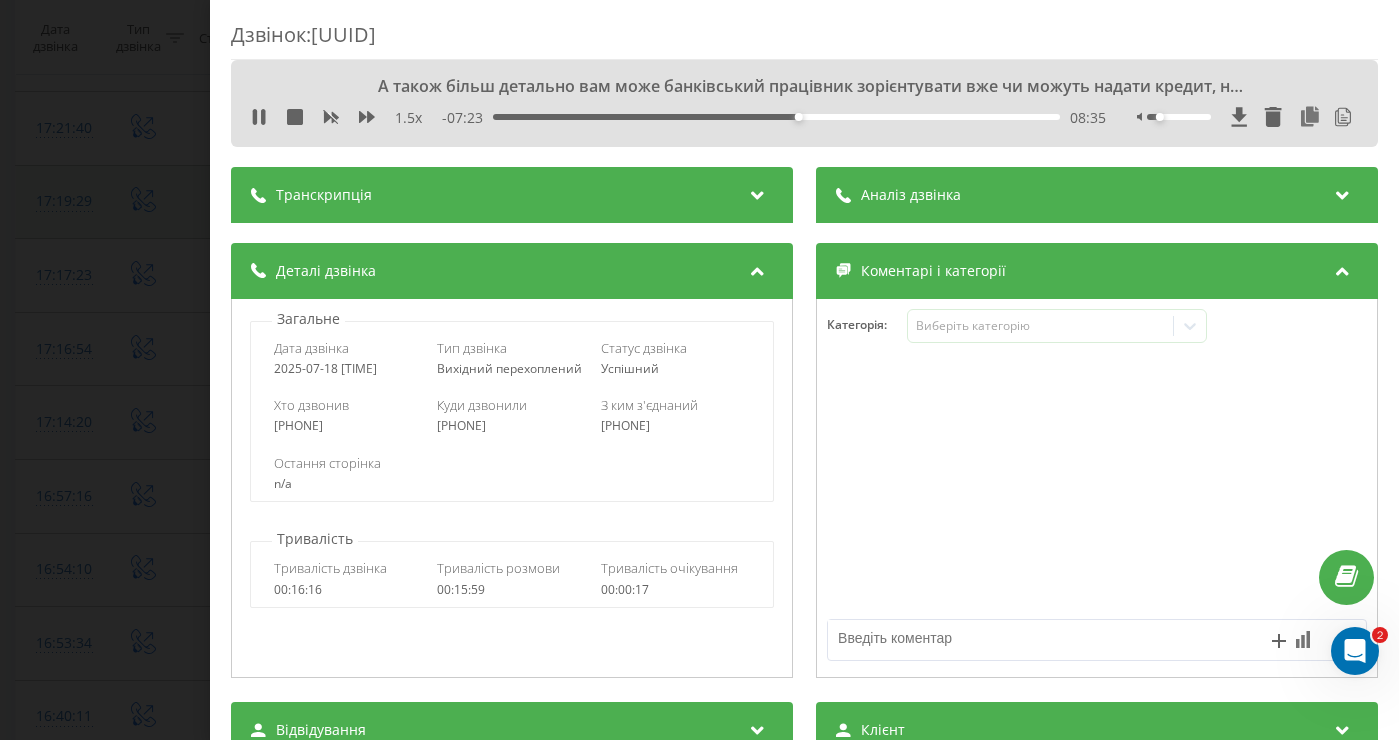 click on "Дзвінок : ua12_-1752847035.4226389 А також більш детально вам може банківський працівник зорієнтувати вже чи можуть надати кредит, ну і так далі. 1.5 x - [TIME] [TIME] [TIME] Транскрипція 00:01 Алло. 00:02 Слава Івану, добрий день. 00:03 Добрий день. 00:05 Мене звати [NAME]. 00:06 Компанія «Рейсваз». 00:07 Ви бачили нашу рекламу по сонячним електростанціям. 00:09 Да-да-да. 00:09 Казали, для приватного будинку вас цікавить з метою економії. 00:12 Правильно? 00:14 Добре. 00:15 Скажіть, будь ласка, де проживаєте? 00:16 Закарпатська область. 00:21 Так, добре. 00:22 Скільки у вас фаз? 00:23 Як-як? 00:24 Одна, чотири. 00:26 00:28 00:29 :" at bounding box center [699, 370] 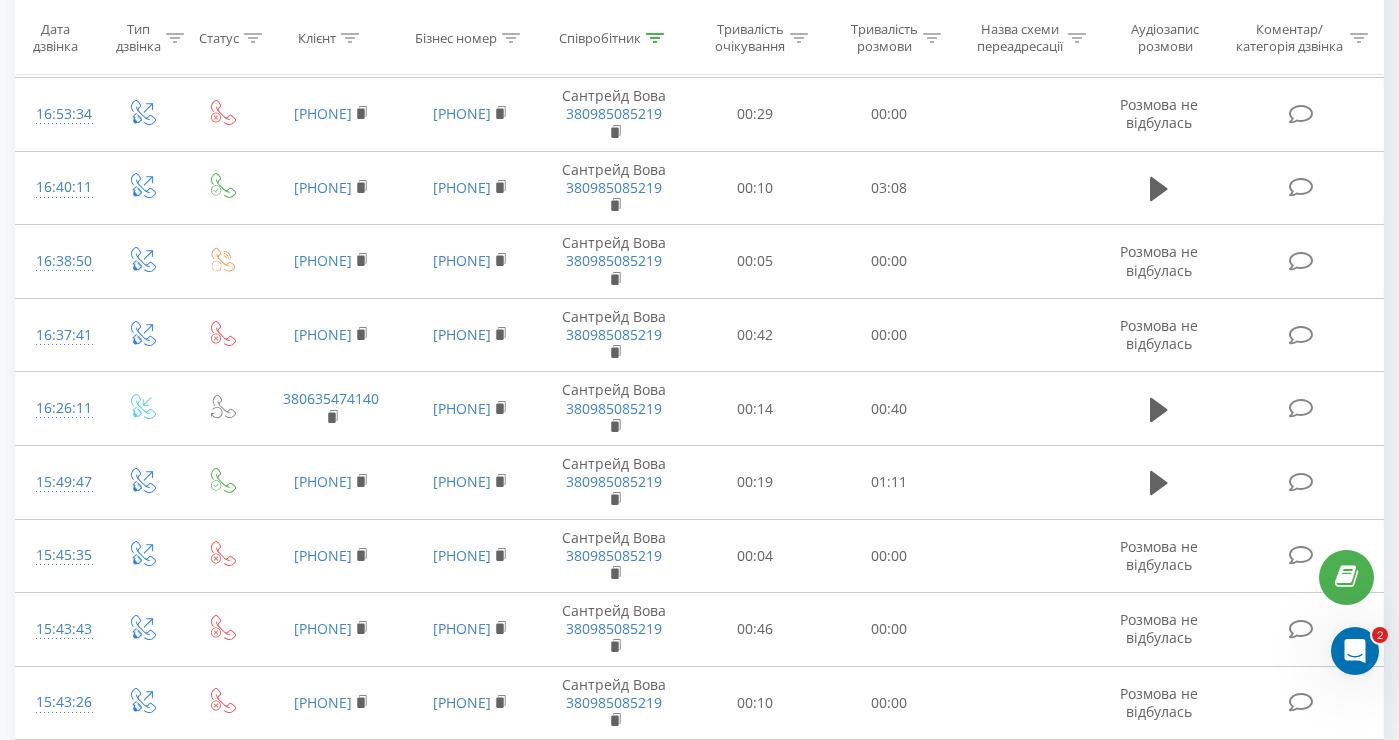 scroll, scrollTop: 1483, scrollLeft: 0, axis: vertical 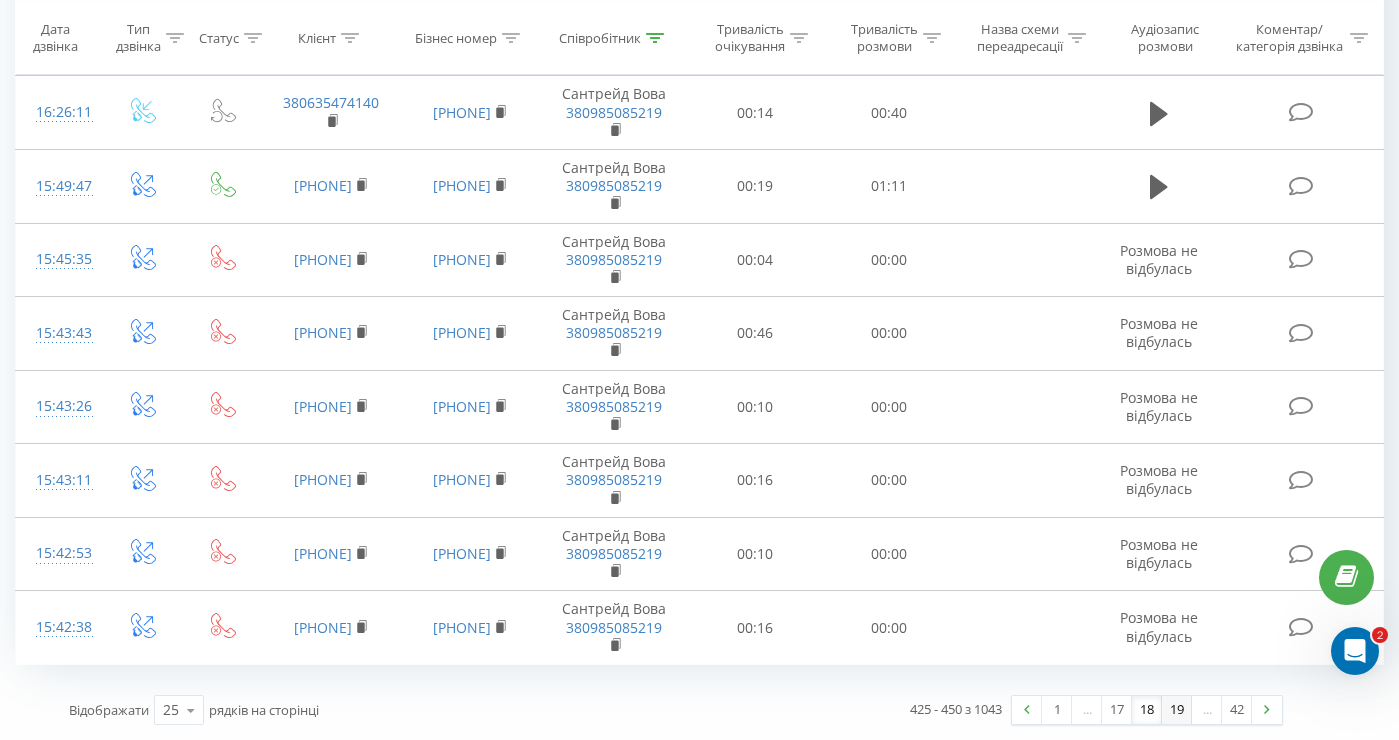 click on "19" at bounding box center (1177, 710) 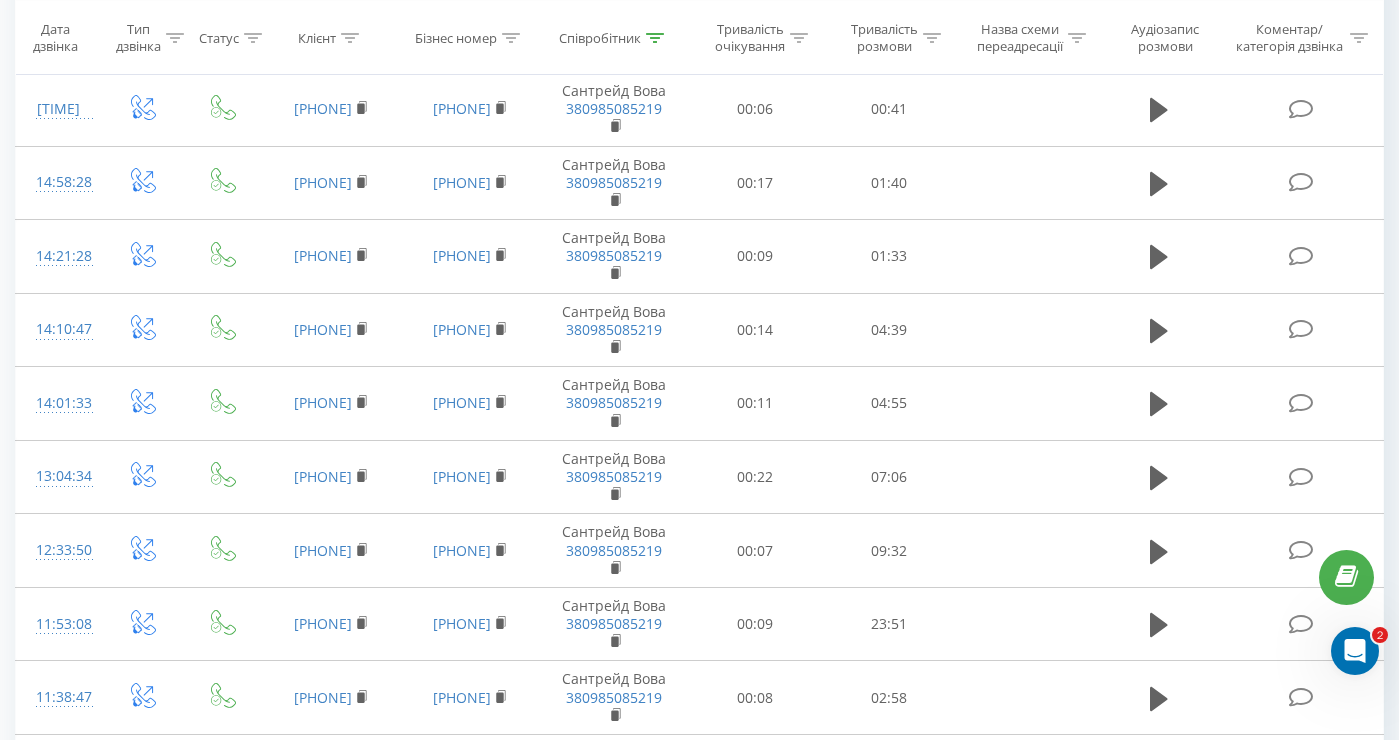 scroll, scrollTop: 349, scrollLeft: 0, axis: vertical 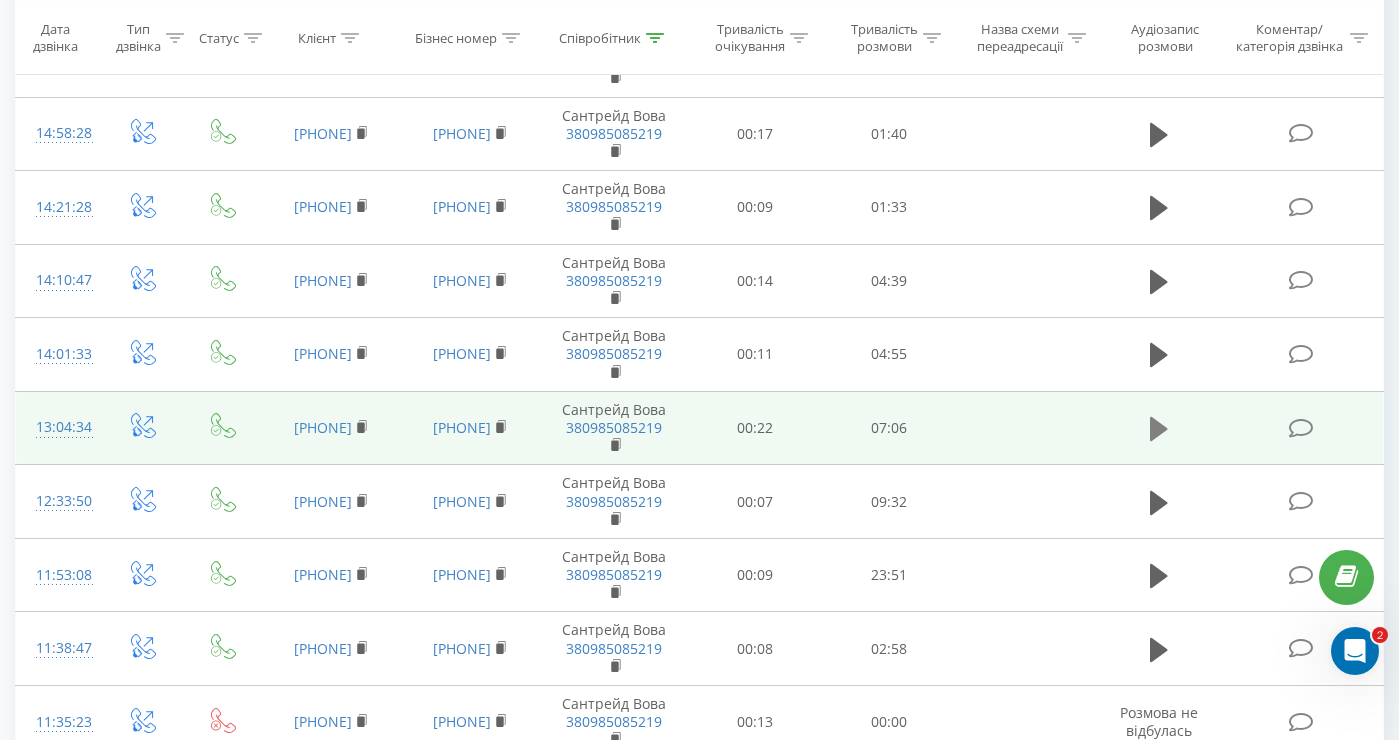 click 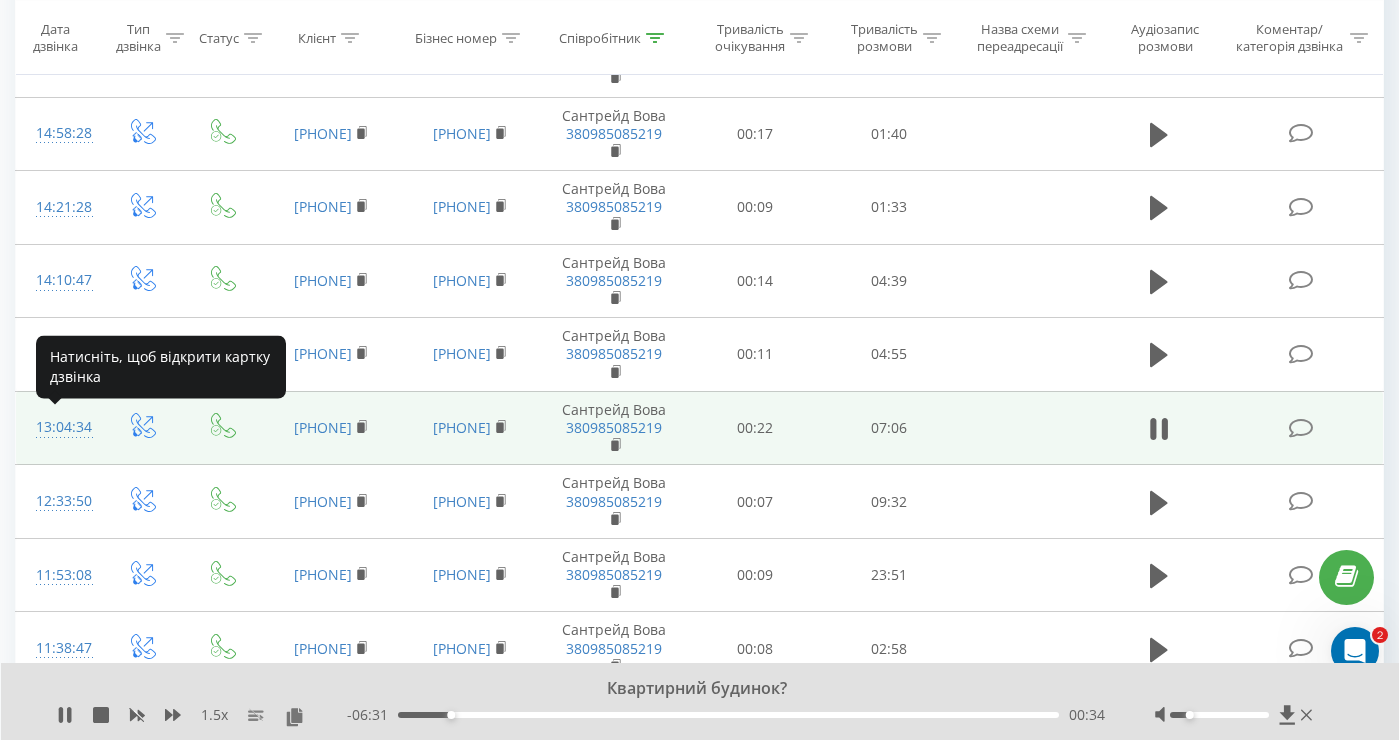 click on "13:04:34" at bounding box center [58, 427] 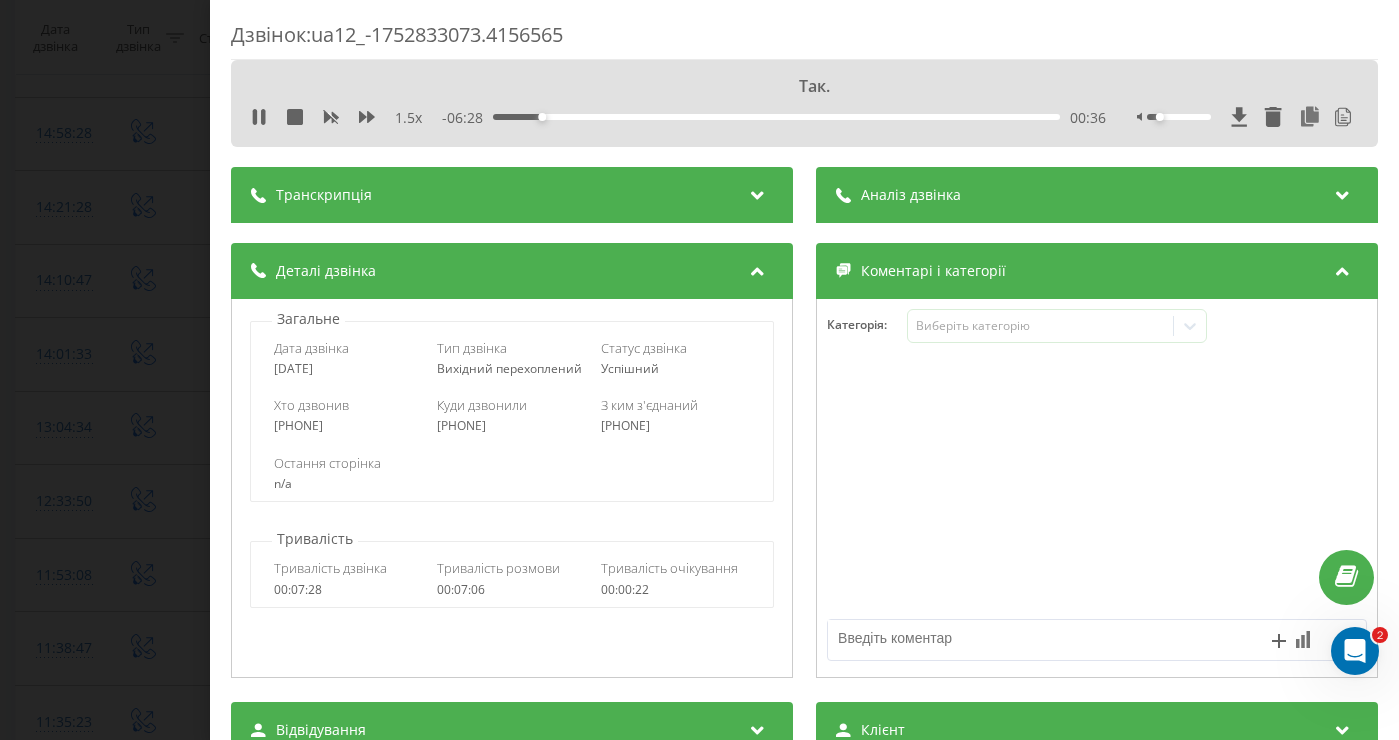drag, startPoint x: 391, startPoint y: 369, endPoint x: 271, endPoint y: 367, distance: 120.01666 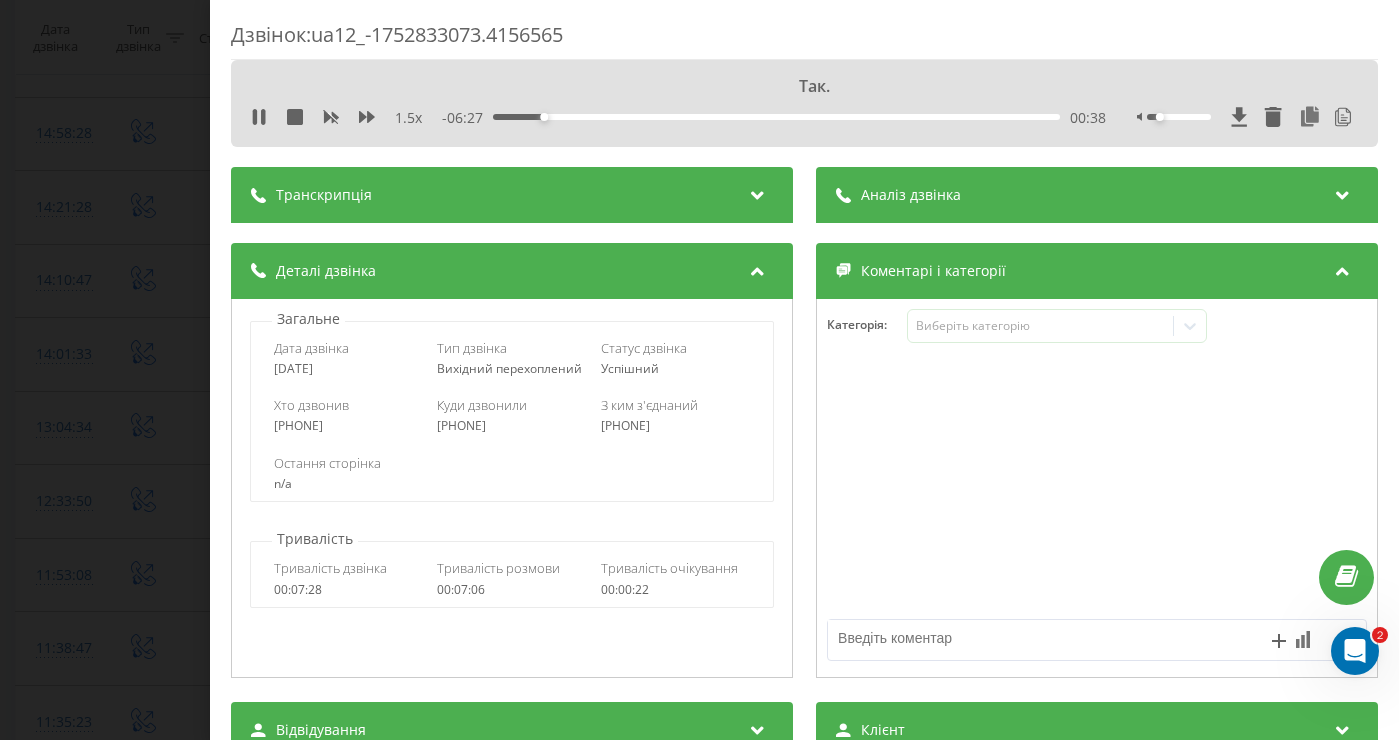 copy on "[DATE]" 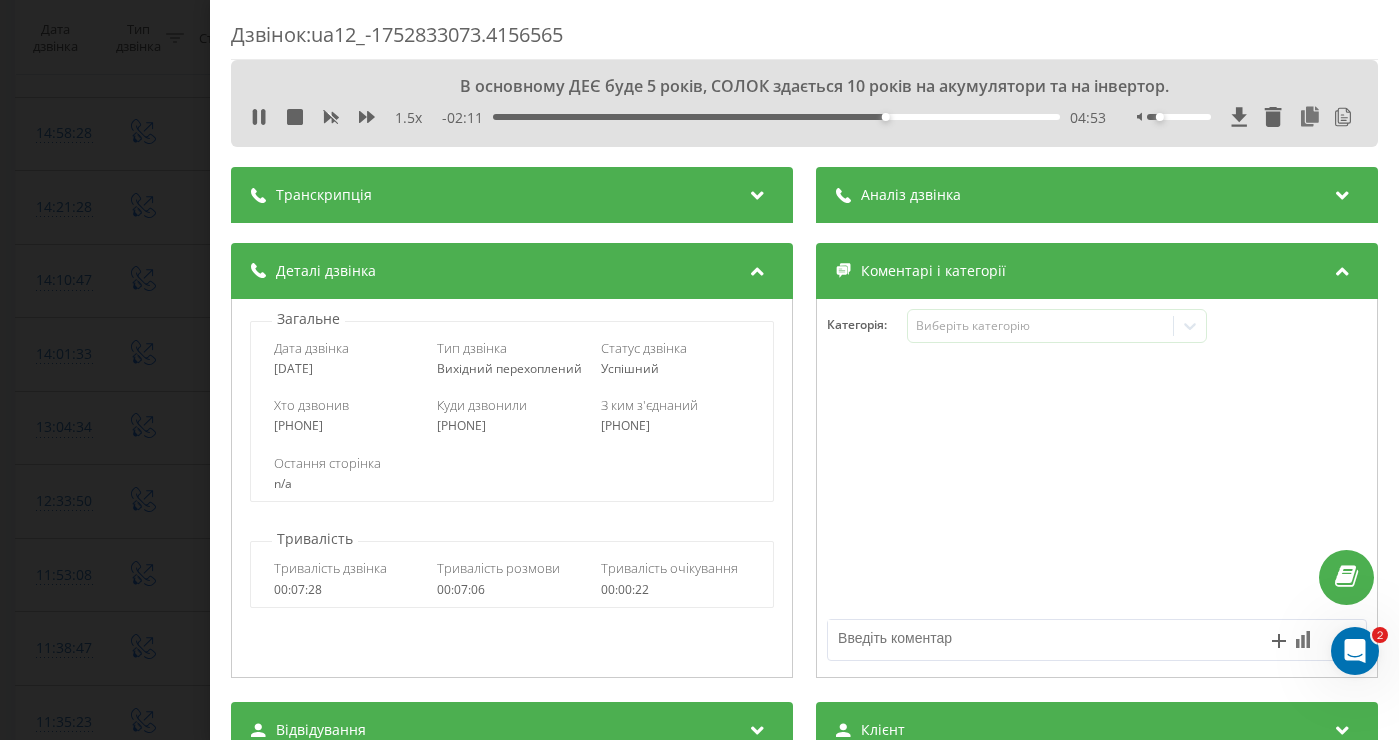 click on "Аналіз дзвінка" at bounding box center (1097, 195) 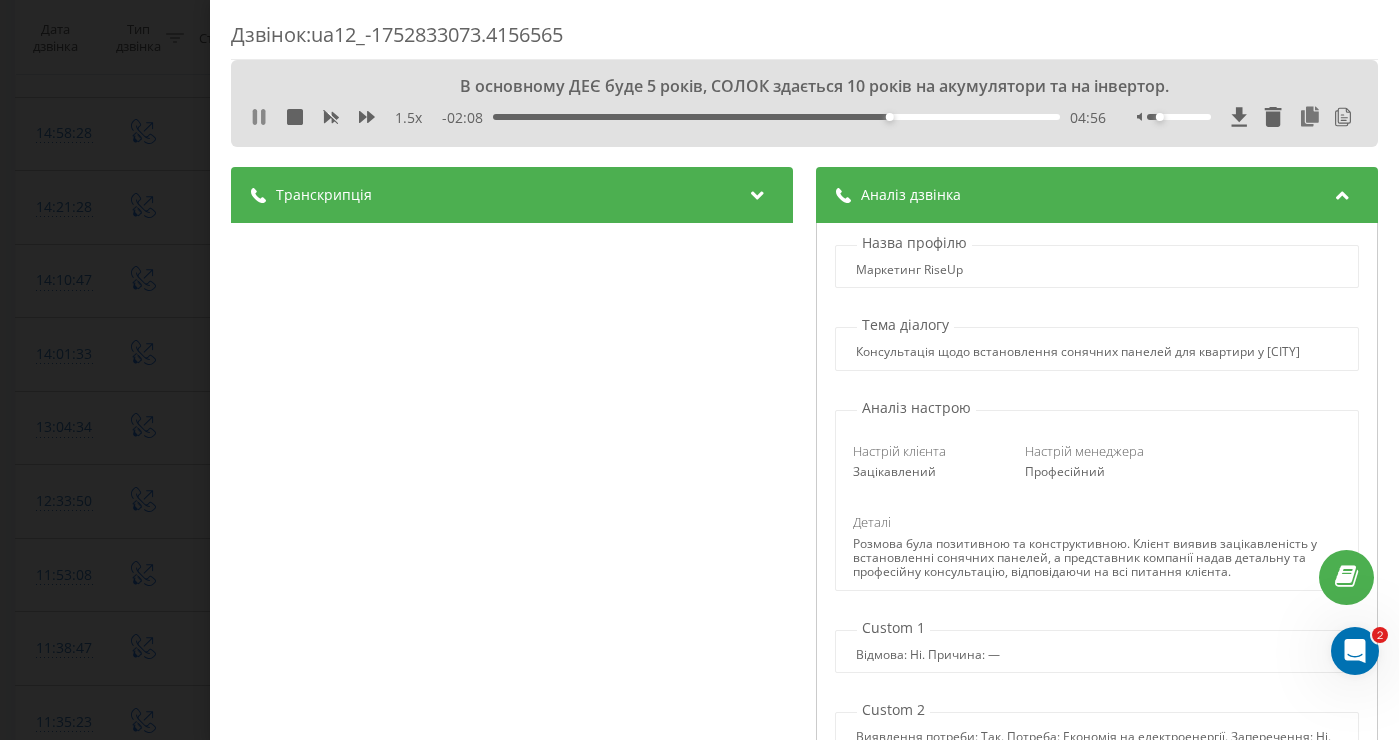 click 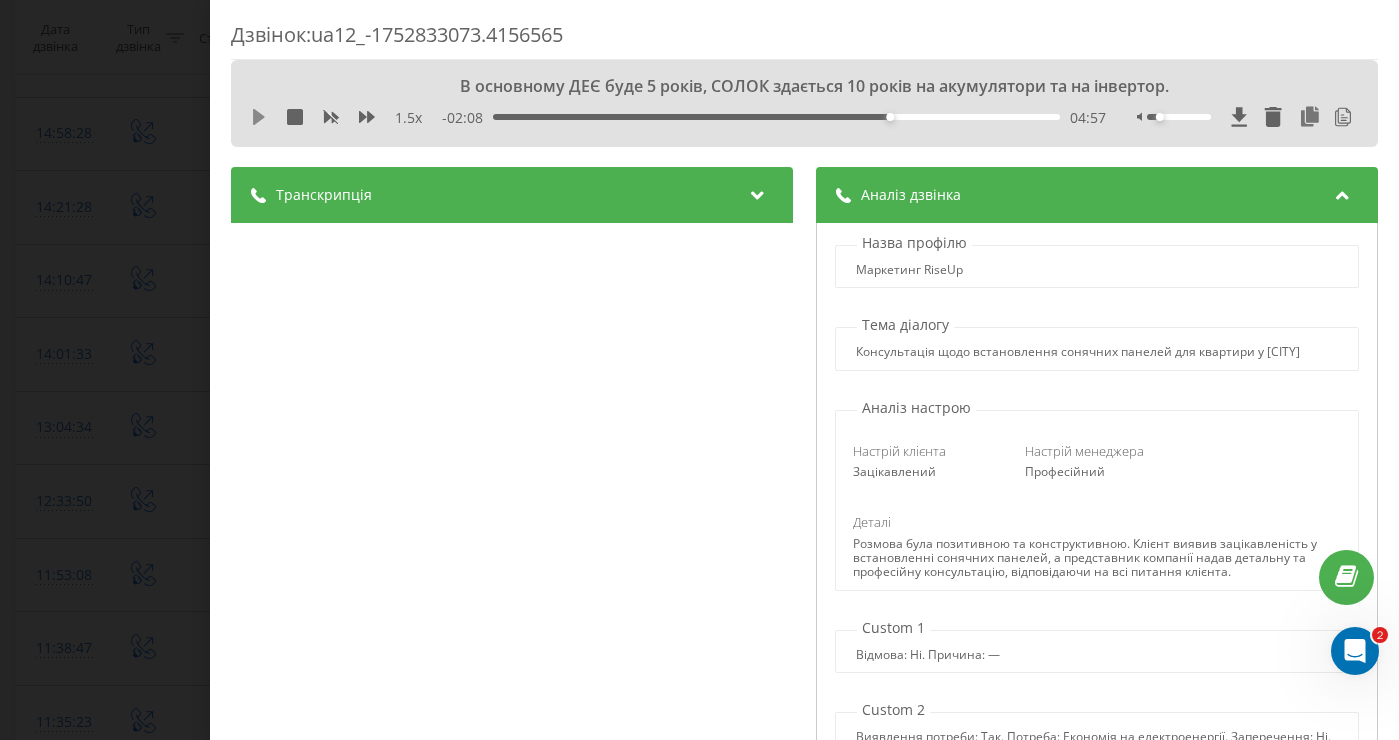 click 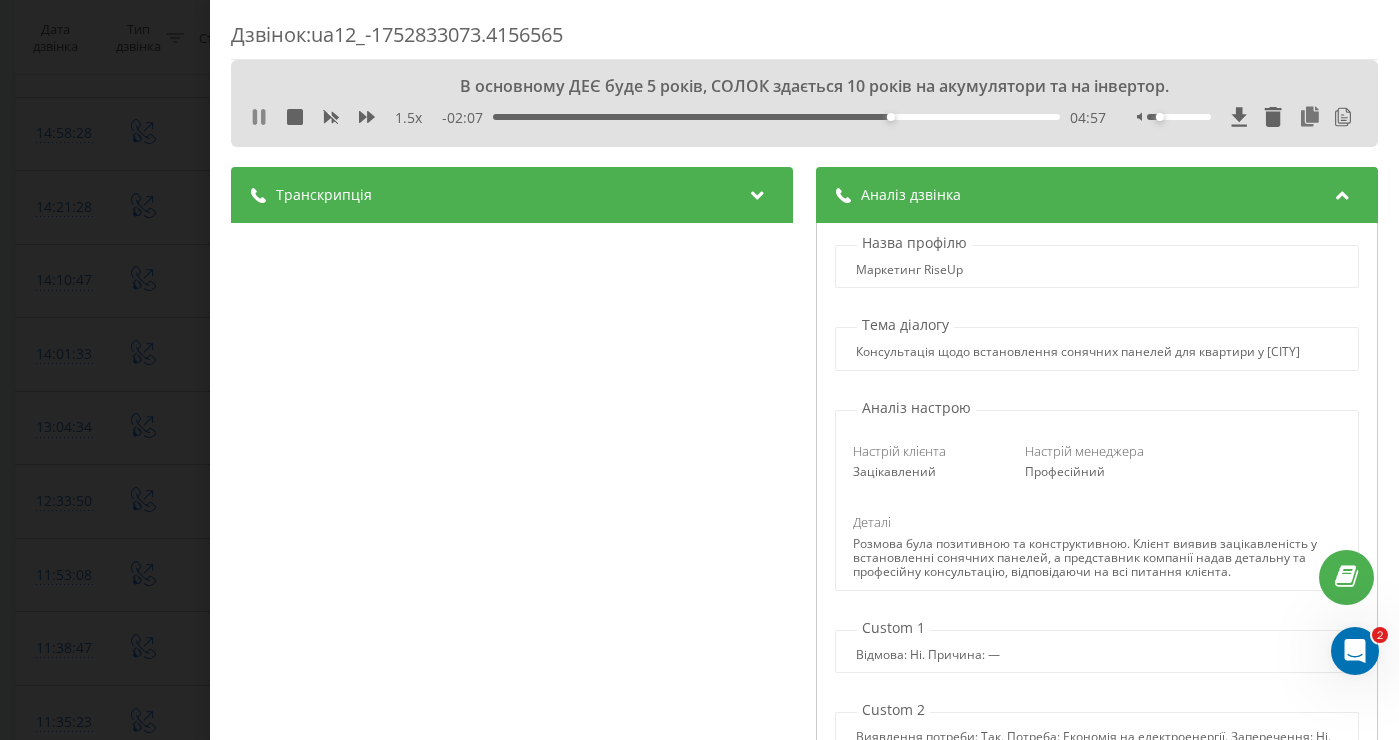 click 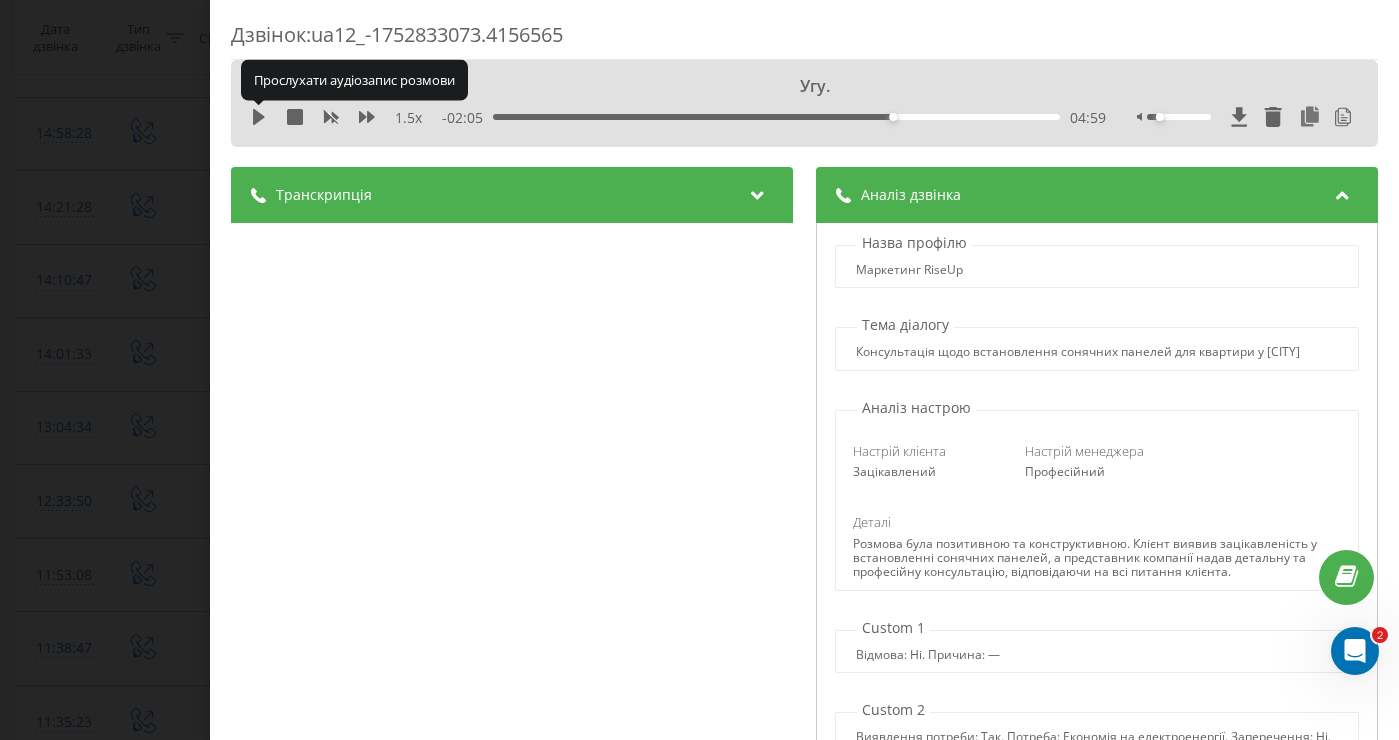 click 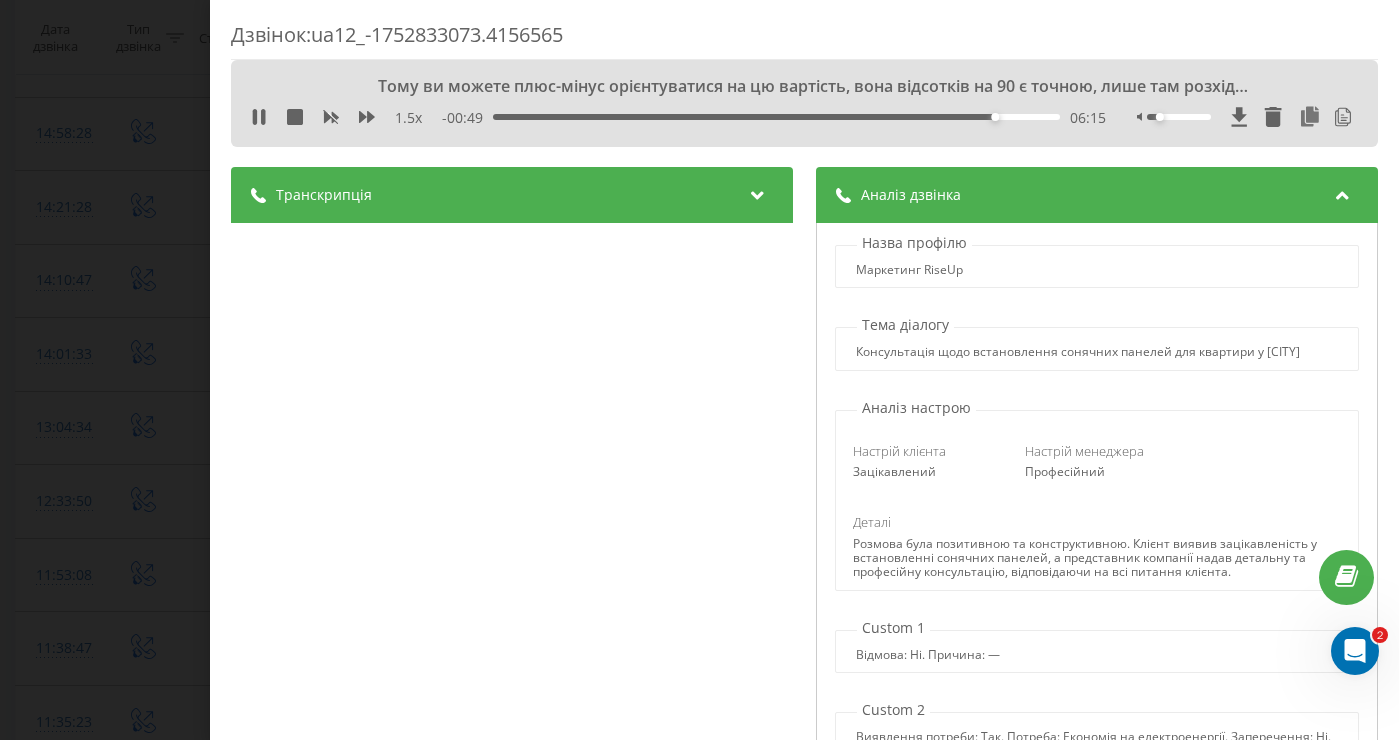 click on "Транскрипція" at bounding box center [324, 195] 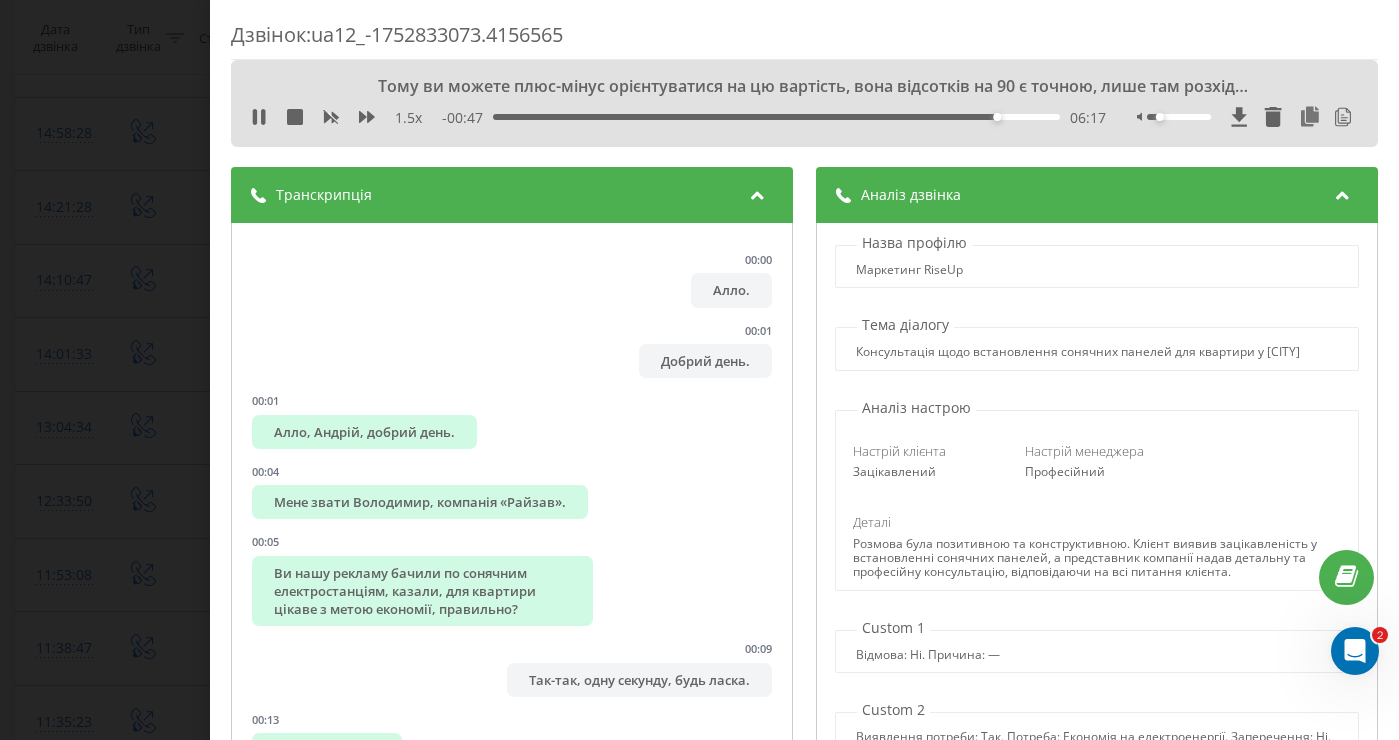 click on "Транскрипція" at bounding box center (512, 195) 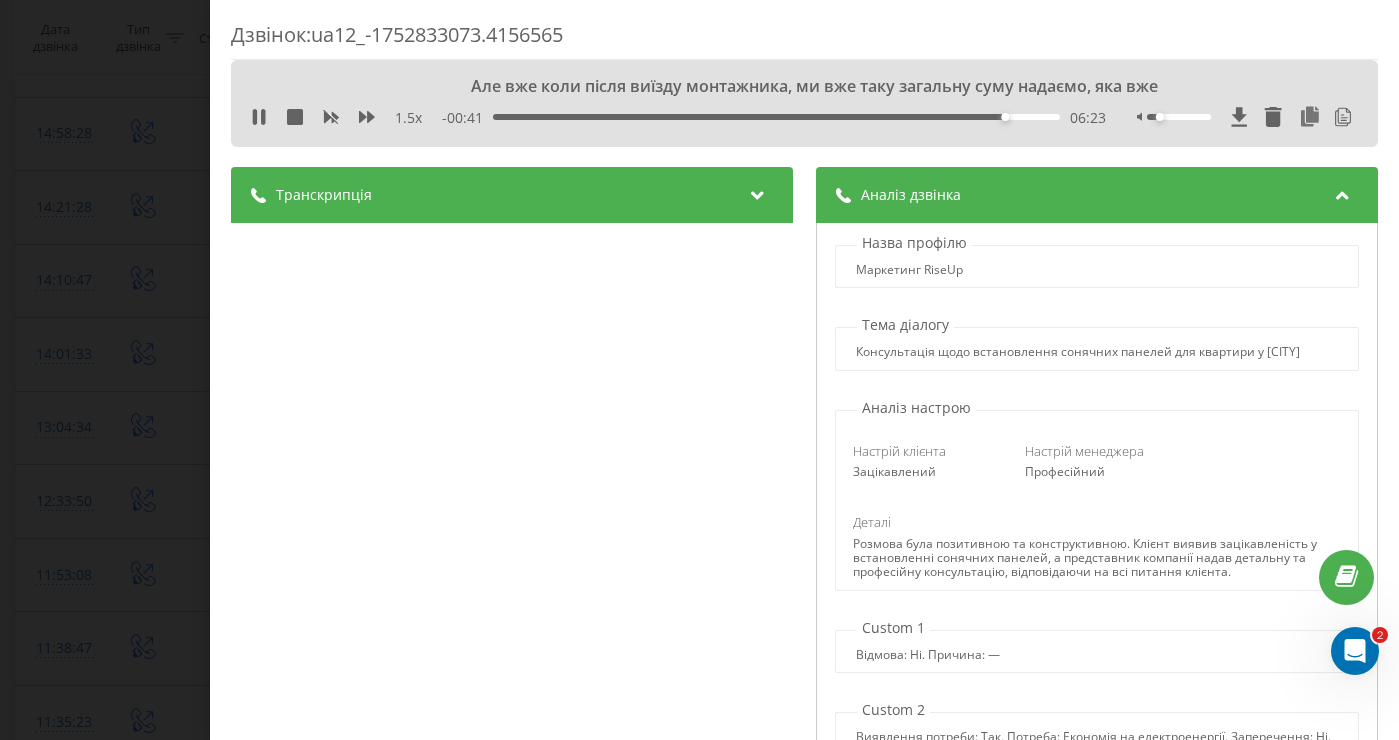 scroll, scrollTop: 29, scrollLeft: 0, axis: vertical 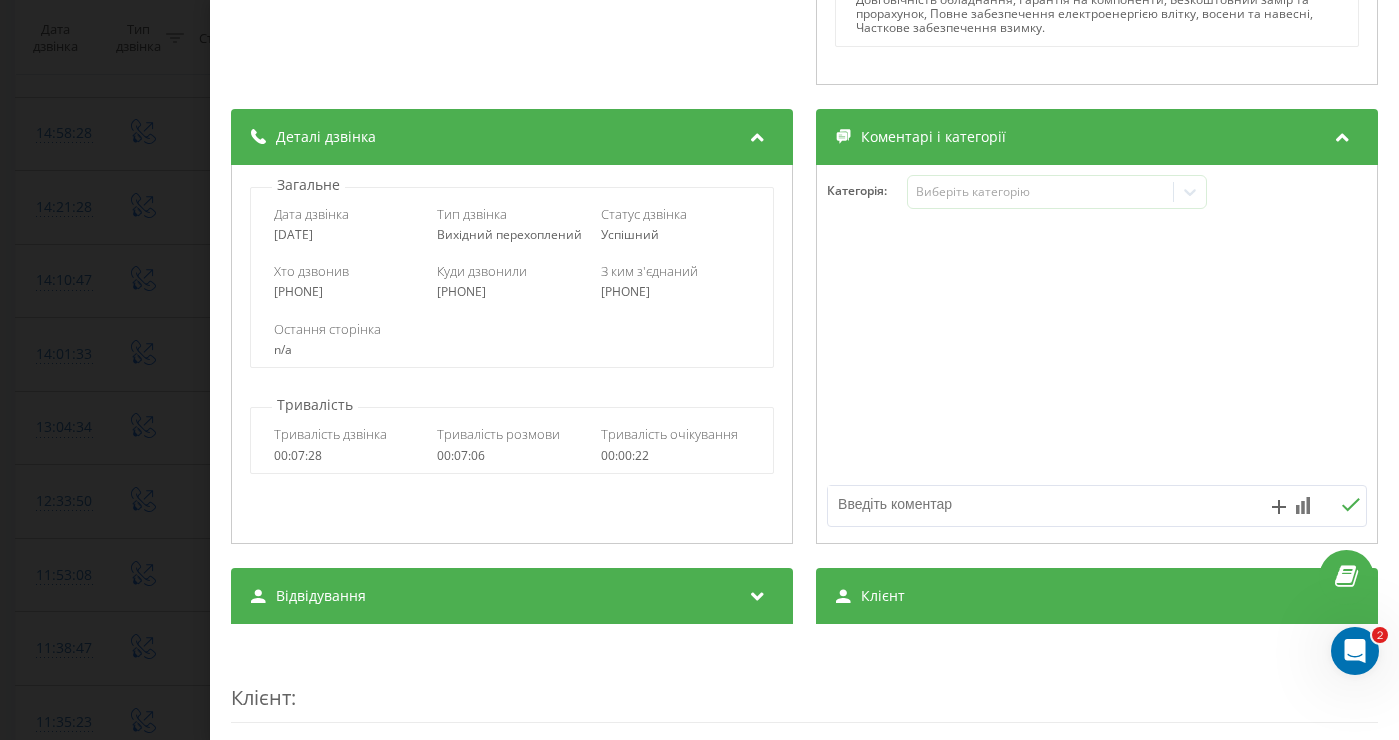 click on "Дзвінок :  ua12_-1752833073.4156565 Я вам зараз прорахунок на Viber відправлю.   1.5 x  - 00:22 06:43   06:43   Транскрипція 00:00 Алло. 00:01 Добрий день. 00:01 Алло, Андрій, добрий день. 00:04 Мене звати Володимир, компанія «Райзав». 00:05 Ви нашу рекламу бачили по сонячним електростанціям, казали, для квартири цікаве з метою економії, правильно? 00:09 Так-так, одну секунду, будь ласка. 00:13 Так, без питань. 00:18 Давай, дякую. 00:19 Алло. 00:19 Так, ви сказали, для квартири вас цікавить з метою економії, правильно? 00:24 Так-так. 00:24 Добре, а, будь ласка, де ви проживаєте, в якому місті? 00:26 Львів. 00:28 Місто Львів. 00:30 00:31 :" at bounding box center [699, 370] 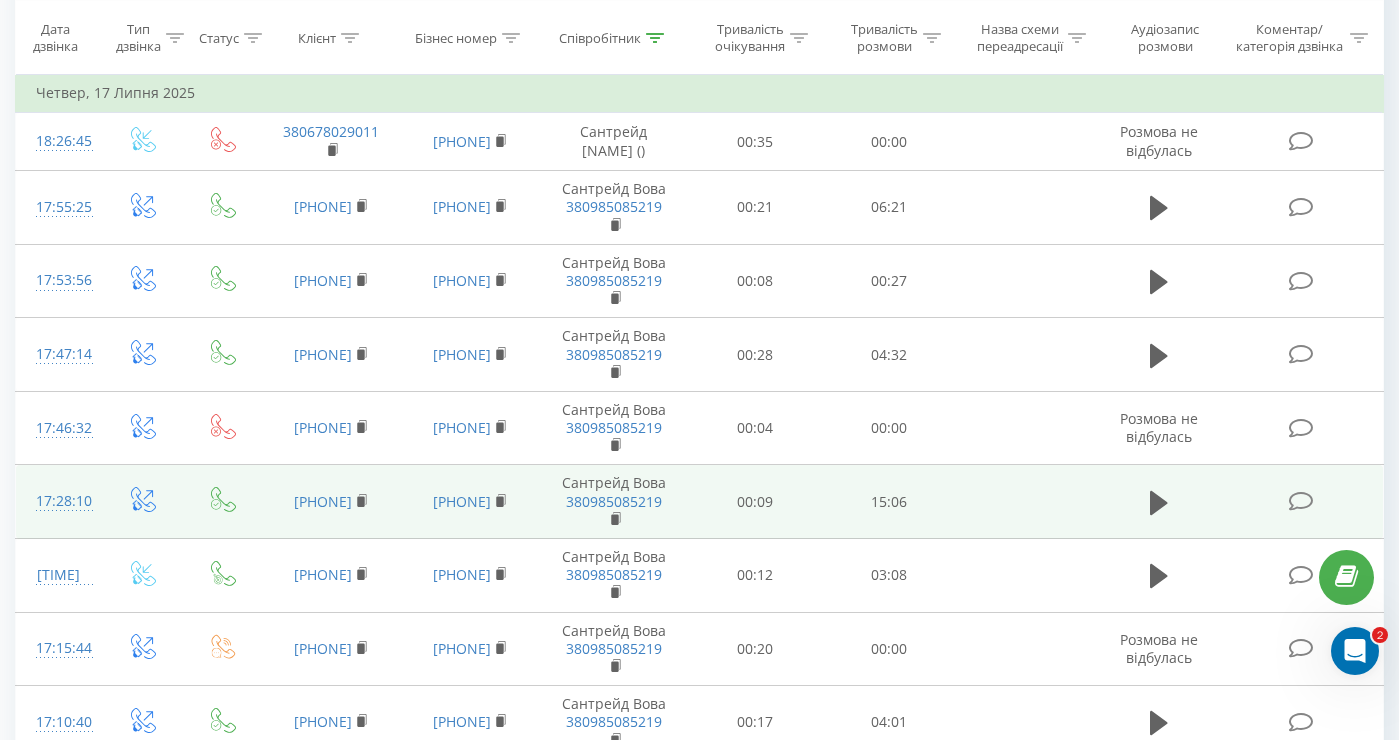 scroll, scrollTop: 1308, scrollLeft: 0, axis: vertical 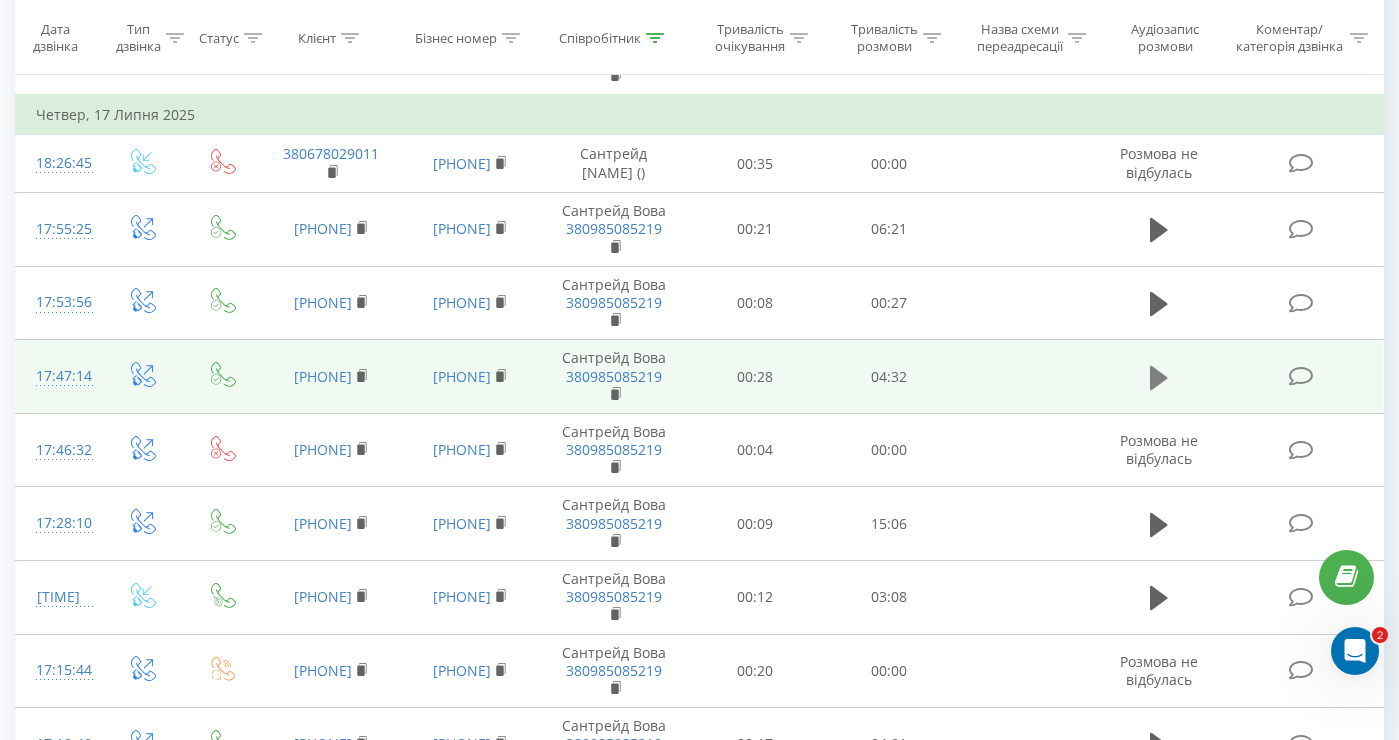click 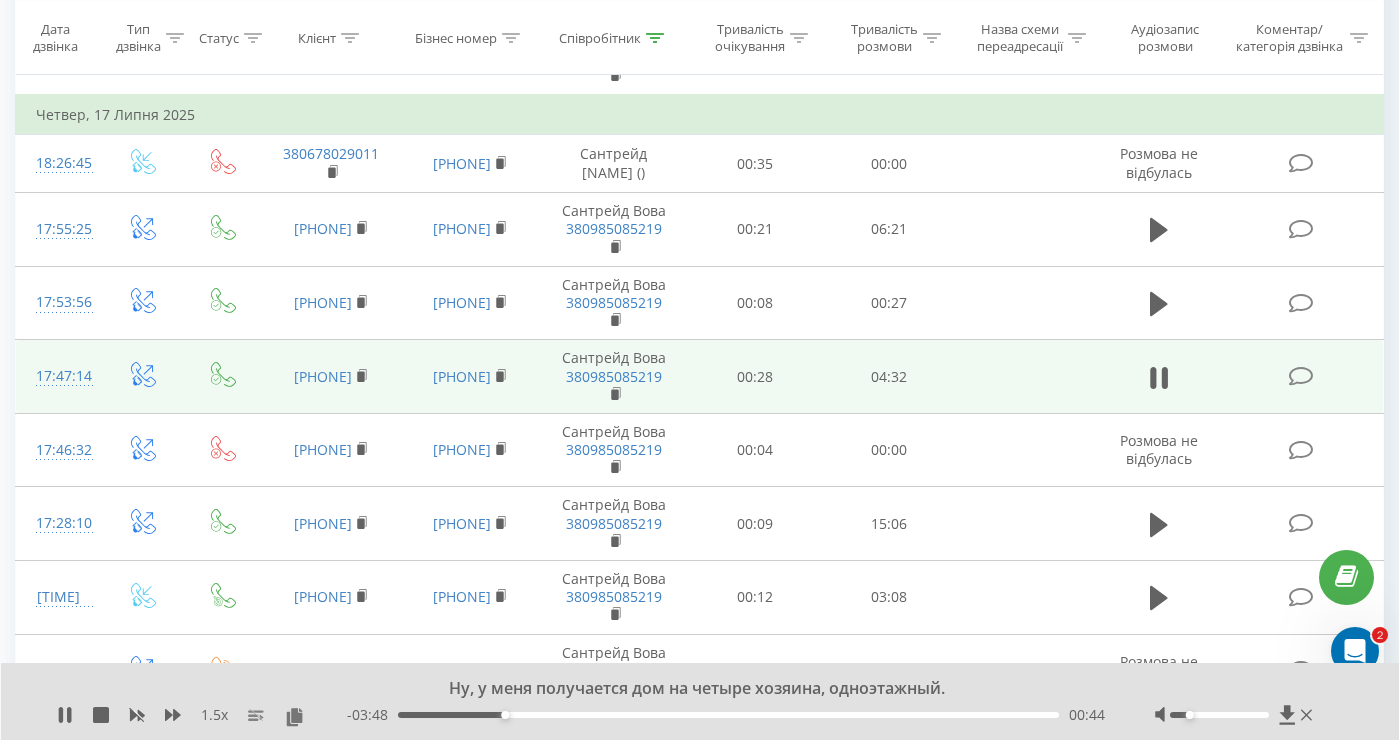 click on "17:47:14" at bounding box center [58, 376] 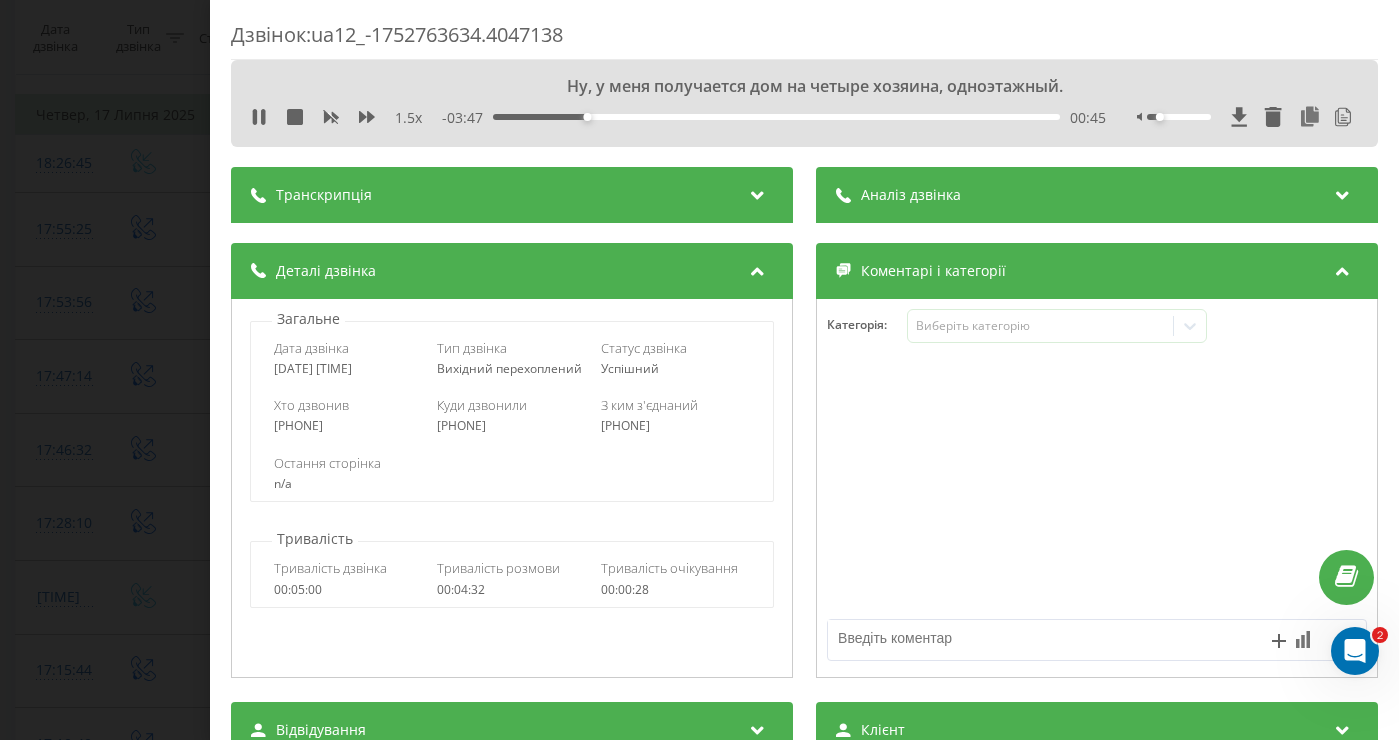 drag, startPoint x: 391, startPoint y: 369, endPoint x: 238, endPoint y: 373, distance: 153.05228 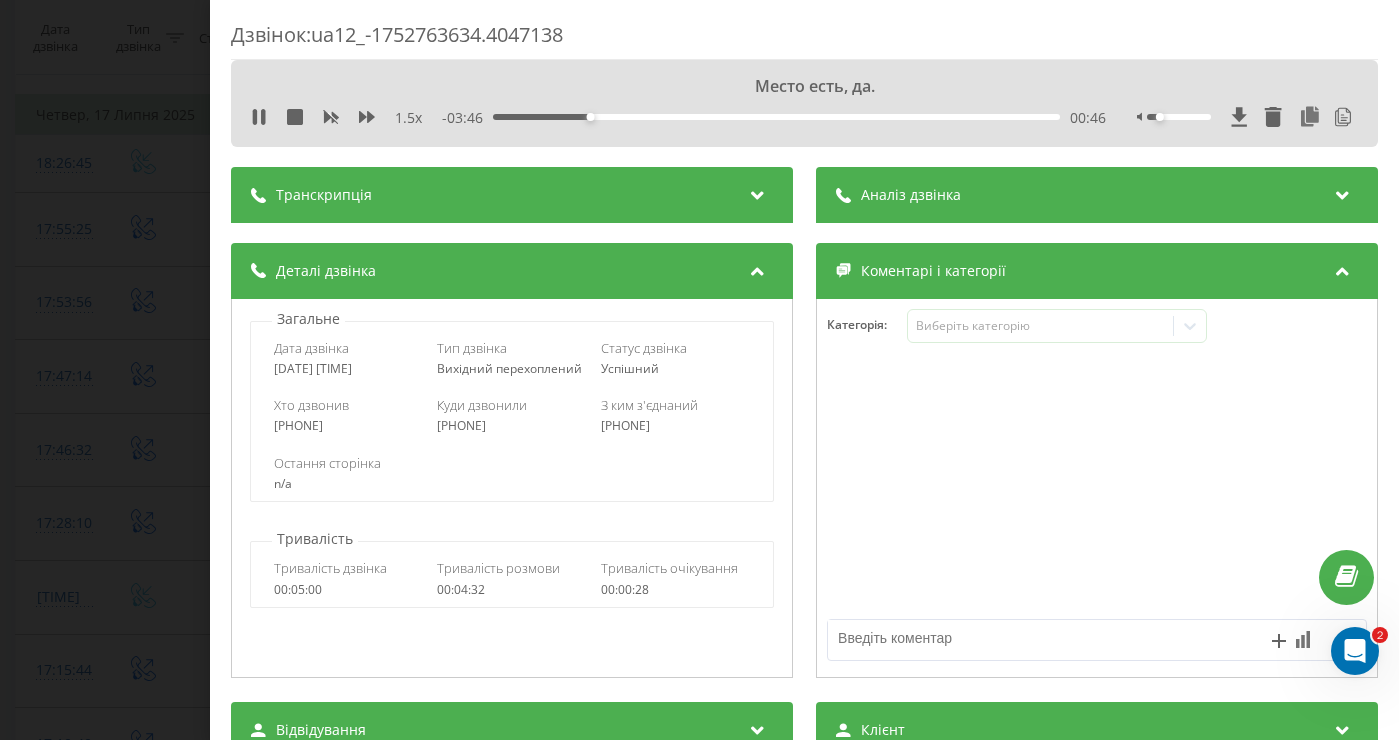 copy on "[DATE] [TIME]" 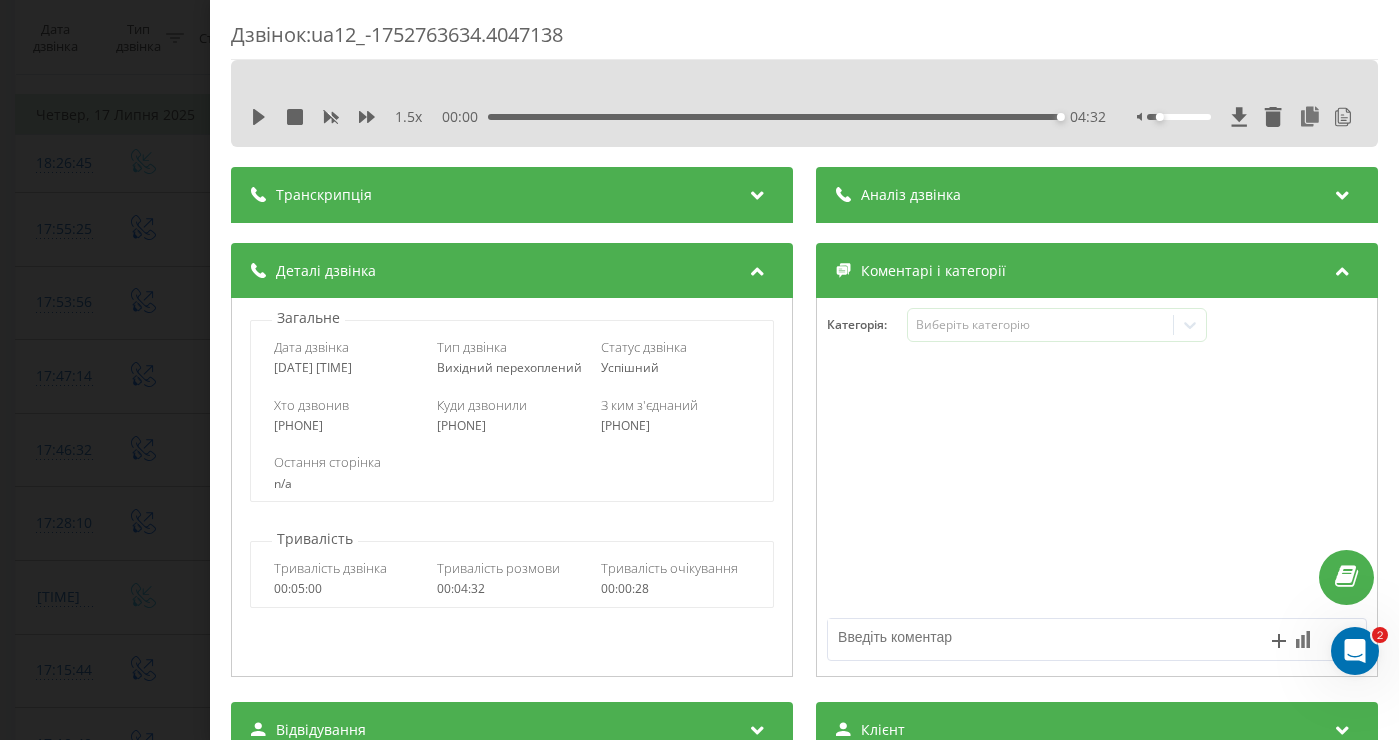 click on "Дзвінок :  ua12_-1752763634.4047138   1.5 x  00:00 04:32   04:32   Транскрипція 00:01 Алло. 00:02 Алло. 00:02 Добрый день, Микола. 00:03 Добрый. 00:05 Меня зовут Владимир Завад и компания RiseUp. 00:07 Вы видели нашу рекламу по солнечным электростанциям. 00:08 Ну, так, да, я смотрю, там показывали на 6 киловатт, да? 00:10 Казалось, вас интересует квартира. 00:11 Правильно? 00:12 Наши? 00:19 Ну разные есть. 00:20 Давайте подберем. 00:21 Подскажите, в какой конкретной квартире вы проживаете? 00:22 Да. 00:23 Правильно? 00:25 Хорошо. 00:26 Какой город вы проживаете? 00:29 Днепр. 00:31 Хорошо. 00:31 Одна фаза у вас в квартире, правильно? 00:33 Одна-одна." at bounding box center [699, 370] 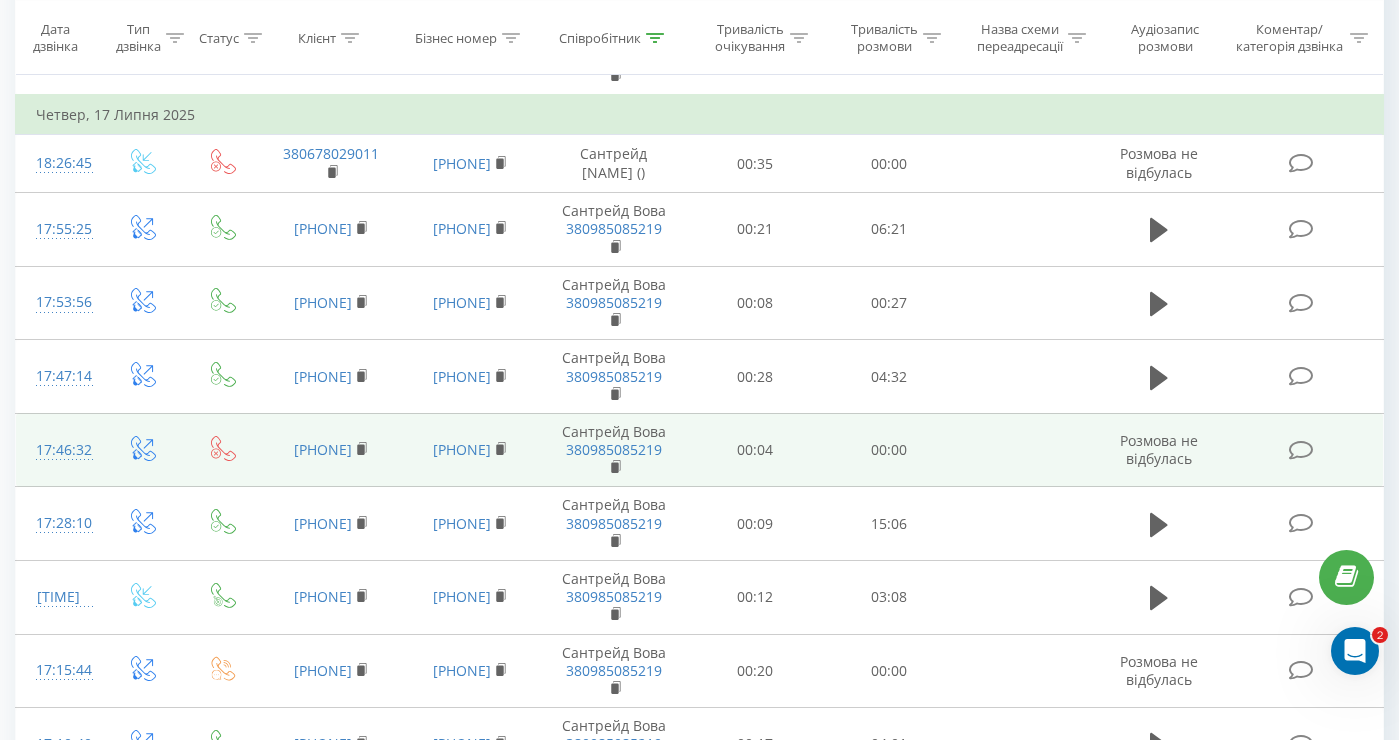 scroll, scrollTop: 1499, scrollLeft: 0, axis: vertical 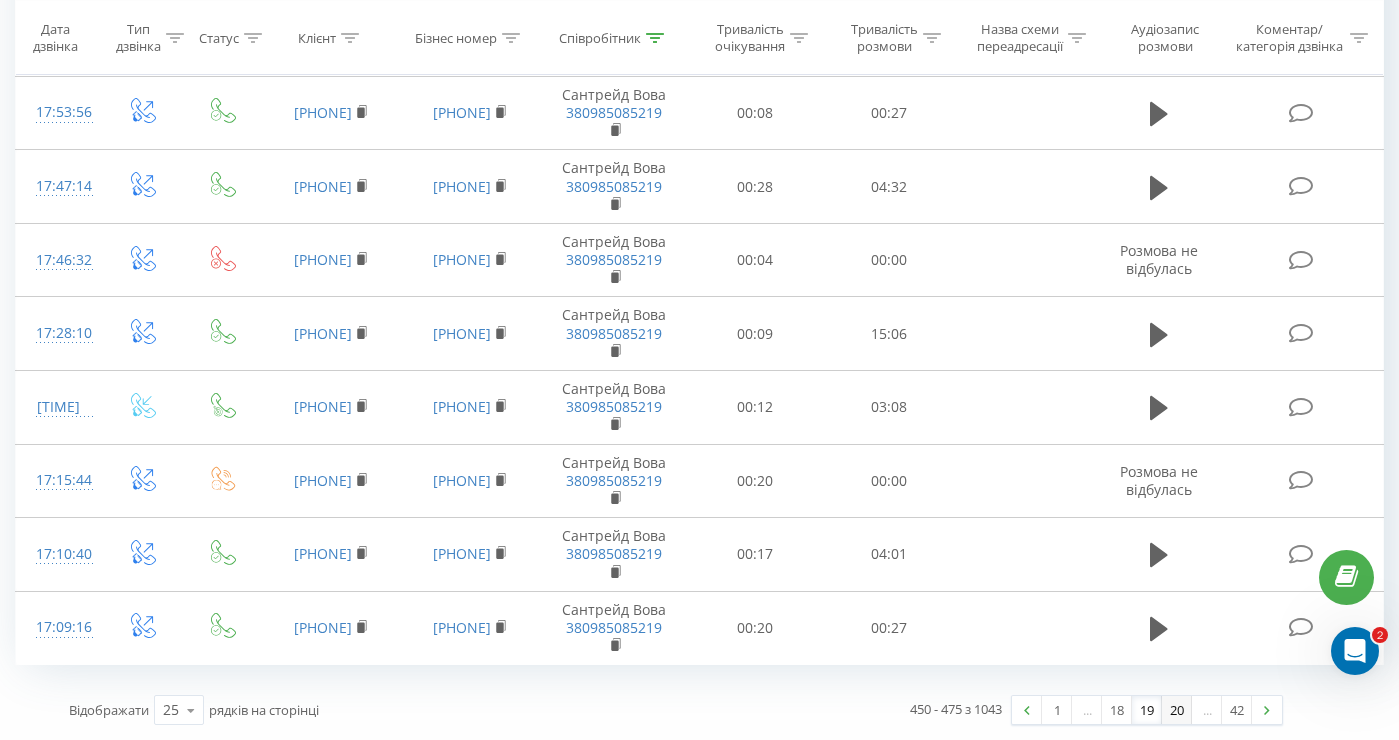 click on "20" at bounding box center (1177, 710) 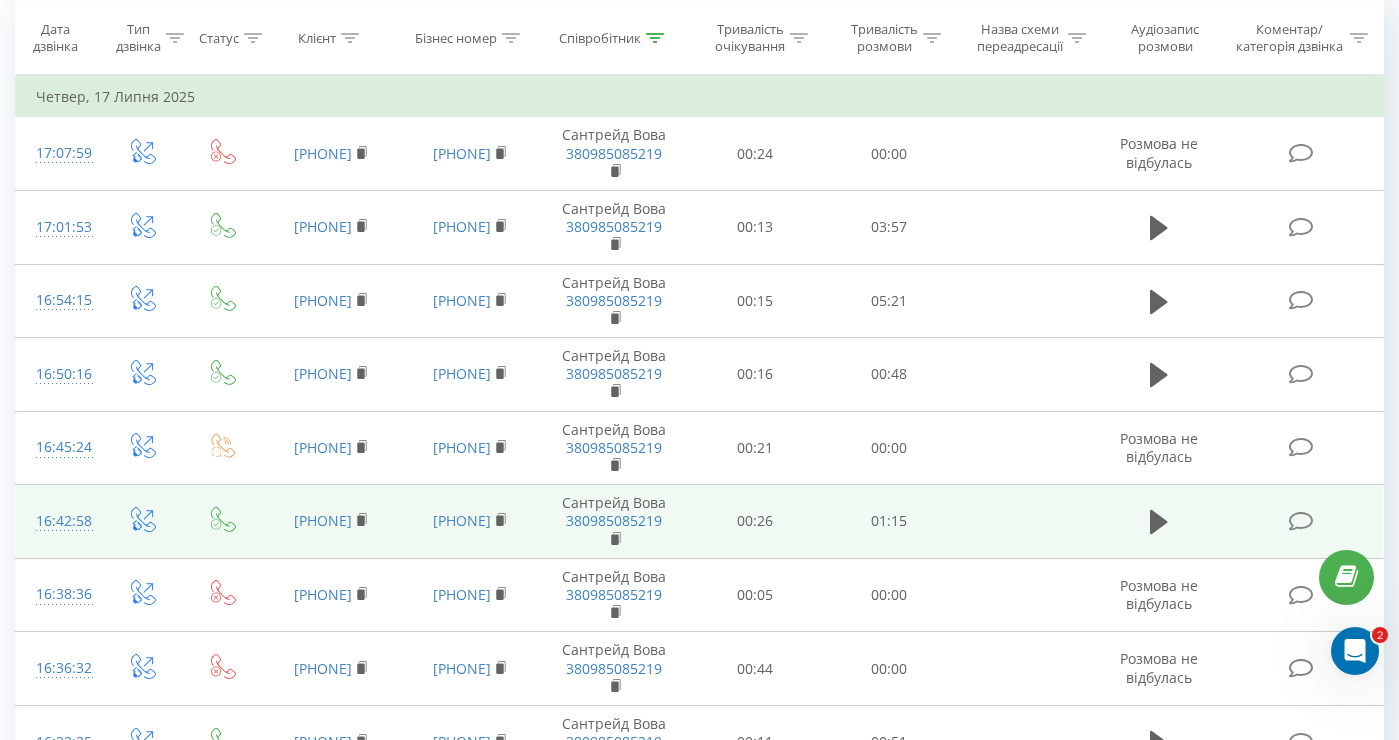 scroll, scrollTop: 201, scrollLeft: 0, axis: vertical 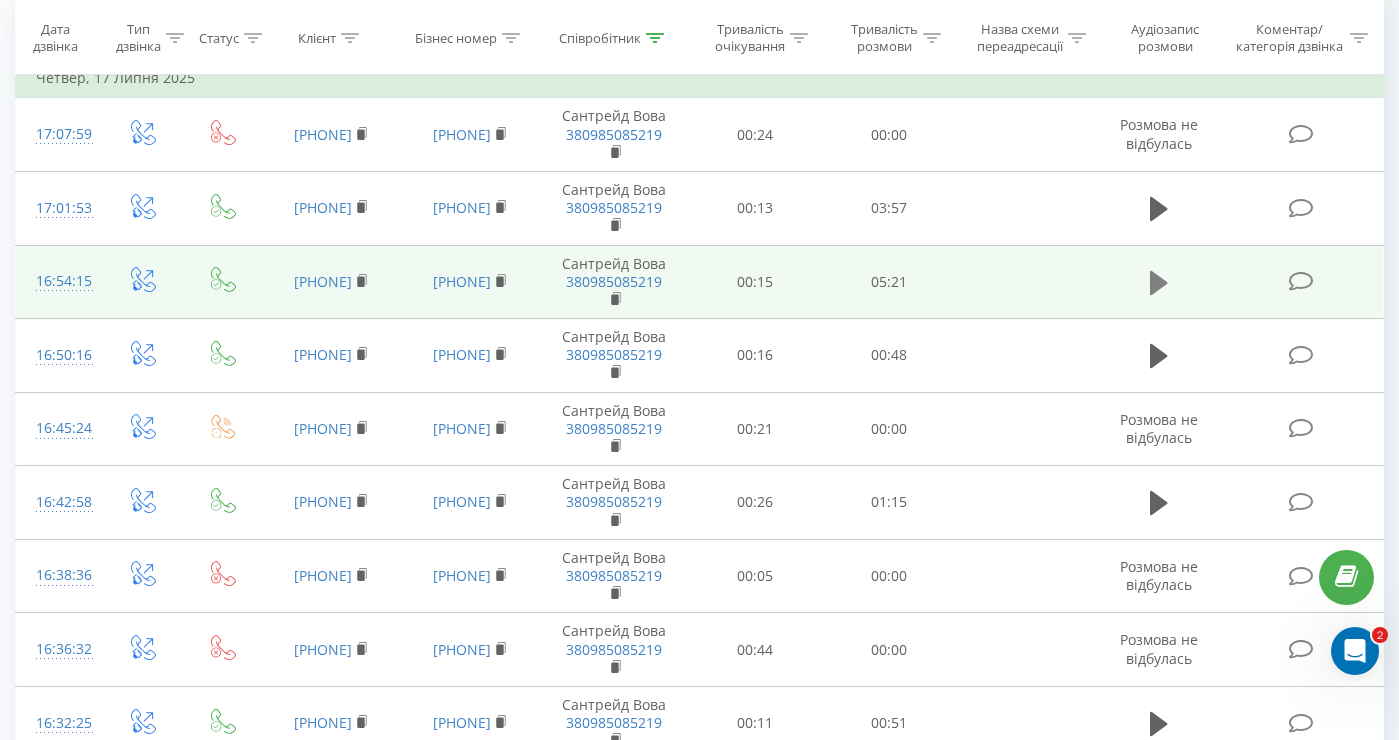 click 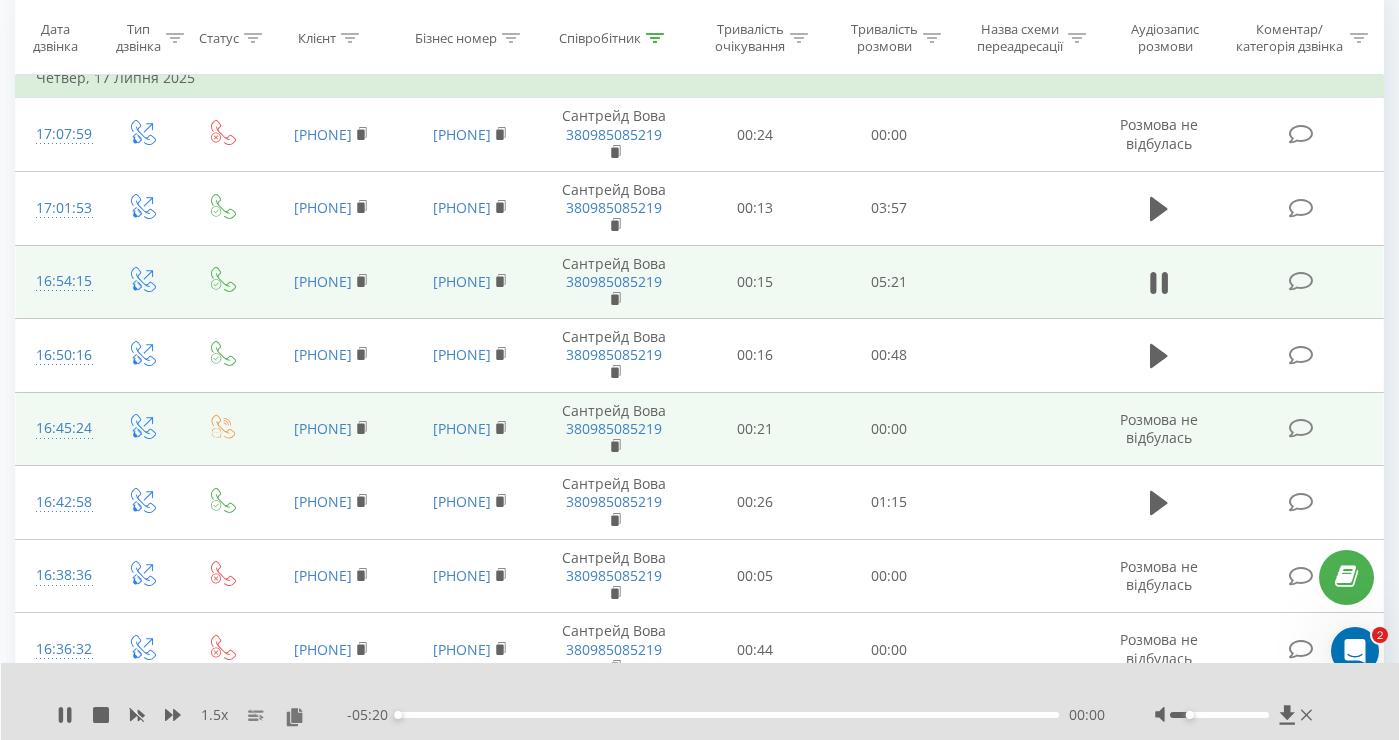 click at bounding box center [1025, 429] 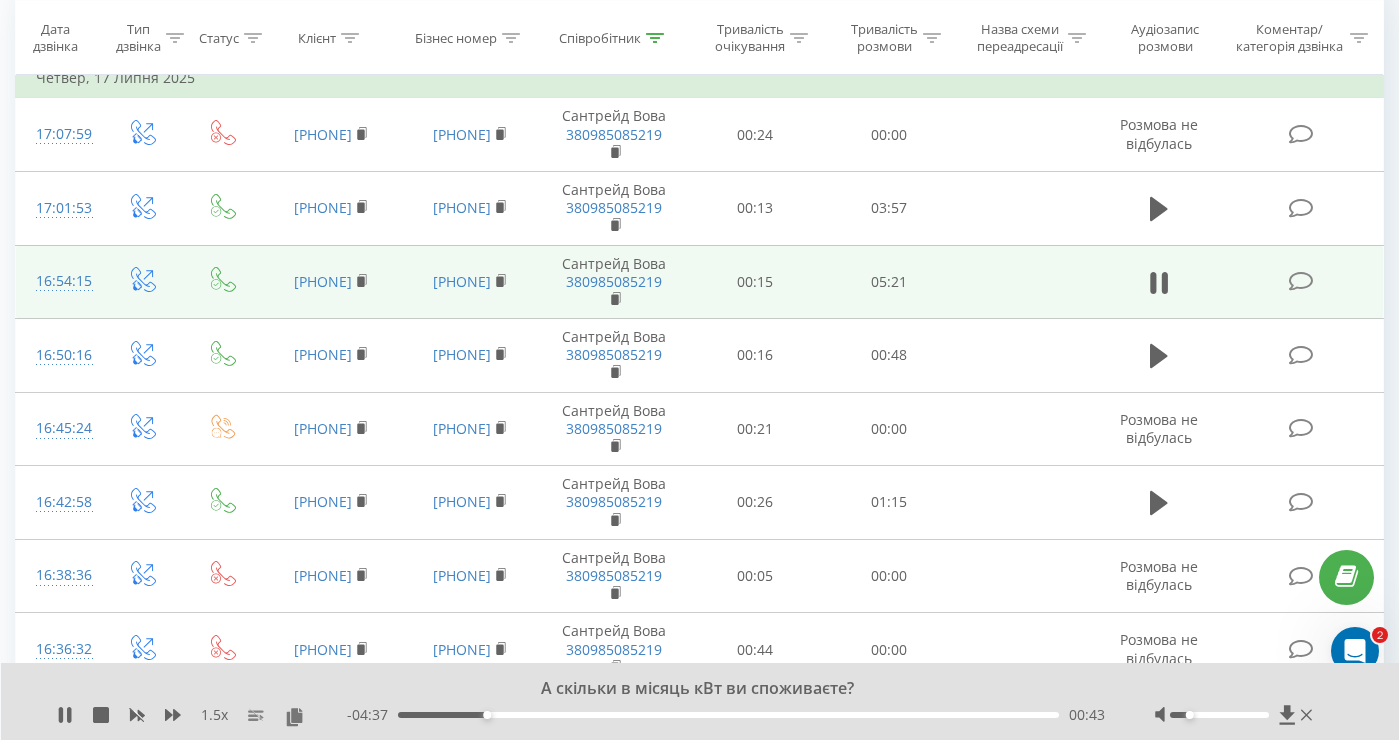 click on "16:54:15" at bounding box center (58, 281) 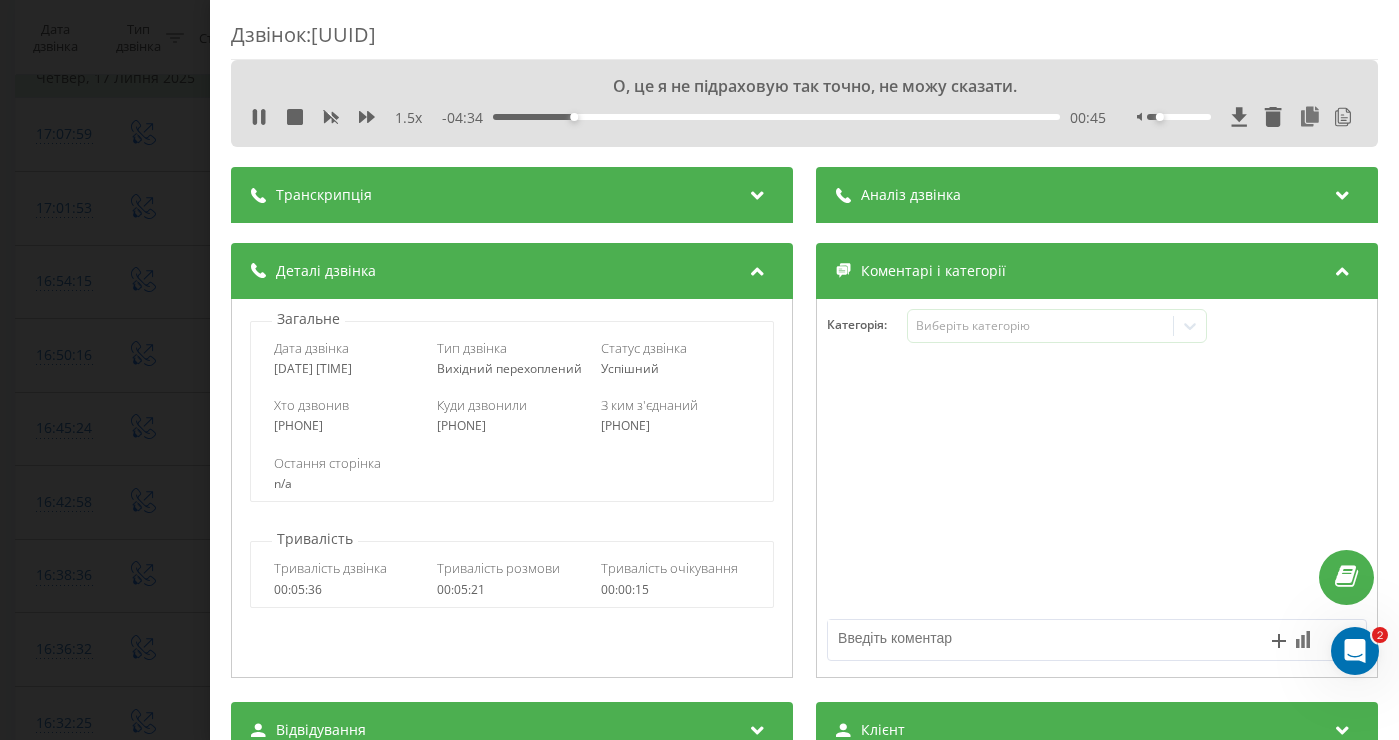 drag, startPoint x: 387, startPoint y: 369, endPoint x: 270, endPoint y: 369, distance: 117 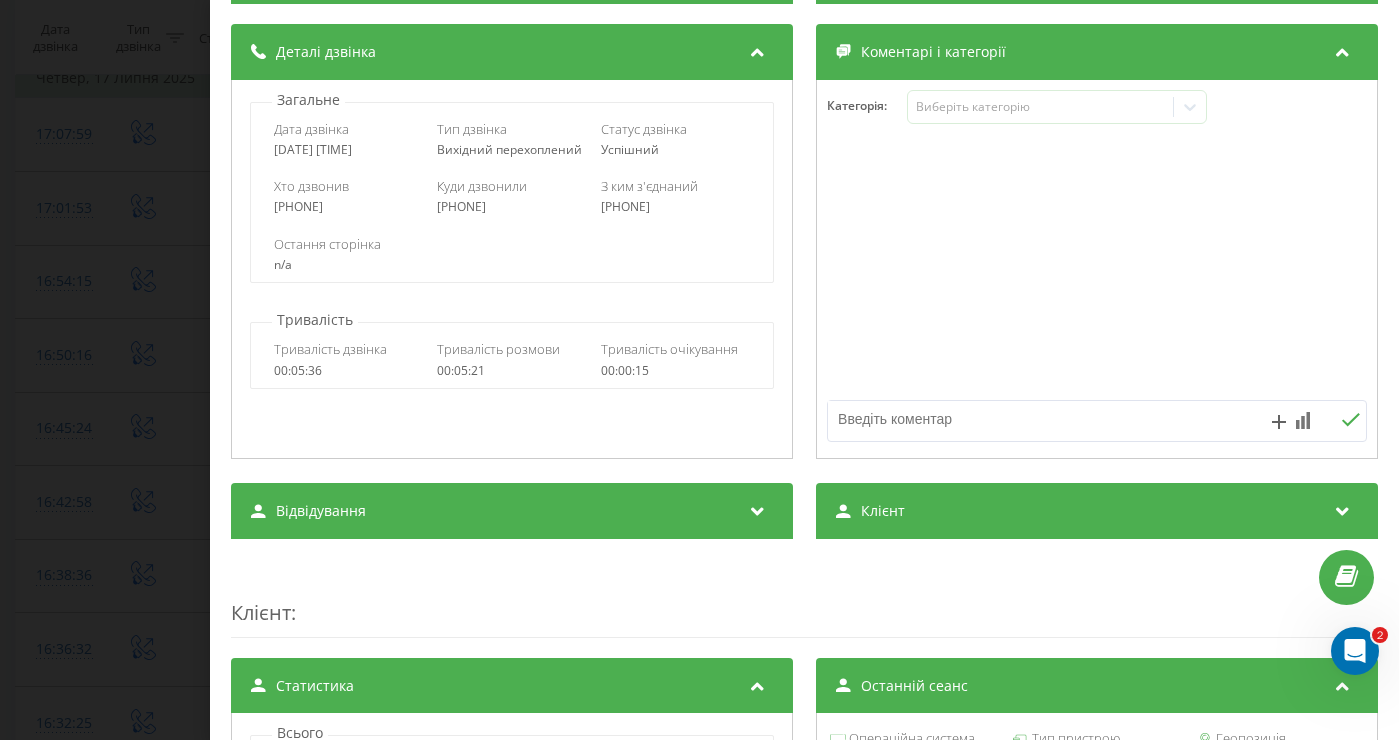 scroll, scrollTop: 0, scrollLeft: 0, axis: both 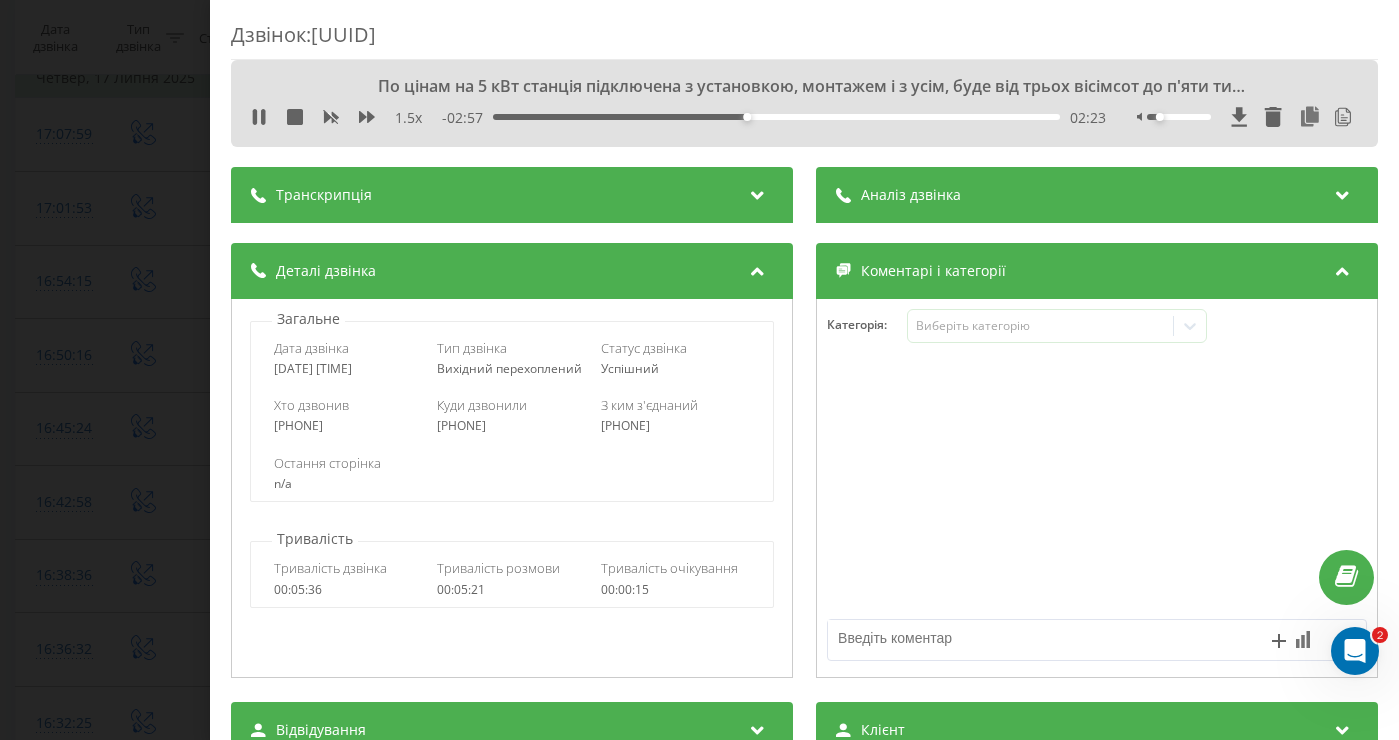 click at bounding box center [1343, 192] 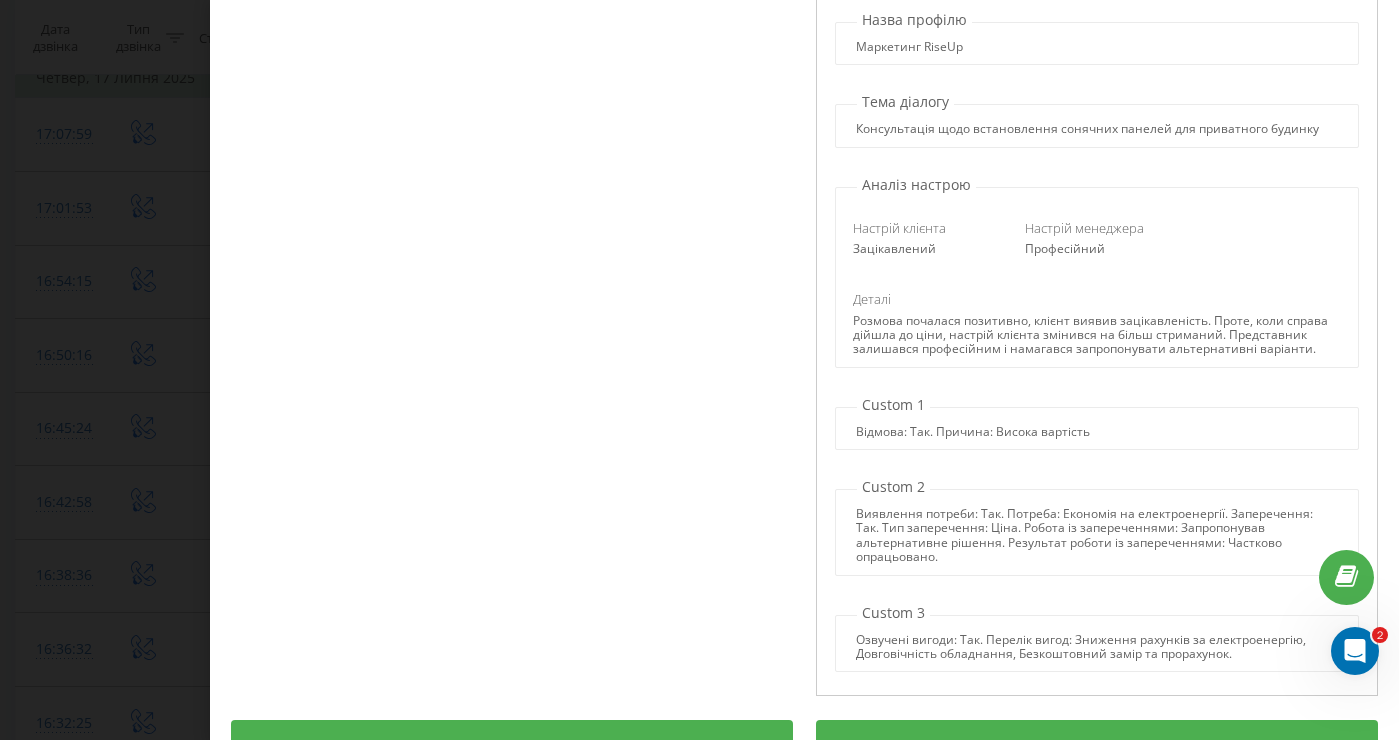 scroll, scrollTop: 225, scrollLeft: 0, axis: vertical 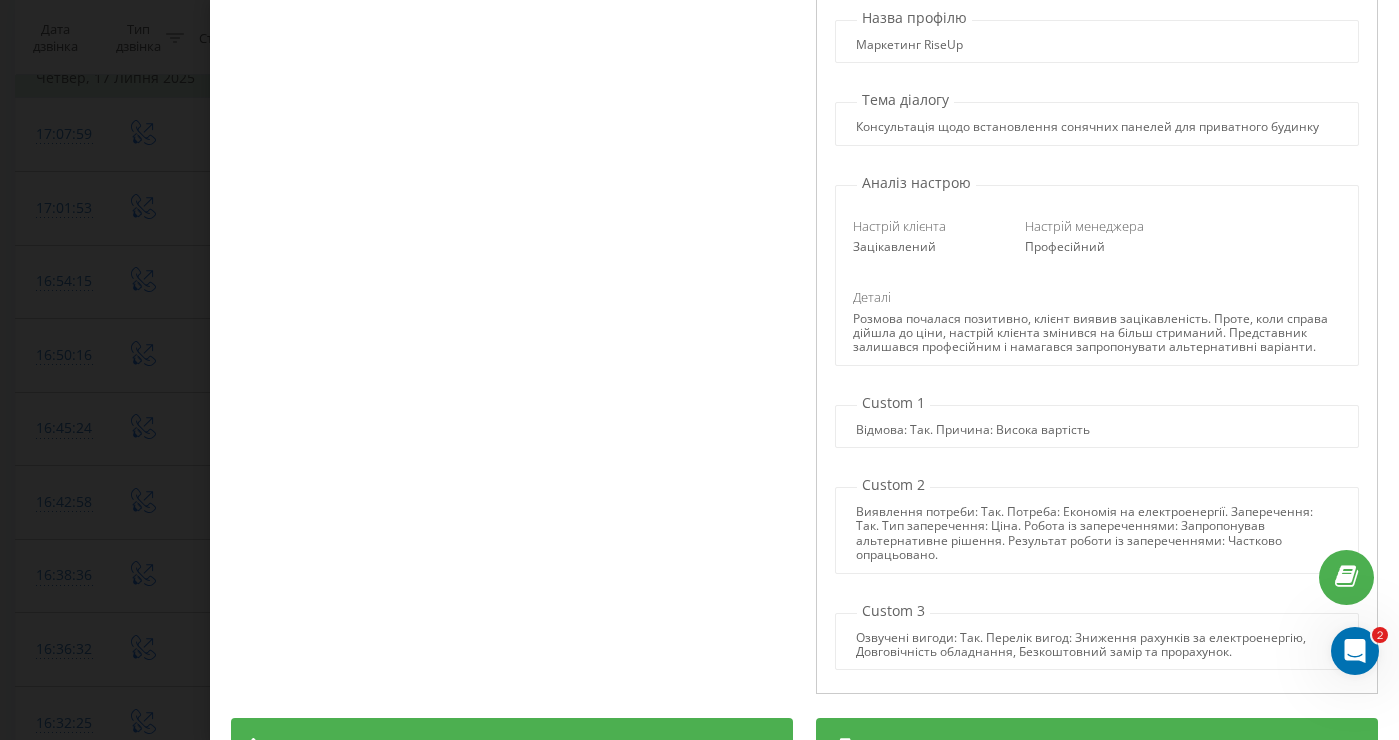 click on "Дзвінок :  ua12_-1752760455.4036784 Ну, там хіба що можна трішки менше панели поставити, так, як варіант.   1.5 x  - 02:18 03:02   03:02   Транскрипція 00:02 Ви нашу рекламу бачили по сонячним електростанціям для приватного будинку. 00:03 Так. 00:04 Добре. 00:09 Сказали, вас цікавить, правильно? 00:10 Ну так. 00:12 Добре. 00:13 Скажіть, будь ласка, де проживаєте? 00:14 Це Івано-Франківська область. 00:17 Так, добре. 00:19 А де саме? 00:20 У нас просто в Вінно-Франківську самому є бригада, ну тож на... 00:21 Ні, це Калужський район, а в горах, в Карпатах це нічого таке не було. 00:32 Так, а скільки фаз у вас? 00:33 Одна чи три? 00:35 00:36" at bounding box center (804, 370) 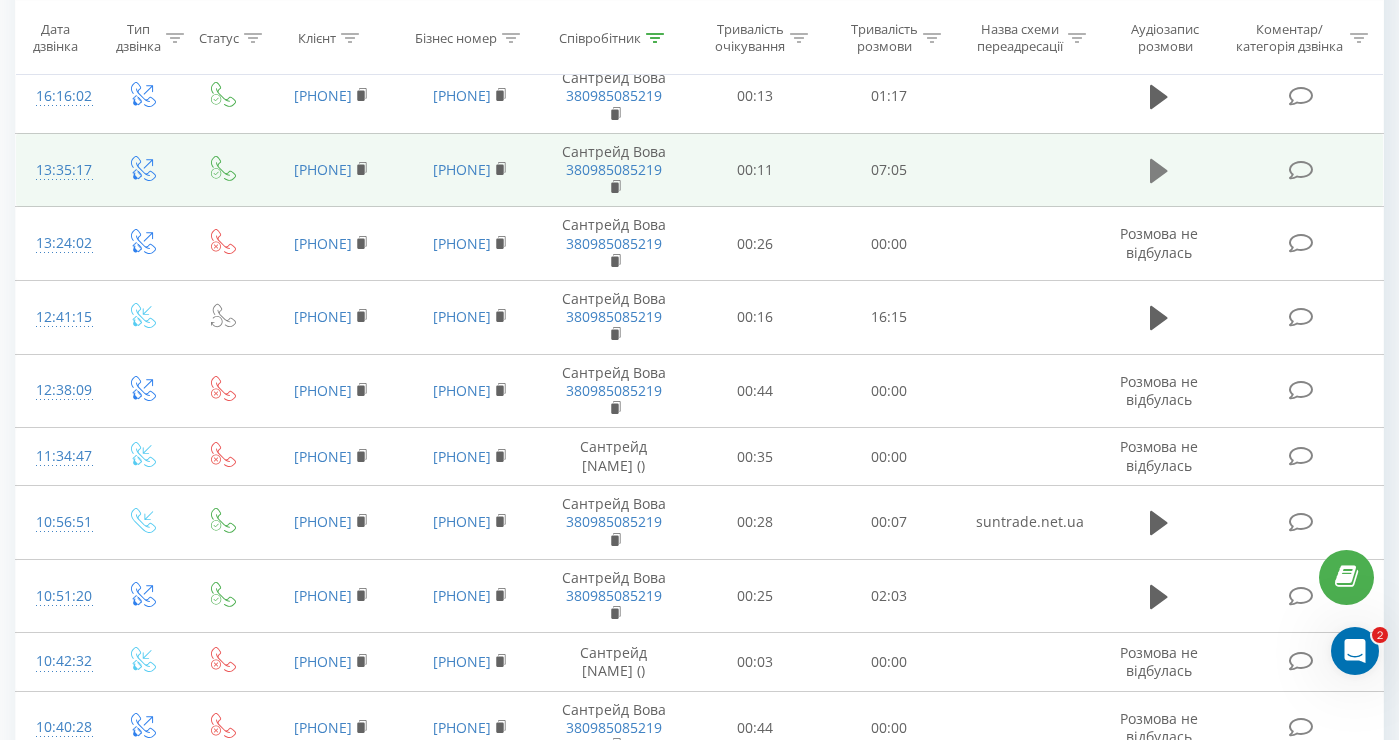 scroll, scrollTop: 1443, scrollLeft: 0, axis: vertical 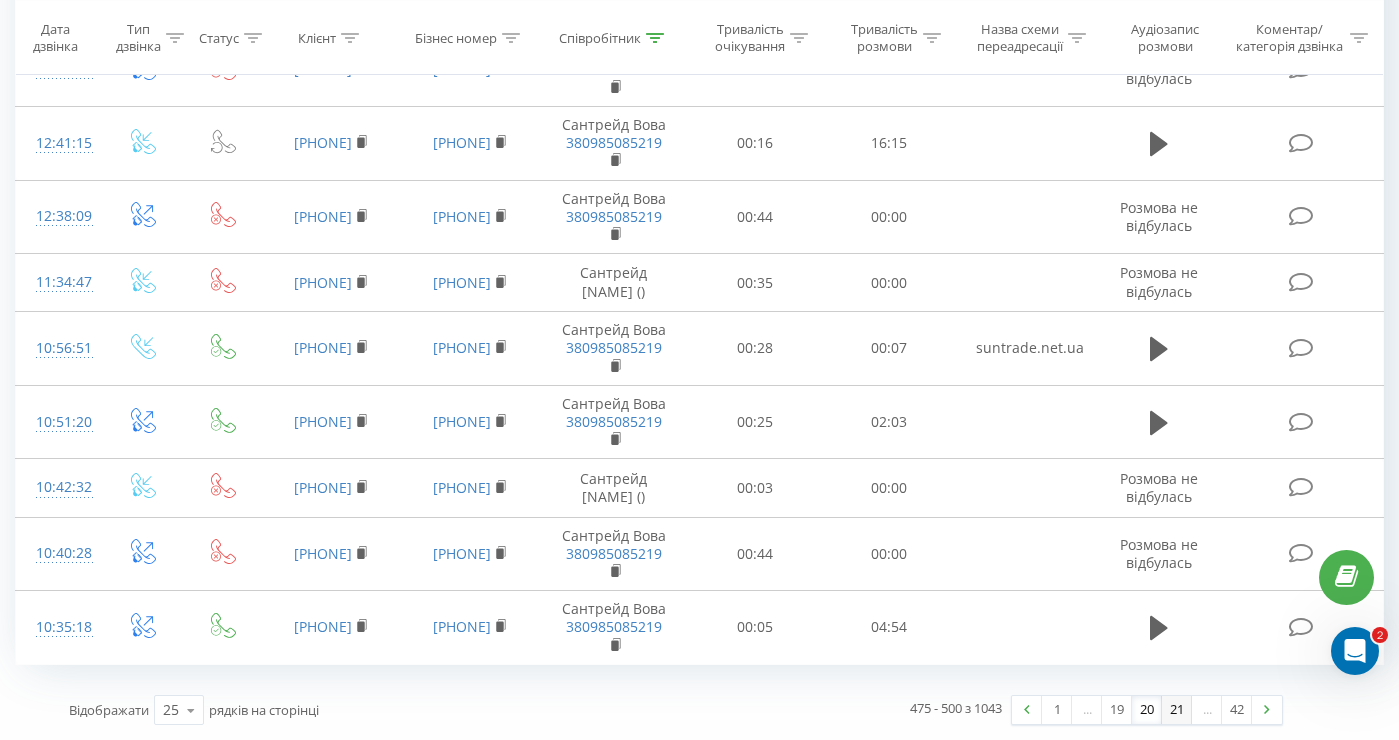 click on "1 ... 19 20 21 ... 42" at bounding box center [1147, 710] 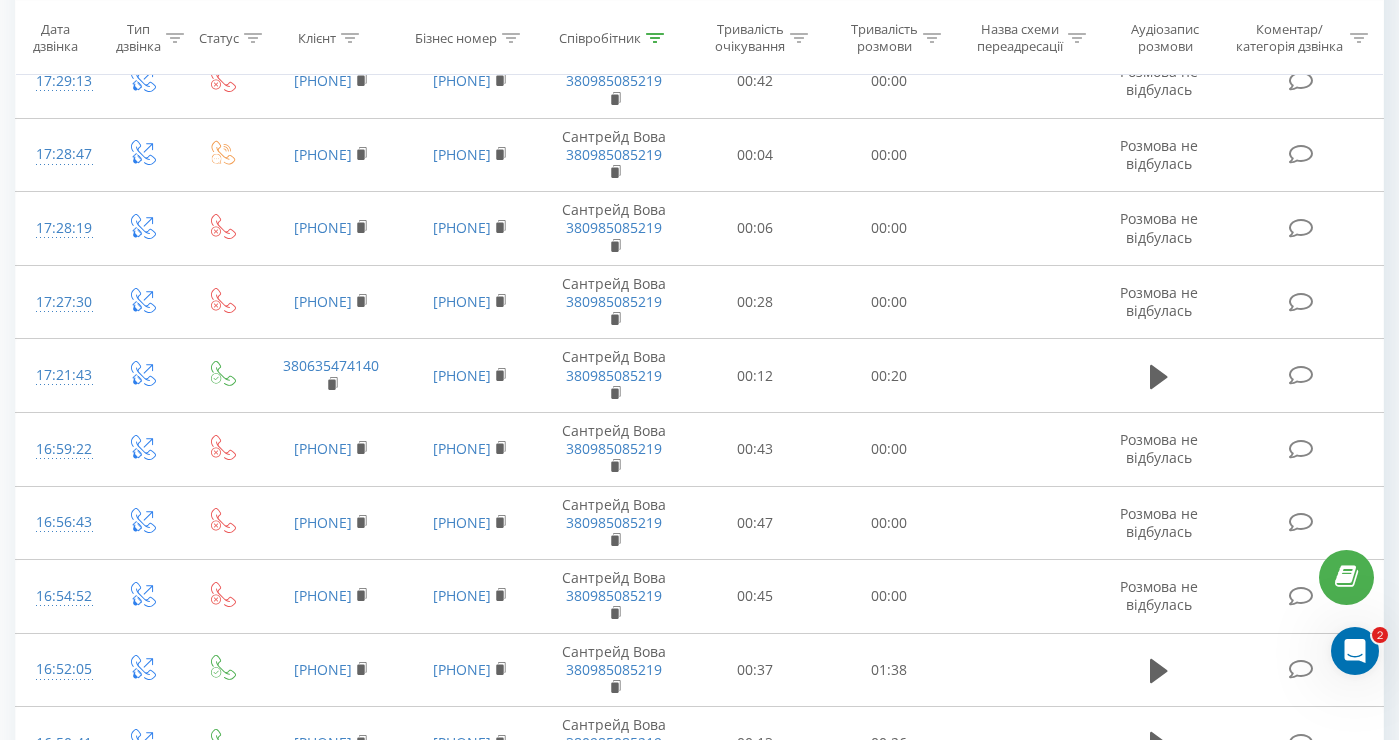 scroll, scrollTop: 1458, scrollLeft: 0, axis: vertical 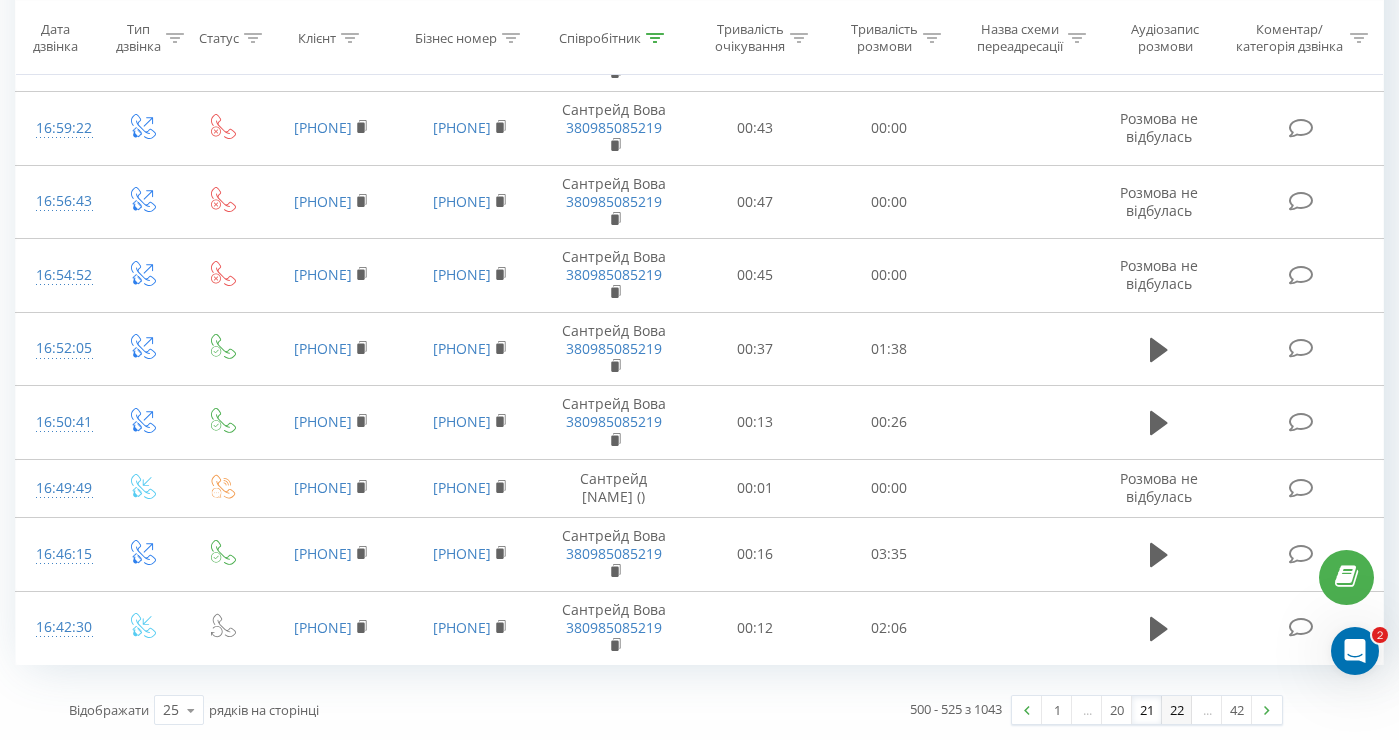 click on "22" at bounding box center [1177, 710] 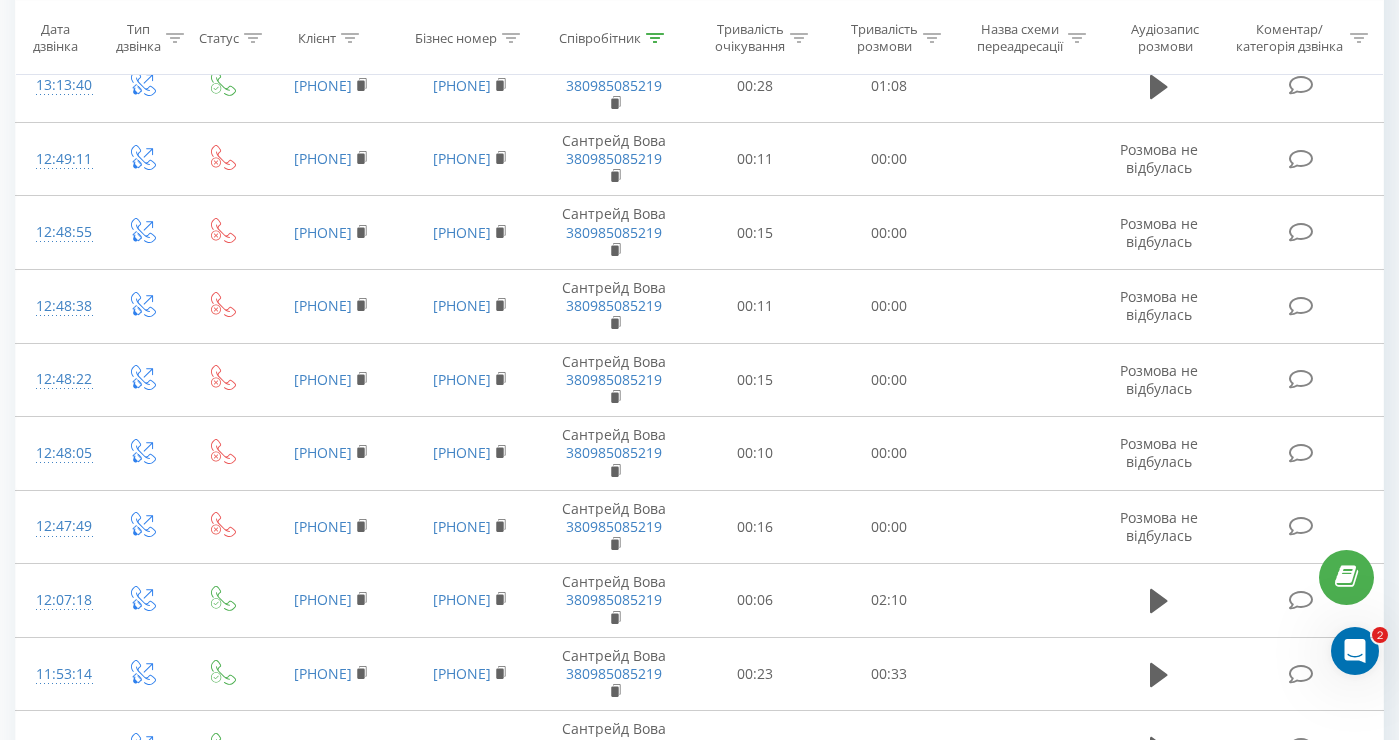scroll, scrollTop: 1458, scrollLeft: 0, axis: vertical 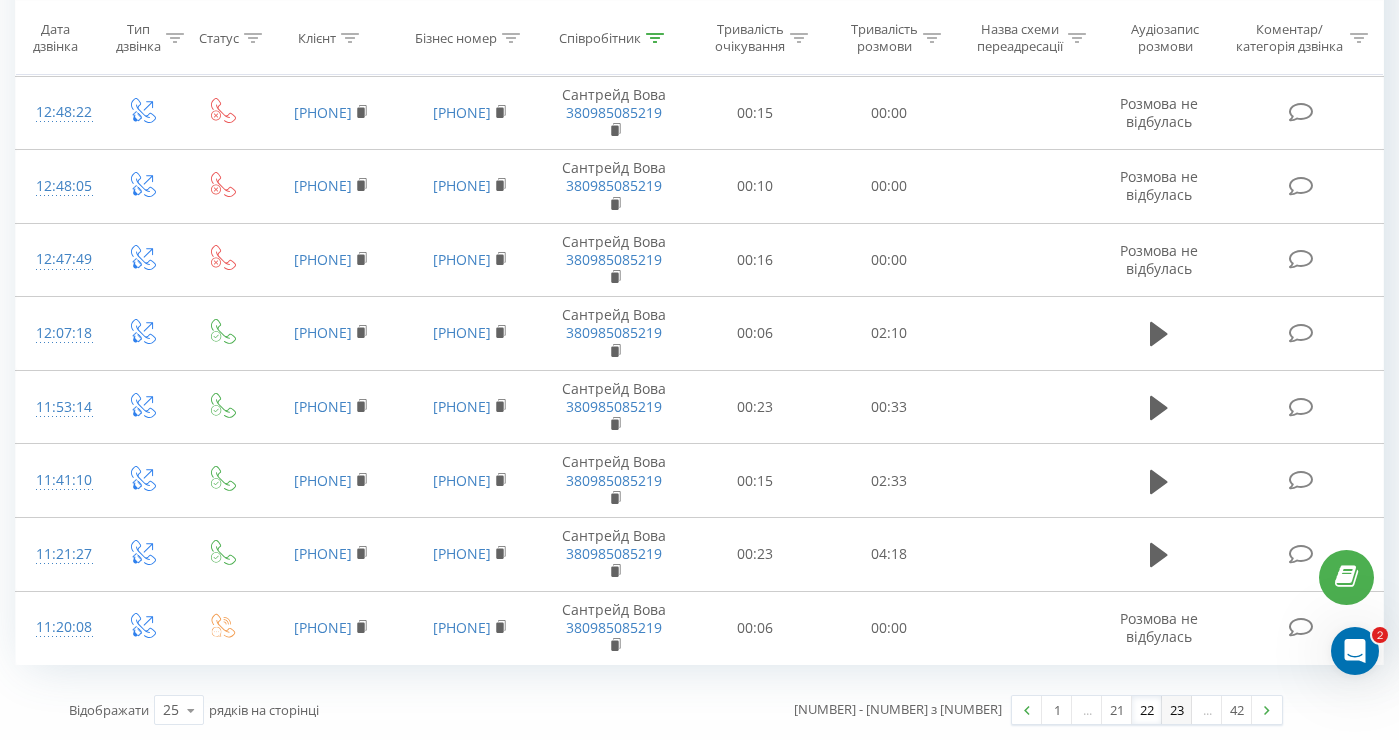 click on "23" at bounding box center [1177, 710] 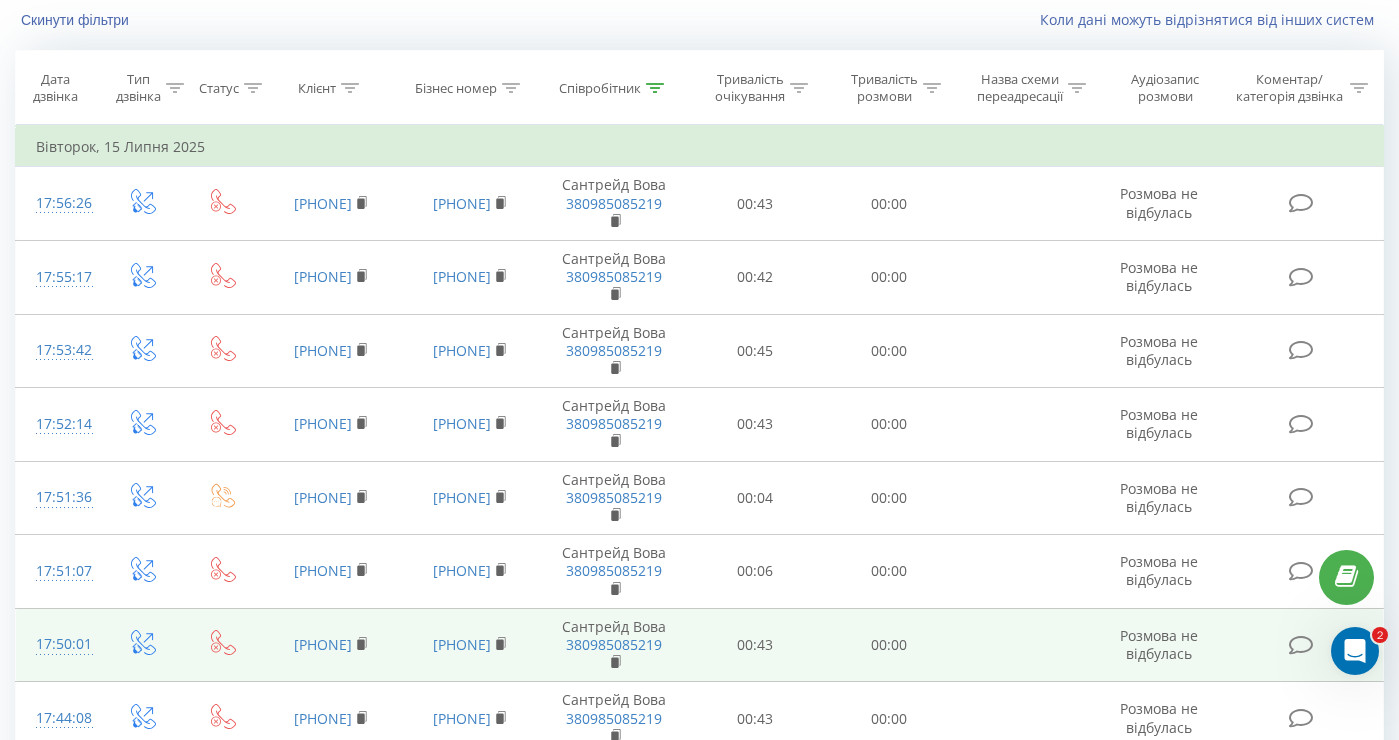 scroll, scrollTop: 1443, scrollLeft: 0, axis: vertical 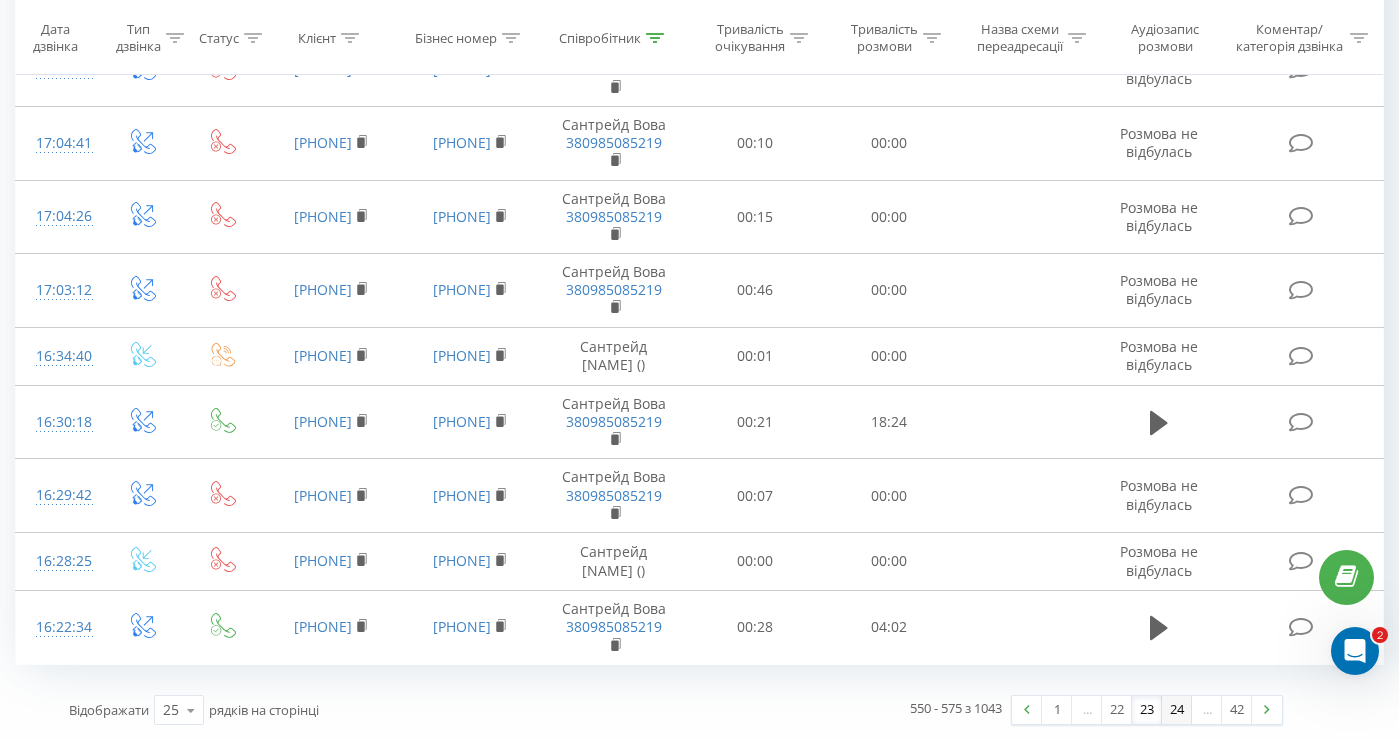 click on "24" at bounding box center (1177, 710) 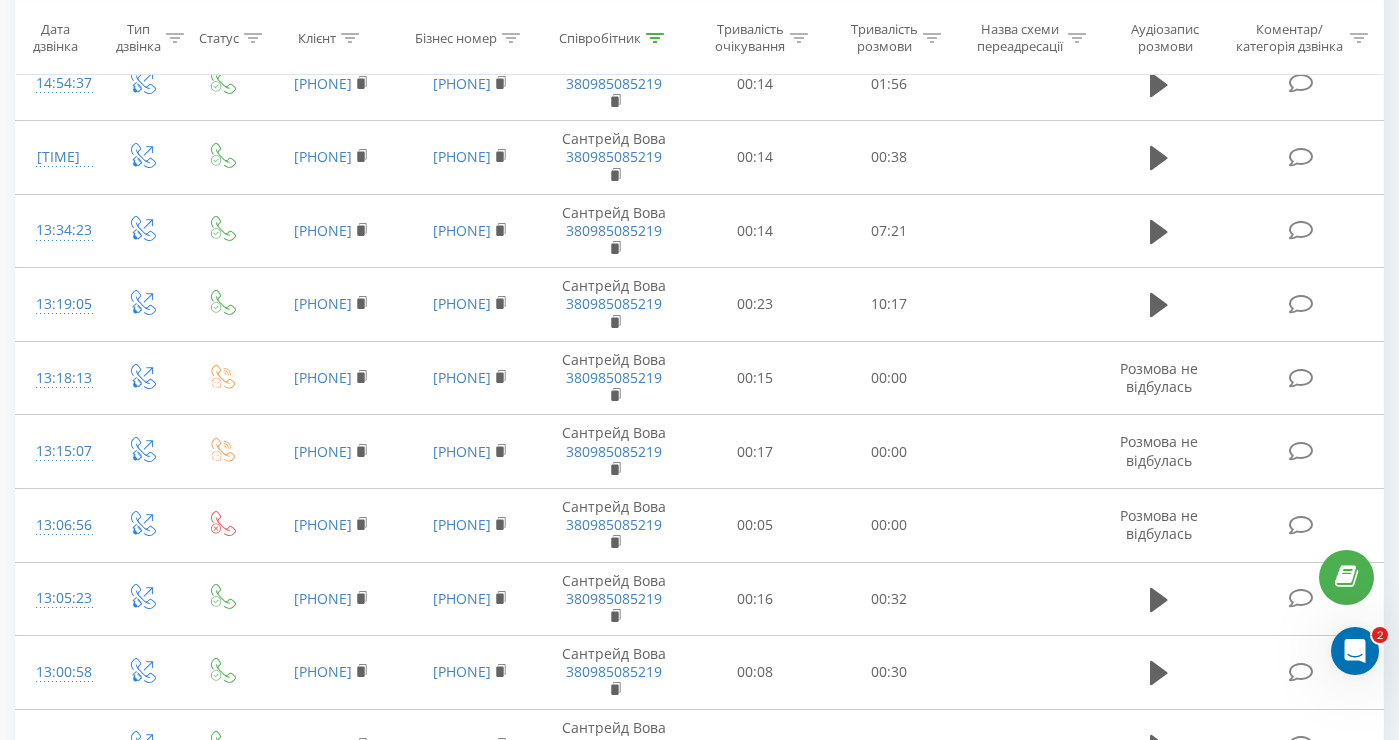 scroll, scrollTop: 1063, scrollLeft: 0, axis: vertical 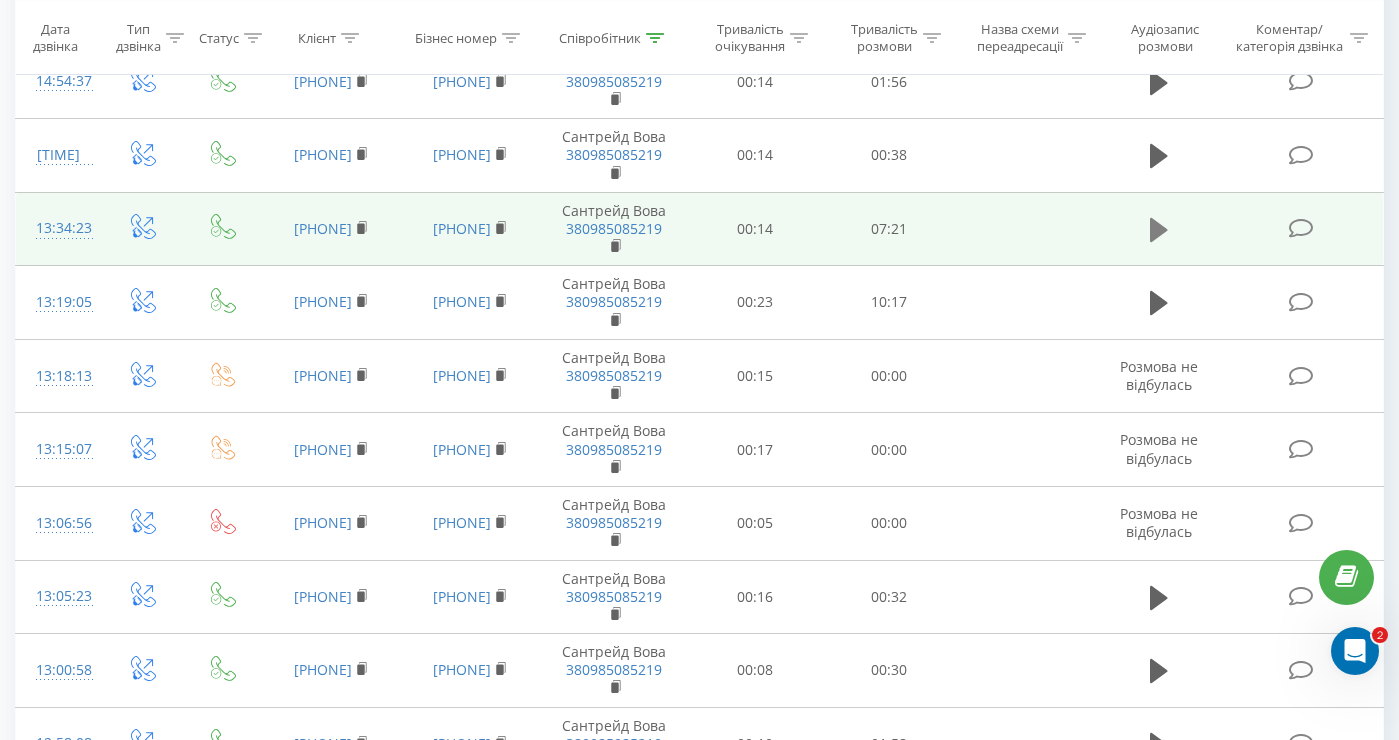 click 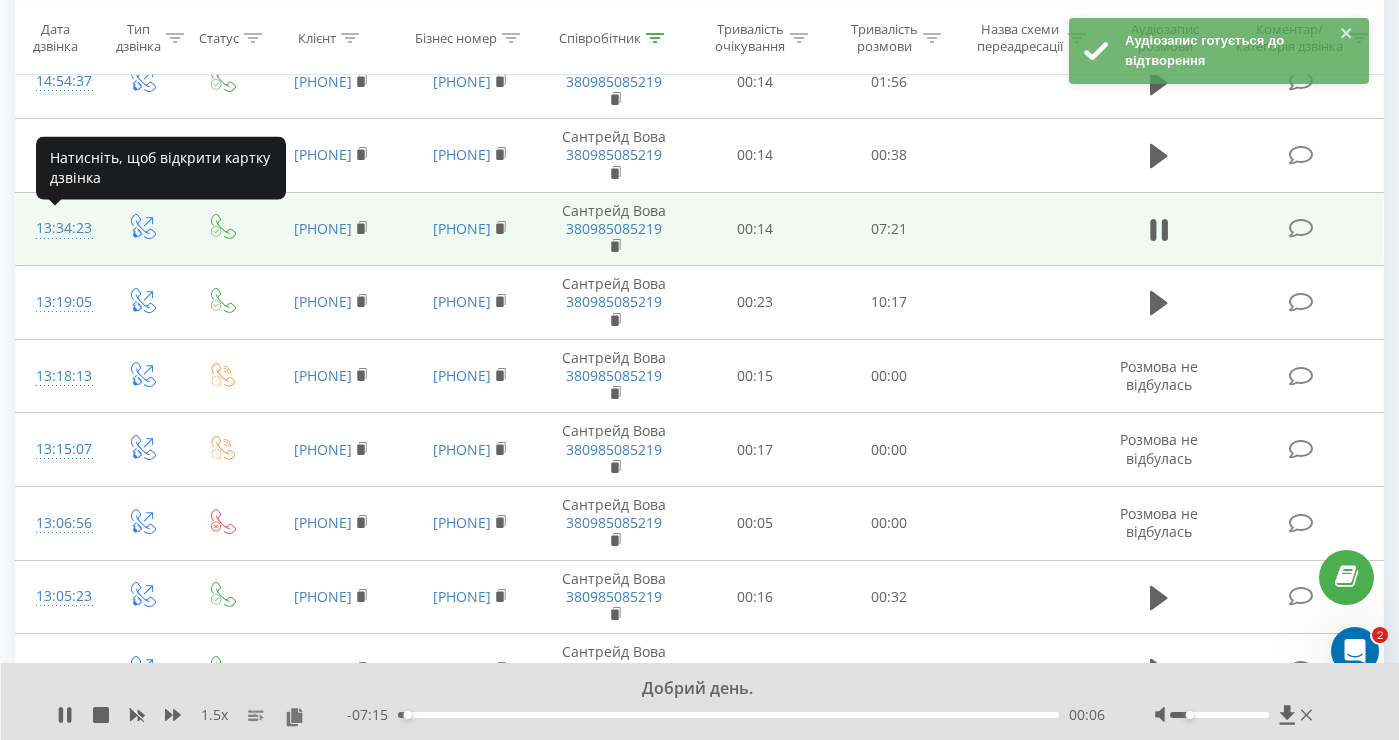 click on "13:34:23" at bounding box center [58, 228] 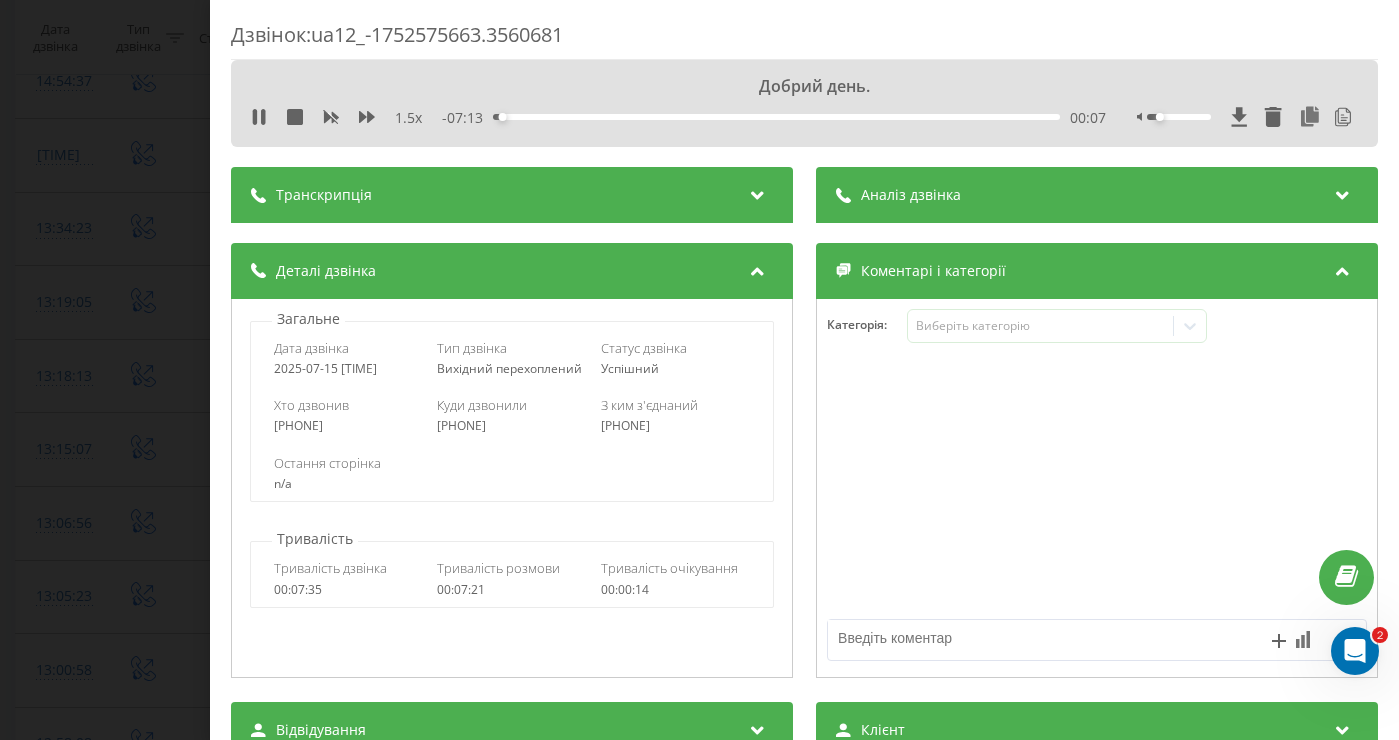 drag, startPoint x: 389, startPoint y: 371, endPoint x: 221, endPoint y: 371, distance: 168 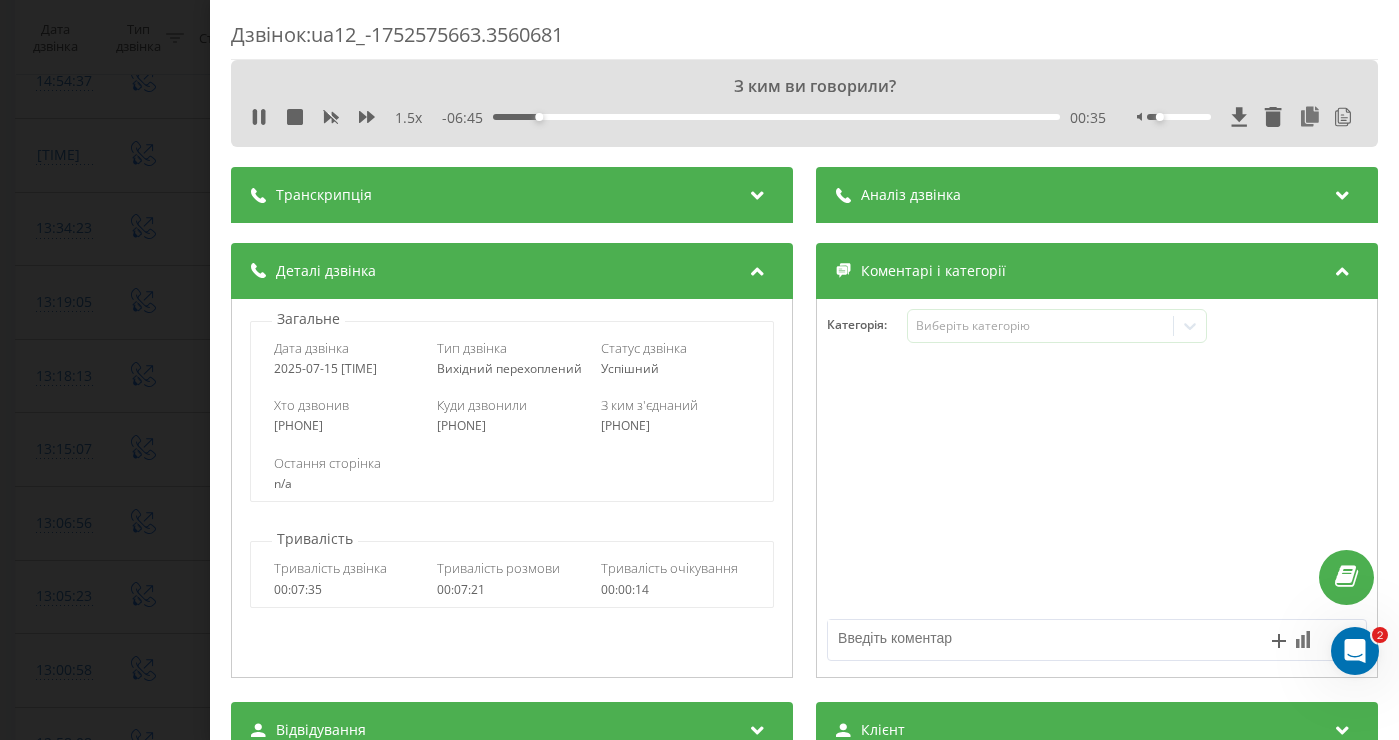 click on "Дзвінок : ua12_-1752575663.3560681 З ким ви говорили? 1.5 x - [TIME] 00:35 00:35 Транскрипція 00:01 Алло. 00:02 Добрий день, Микола. 00:04 Добрий день. 00:04 Був Димир з компанії райців. 00:06 Ви нашу рекламу бачили по сонячним електростанціям. 00:09 Ну, то ми ще розговорили. 00:09 Казалось, цікаве для приватного будинку з метою економії, правильно? 00:14 Так, а може просто бути ще повторна заявка, вибачаюсь, воно таке буває, знаєте, що там на кількох ресурсах. 00:19 Я розумію, я вчора таки пояснював, що не треба... 00:26 А, ні. 00:27 Може з кимось спілкувалися не зі мною, це точно. 00:30 00:33 З ким ви говорили? 00:33 00:36 130" at bounding box center [699, 370] 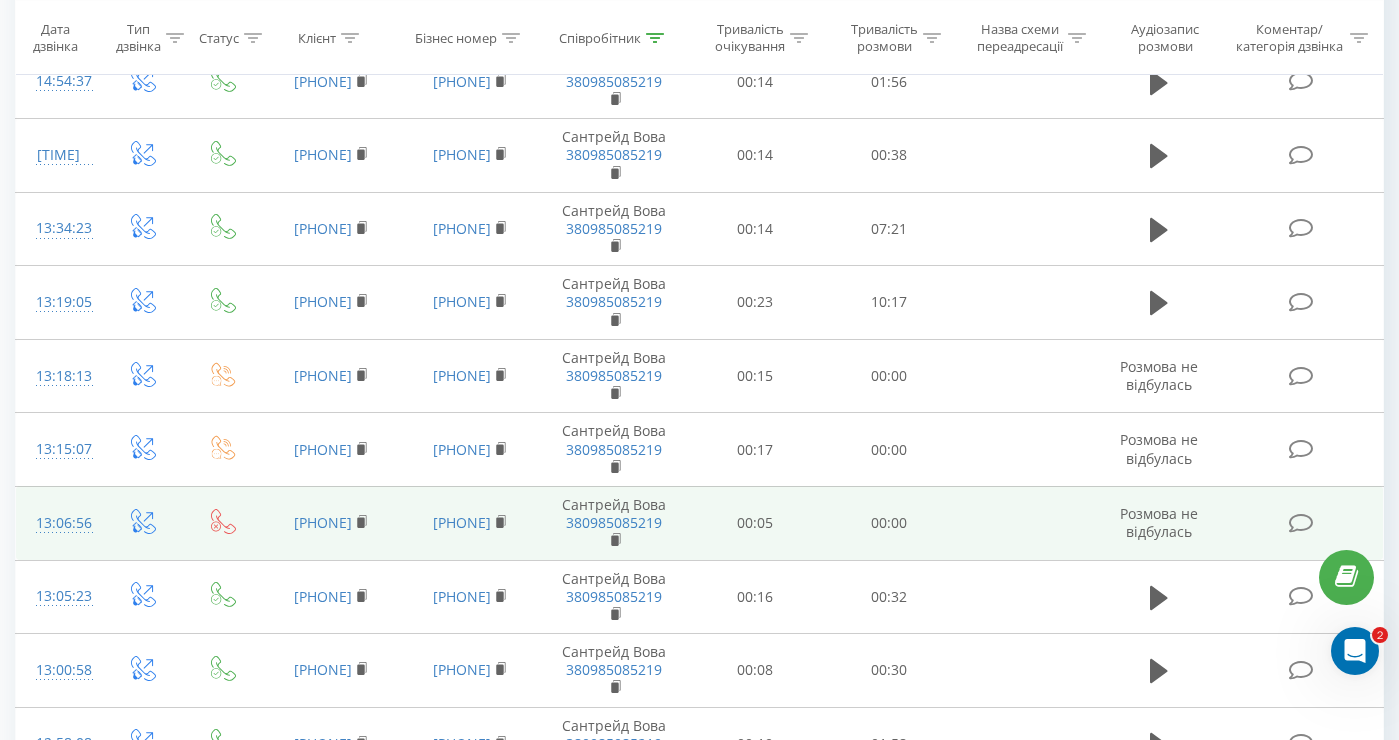 scroll, scrollTop: 1458, scrollLeft: 0, axis: vertical 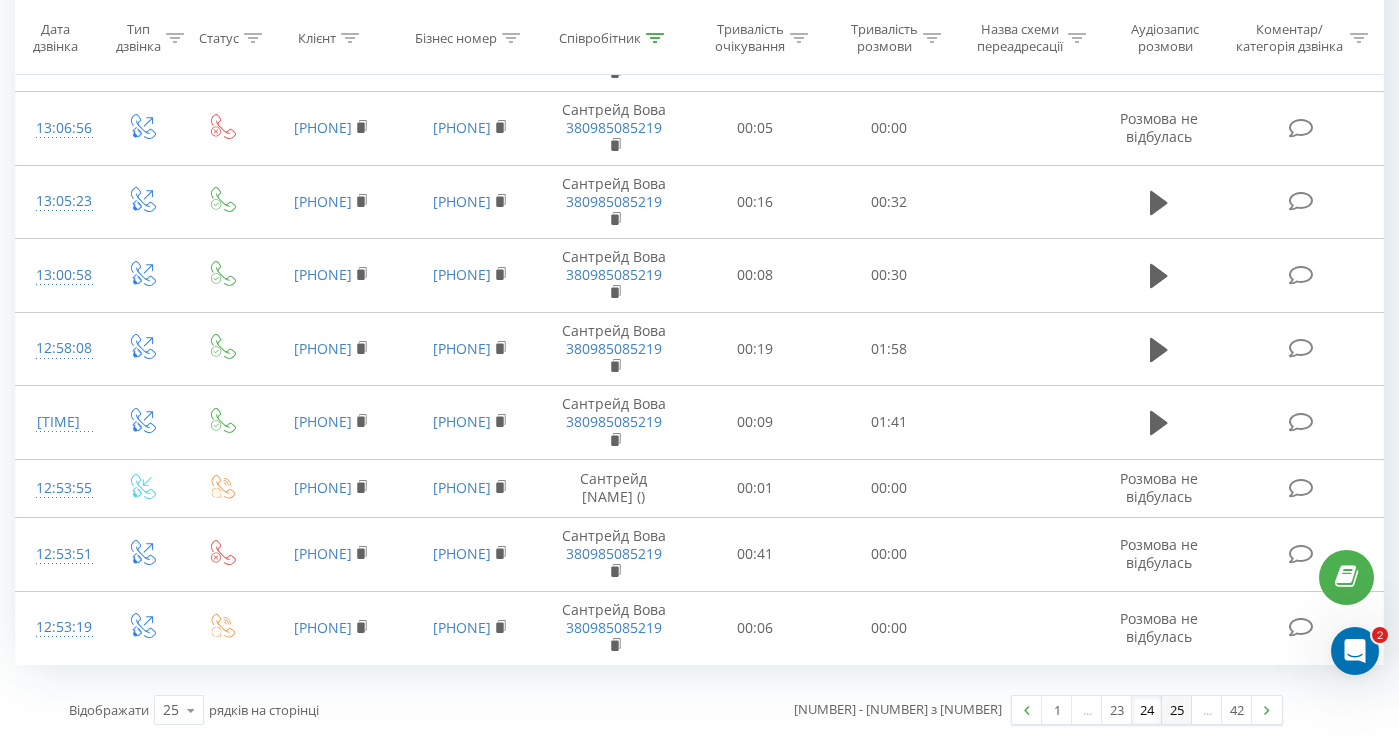 click on "25" at bounding box center (1177, 710) 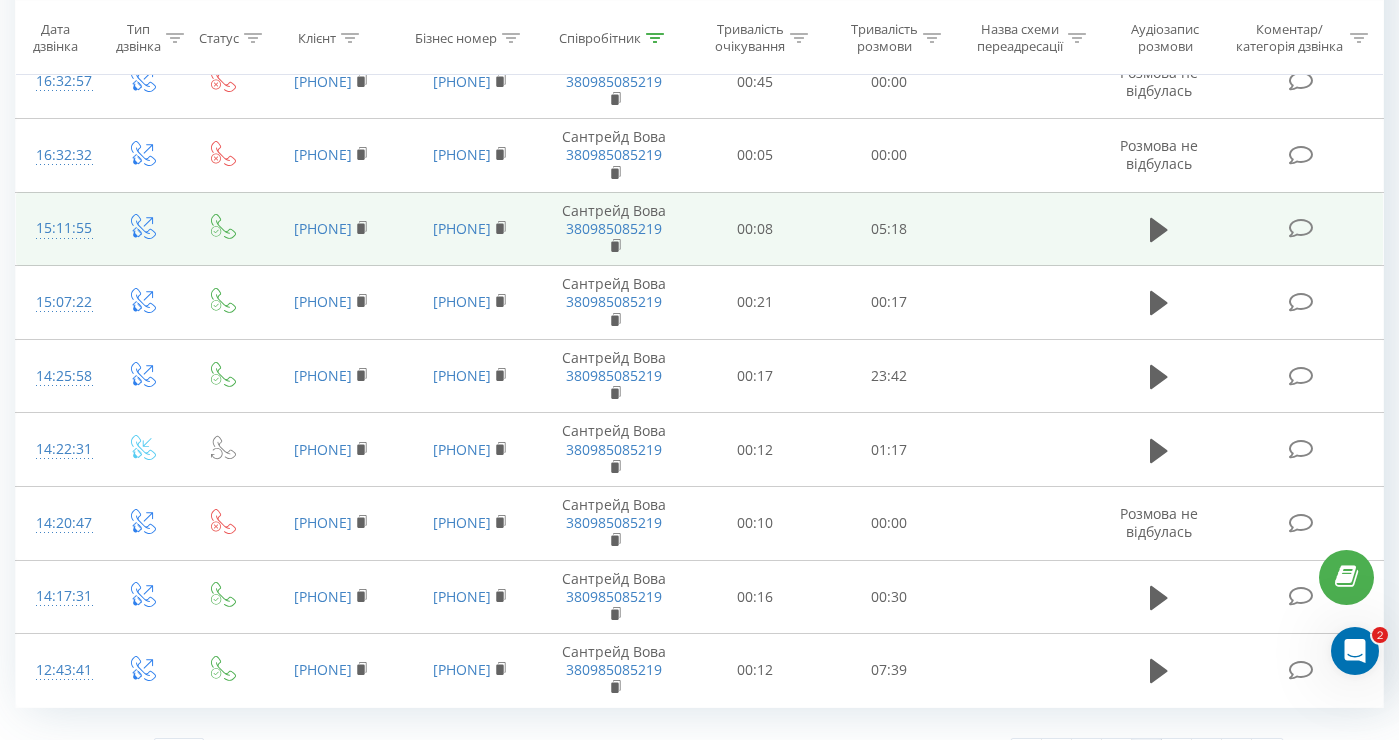 scroll, scrollTop: 1514, scrollLeft: 0, axis: vertical 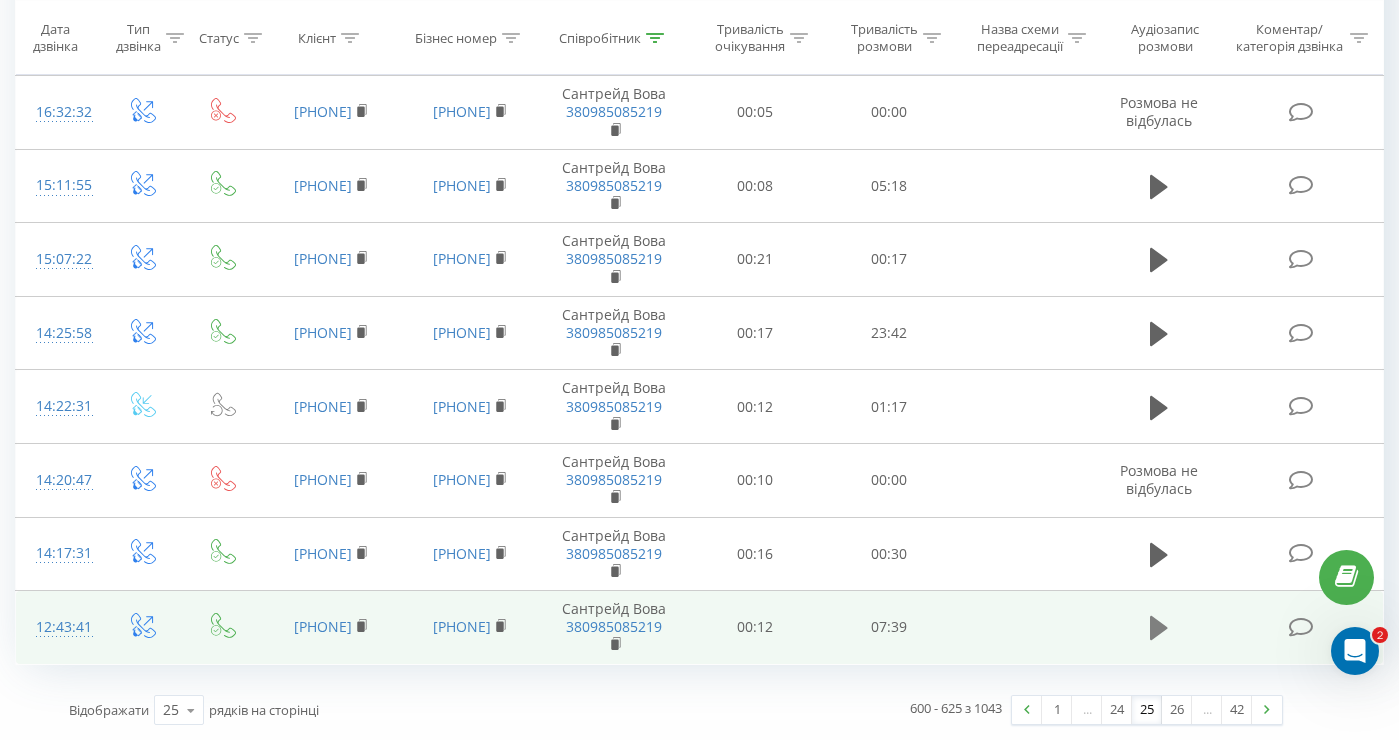 click 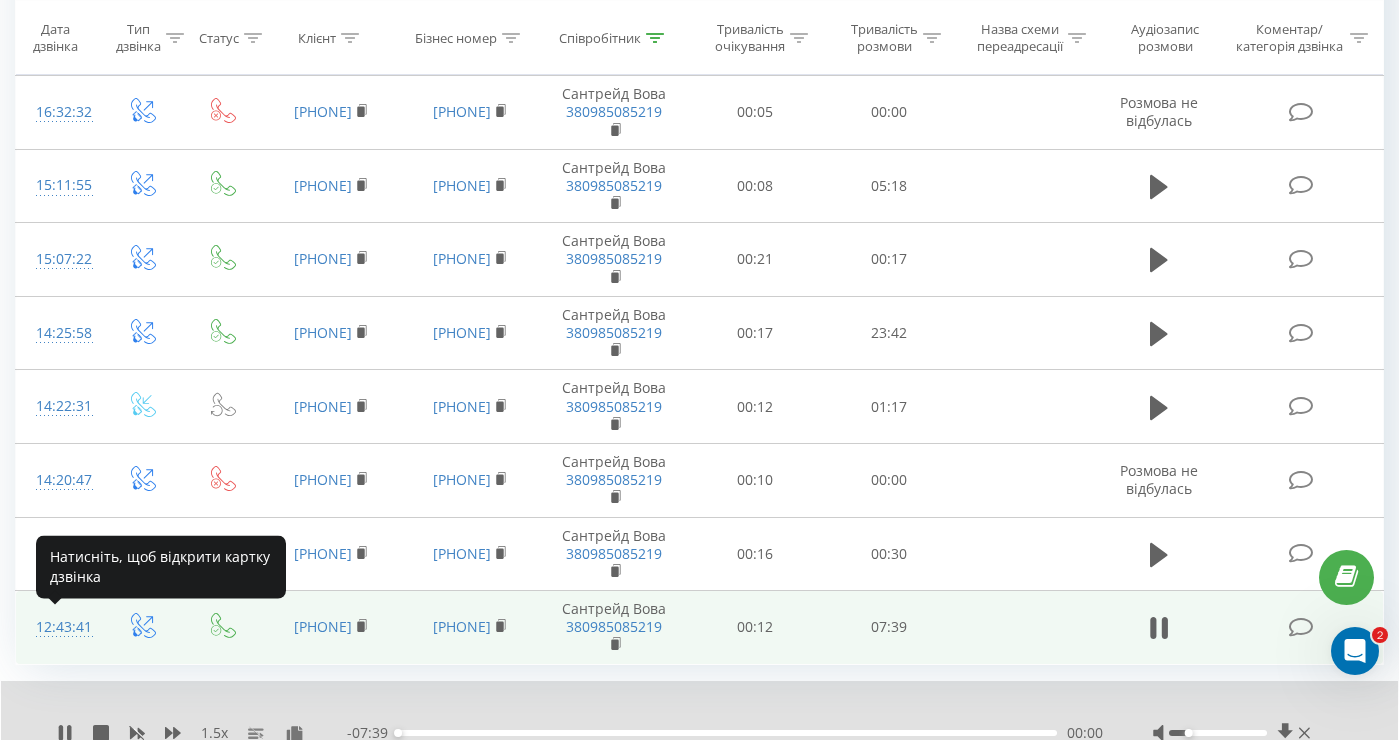 click on "12:43:41" at bounding box center (58, 627) 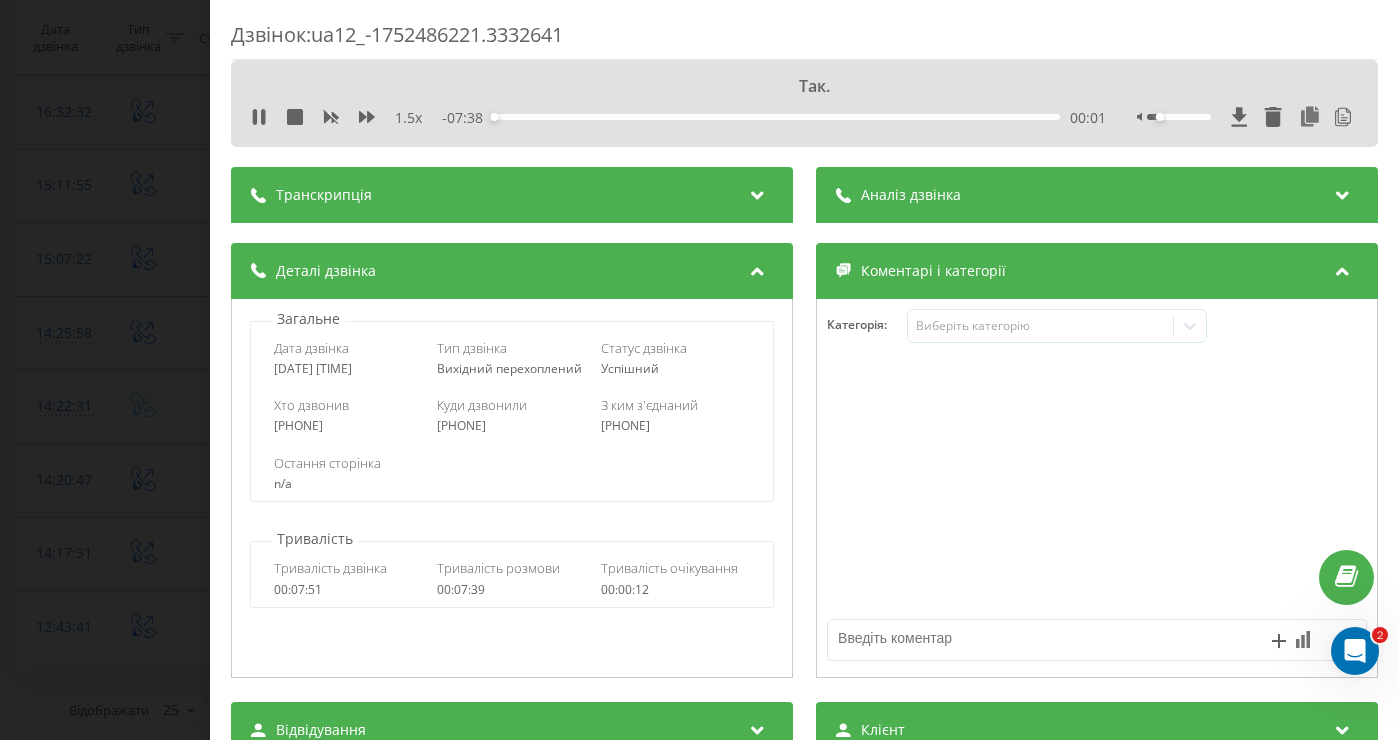 drag, startPoint x: 393, startPoint y: 371, endPoint x: 276, endPoint y: 370, distance: 117.00427 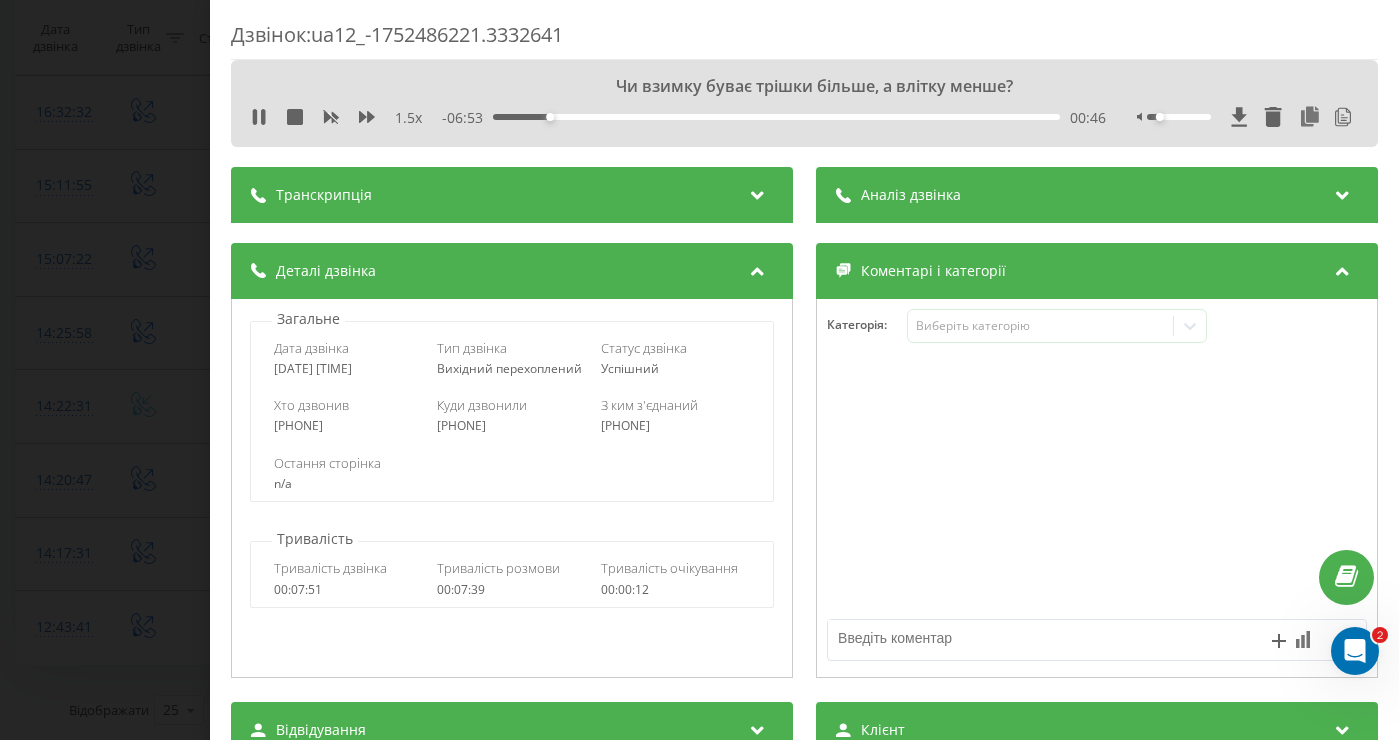 click on "Дзвінок : ua12_-1752486221.3332641 Чи взимку буває трішки більше, а влітку менше? 1.5 x - [TIME] 00:46 00:46 Транскрипція 00:00 Так. 00:01 Так, 00:01 Алло, Віктор, добрий день. 00:05 Мене звати компанія Рейсавка. 00:06 Нашу рекламу бачили по сонячним електростанціям і вказали, що вас цікавить для приватного будинку з метою економії, правильно? 00:14 так. 00:15 Добре, а скажіть, будь ласка, де проживаєте? 00:18 Місто Ладижин, Вінницька область. 00:22 Так, добре. 00:23 А скажіть, у вас будинок, він має одну фазу чи три? 00:27 Ні, однофазно. 00:30 Добре, скільки місяць кВт споживаєте? 00:34 00:38 Це влітку, взимку? 00:40 00:43 00:44" at bounding box center (699, 370) 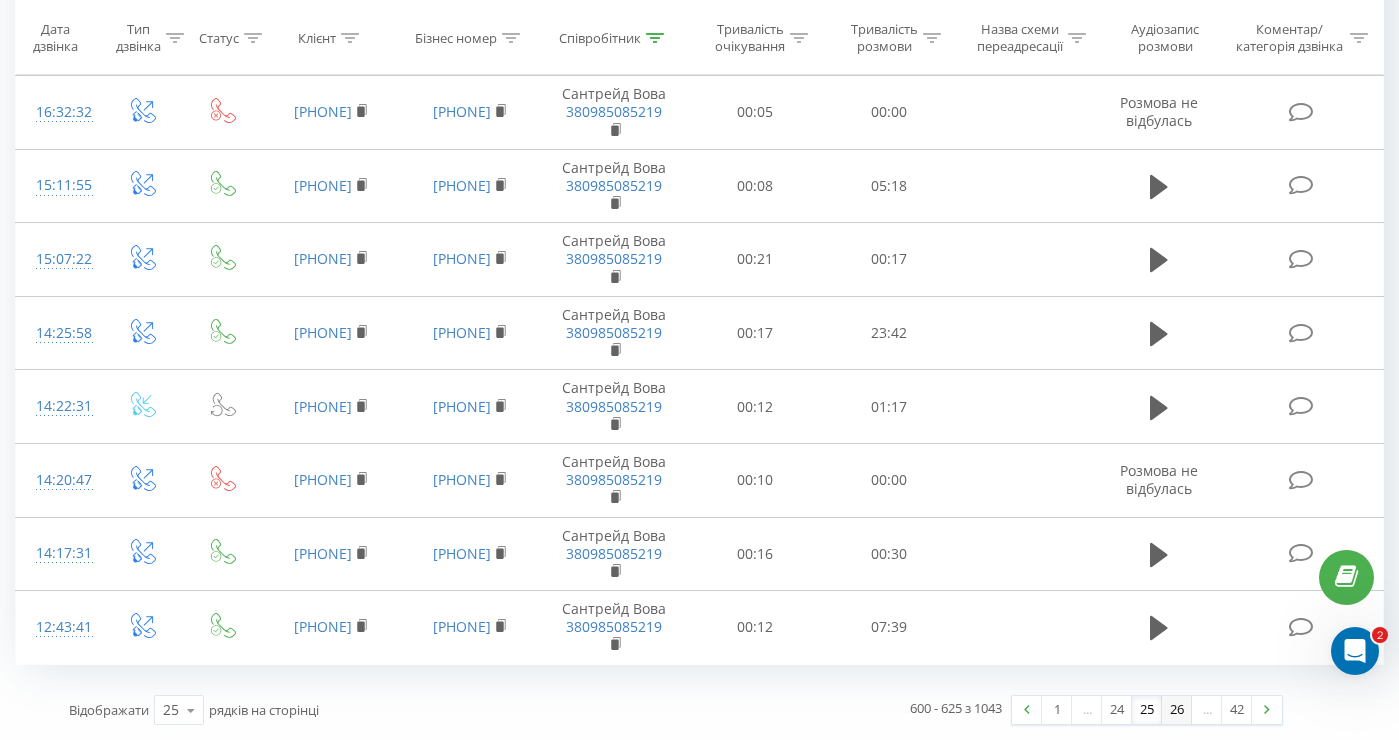 click on "26" at bounding box center [1177, 710] 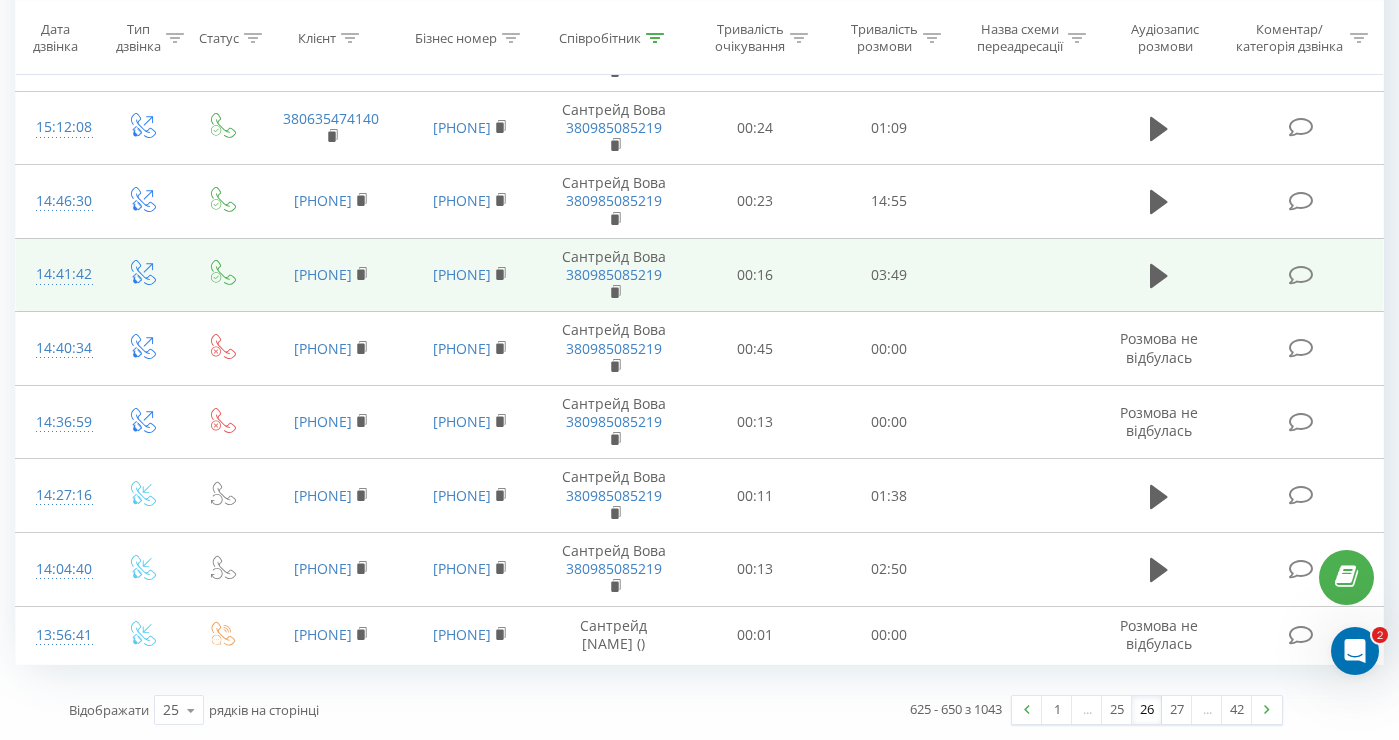 scroll, scrollTop: 1487, scrollLeft: 0, axis: vertical 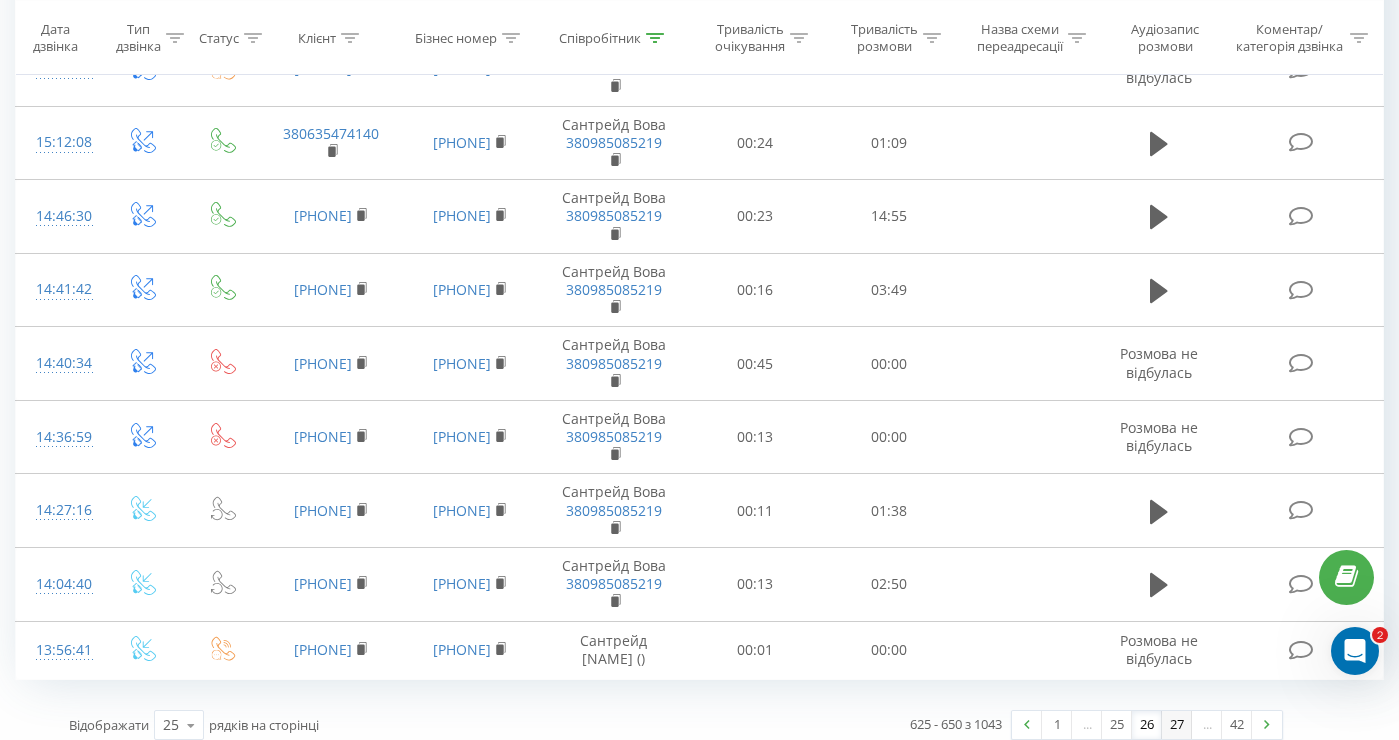 click on "27" at bounding box center [1177, 725] 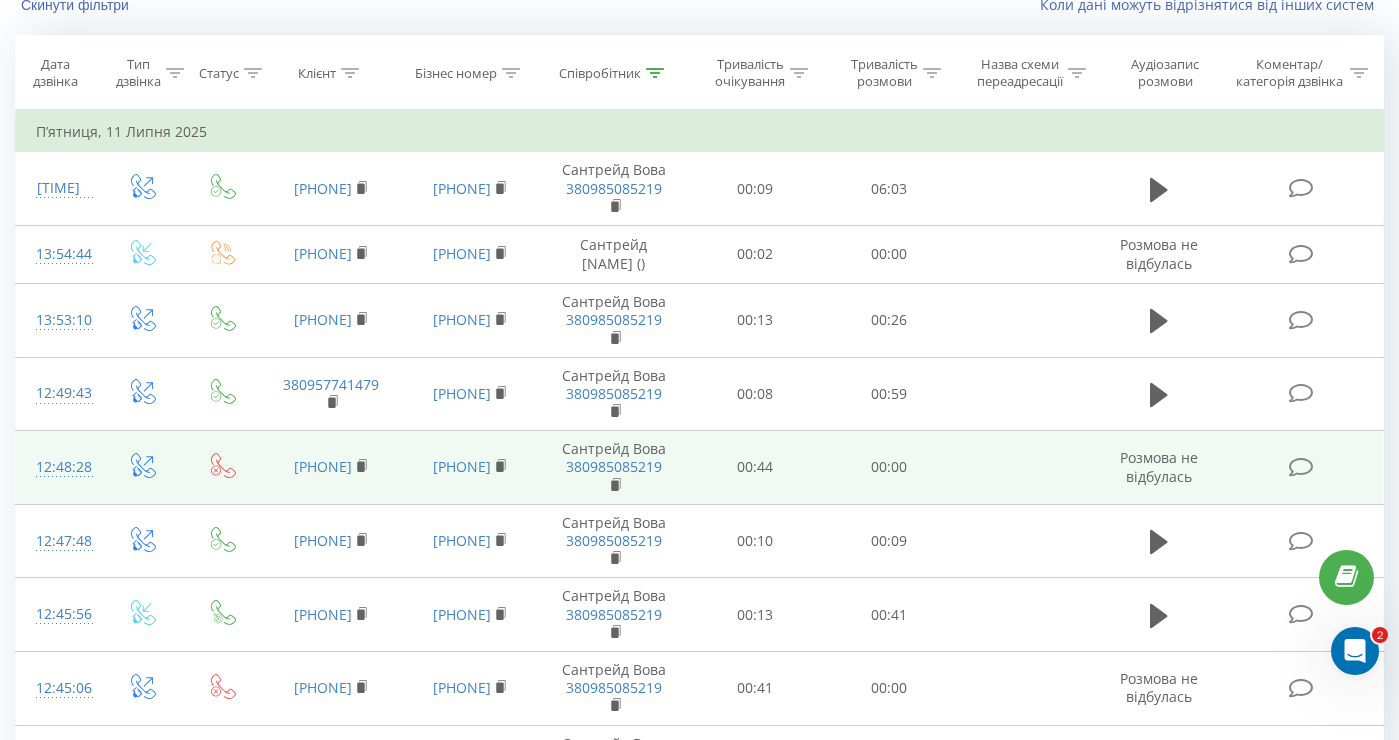 scroll, scrollTop: 0, scrollLeft: 0, axis: both 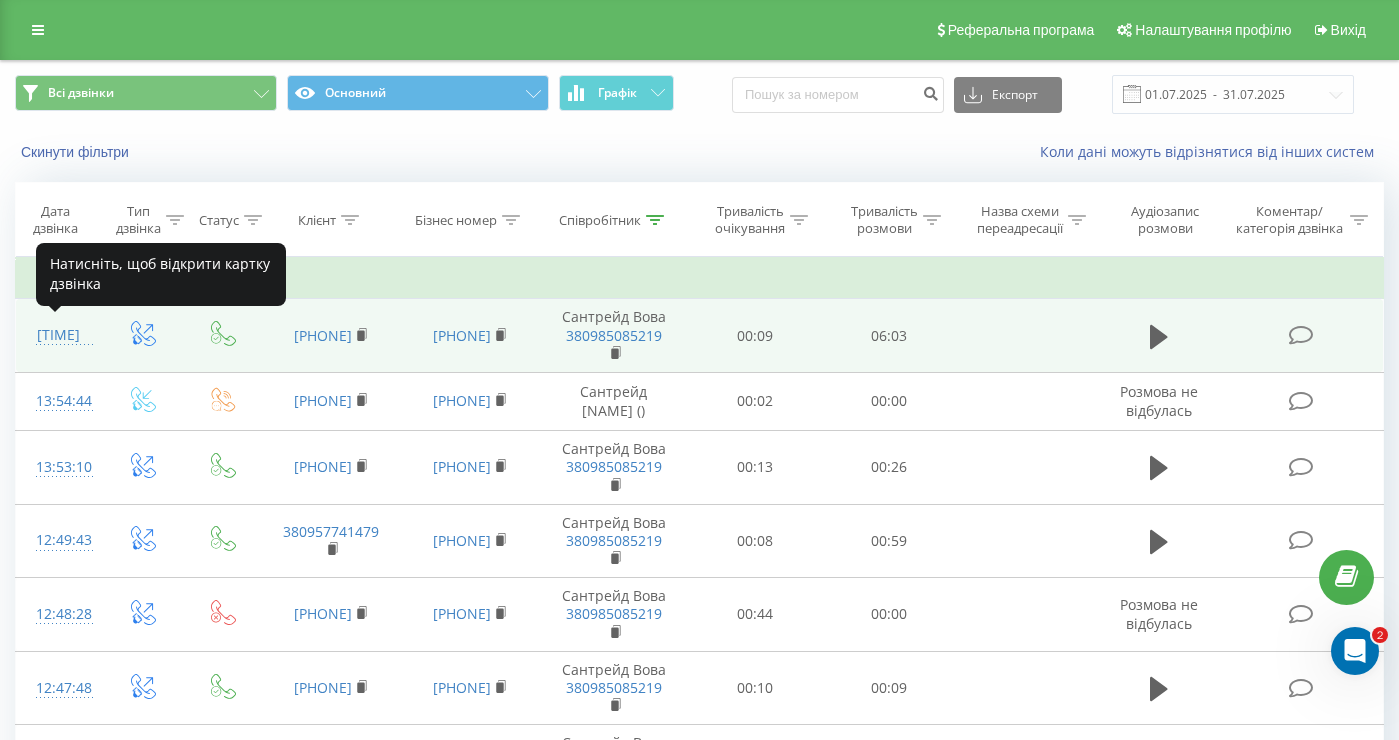 click on "[TIME]" at bounding box center (58, 335) 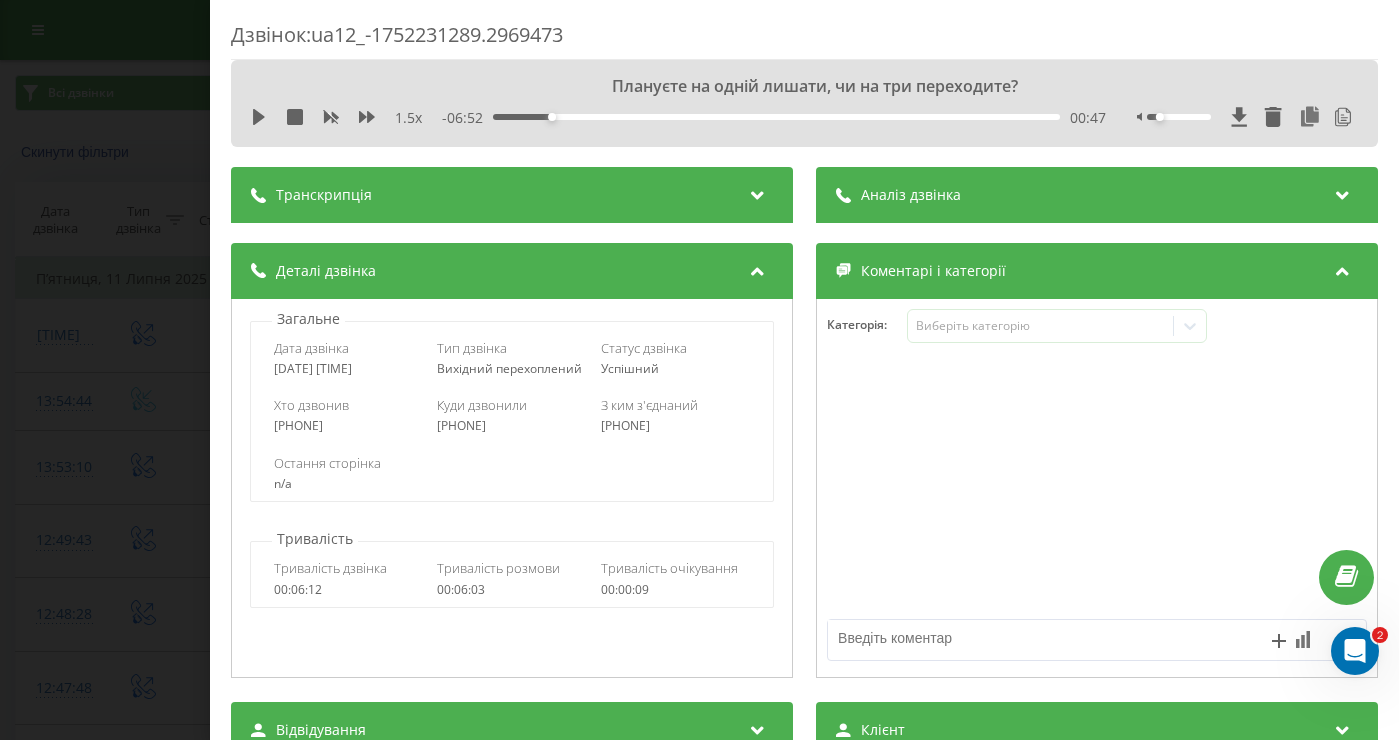 click on "1.5 x  - 06:52 00:47   00:47" at bounding box center [804, 117] 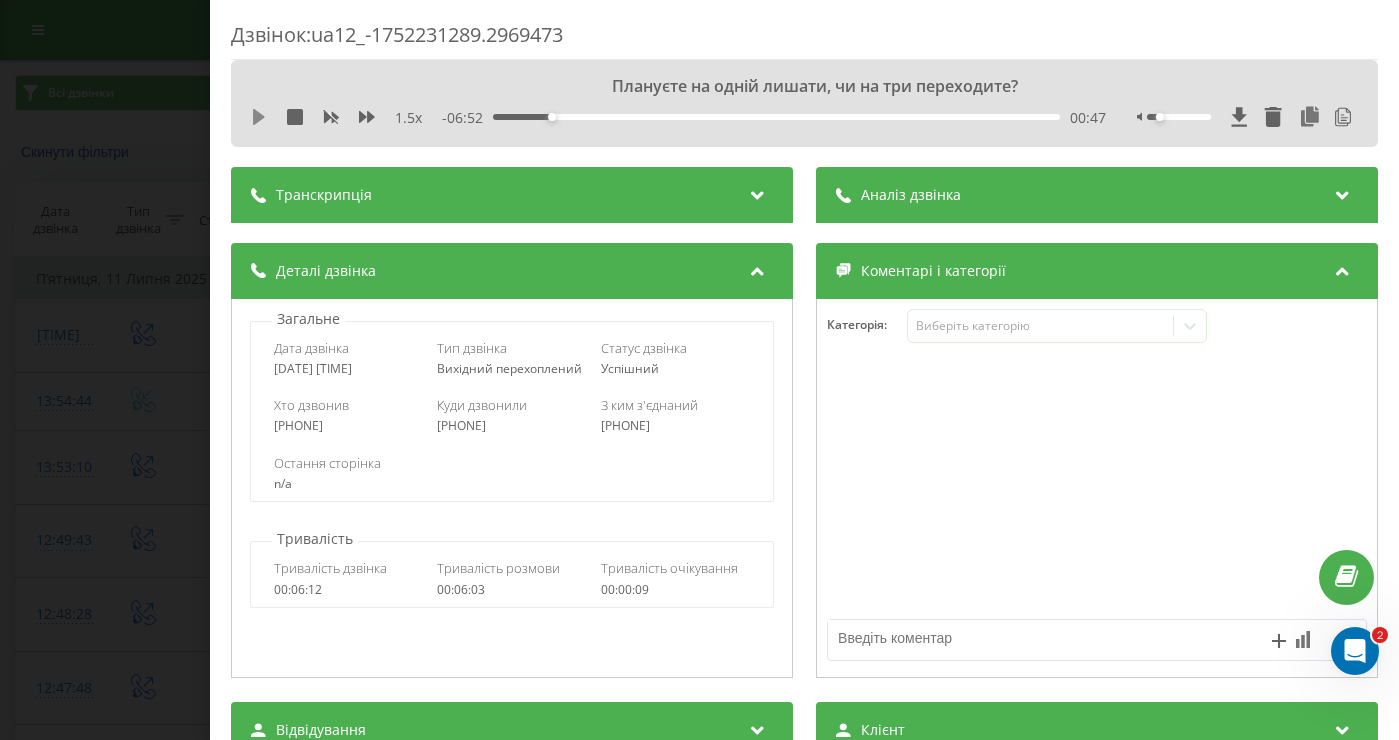 click 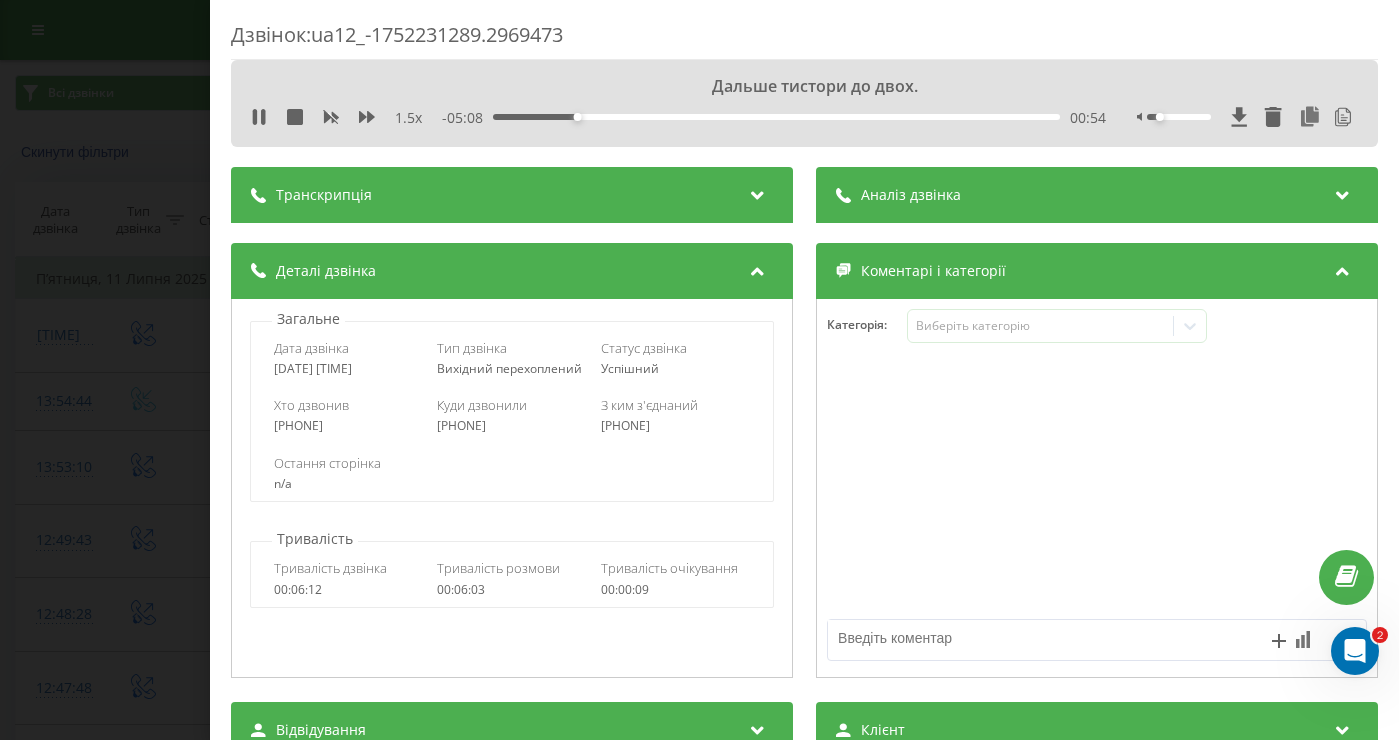 drag, startPoint x: 393, startPoint y: 368, endPoint x: 259, endPoint y: 371, distance: 134.03358 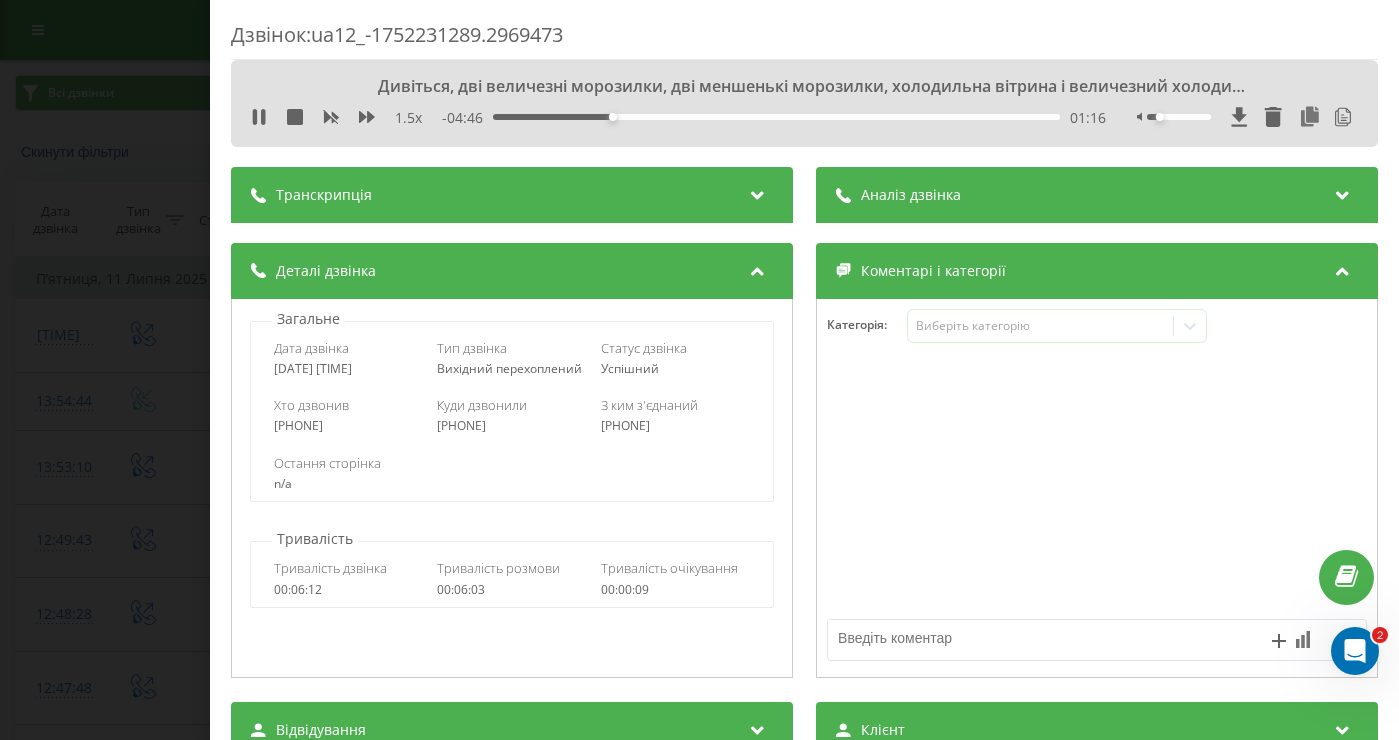 click on "Дзвінок : ua12_-1752231289.2969473 Дивіться, дві величезні морозилки, дві меншенькі морозилки, холодильна вітрина і величезний холодильник пивний. 1.5 x - [TIME] [TIME] Транскрипція [TIME] Алло. [TIME] Алло, [FIRST], добрий день. [TIME] Добрий день. [TIME] Мене будуть називати компанія [BRAND]. [TIME] Ми нашу рекламу бачили по сонячним електростанціям. [TIME] Казали, це підприємство вам цікаве, правильно? [TIME] Так. [TIME] Добре, а скільки вас куди проживаєте? [TIME] [CITY] область, [DISTRICT] район, село [VILLAGE]. [TIME] Так, [CITY] область. [TIME] Який ще раз район? [TIME] [DISTRICT]. [TIME] [TIME] [TIME] [TIME]" at bounding box center (699, 370) 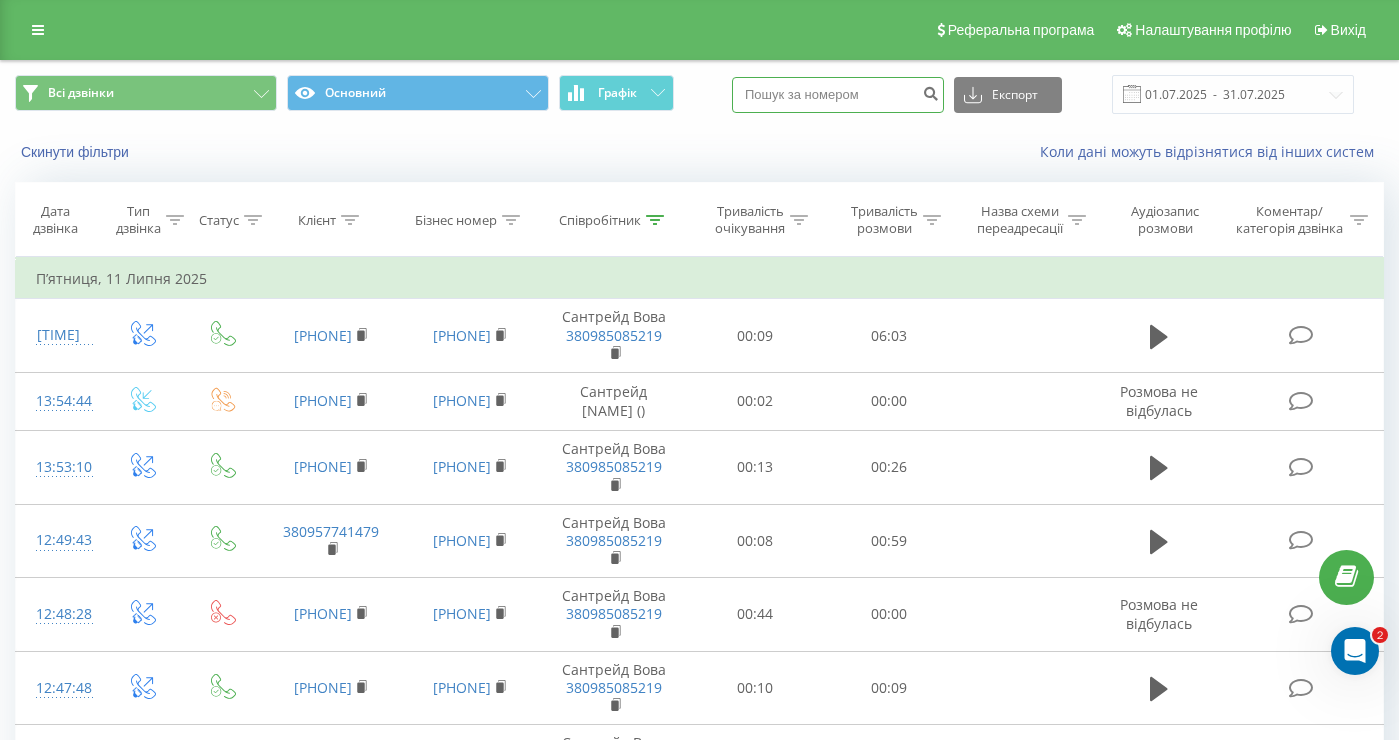 click at bounding box center (838, 95) 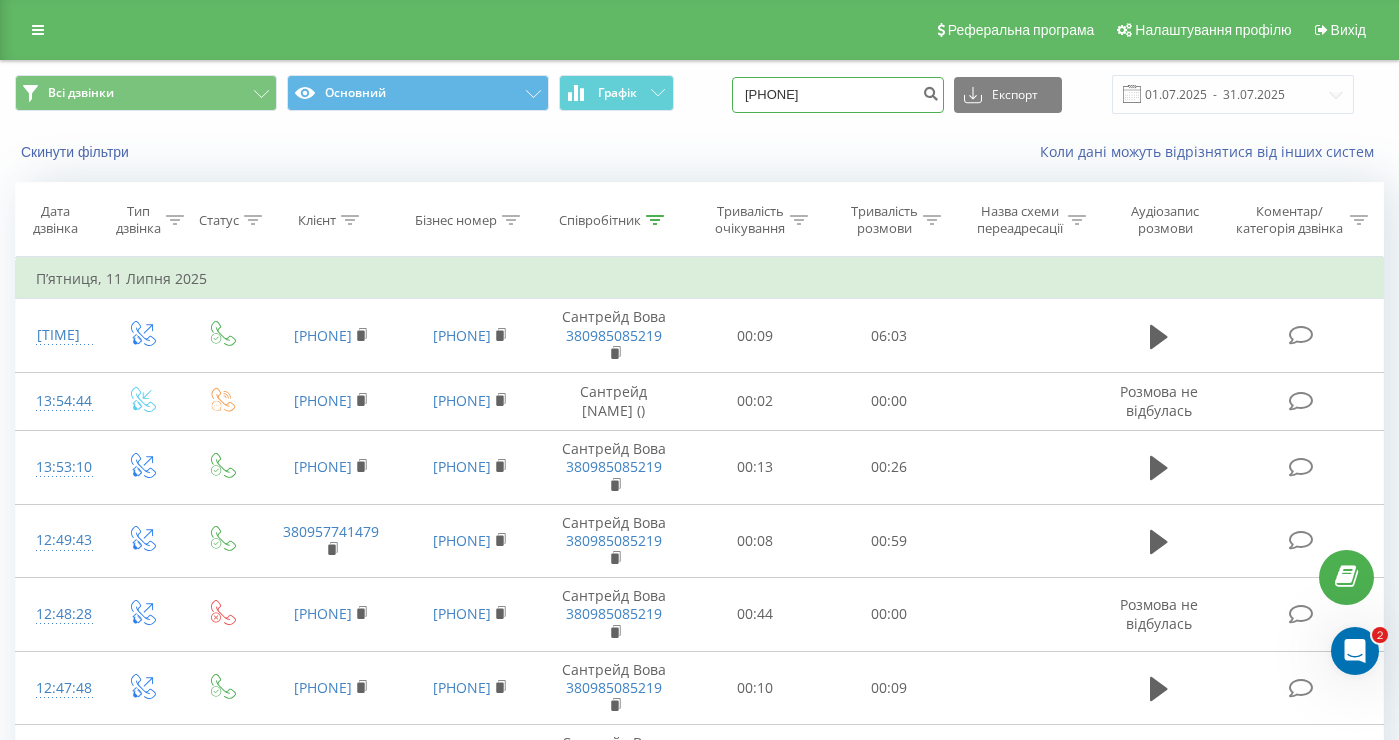 type on "[PHONE]" 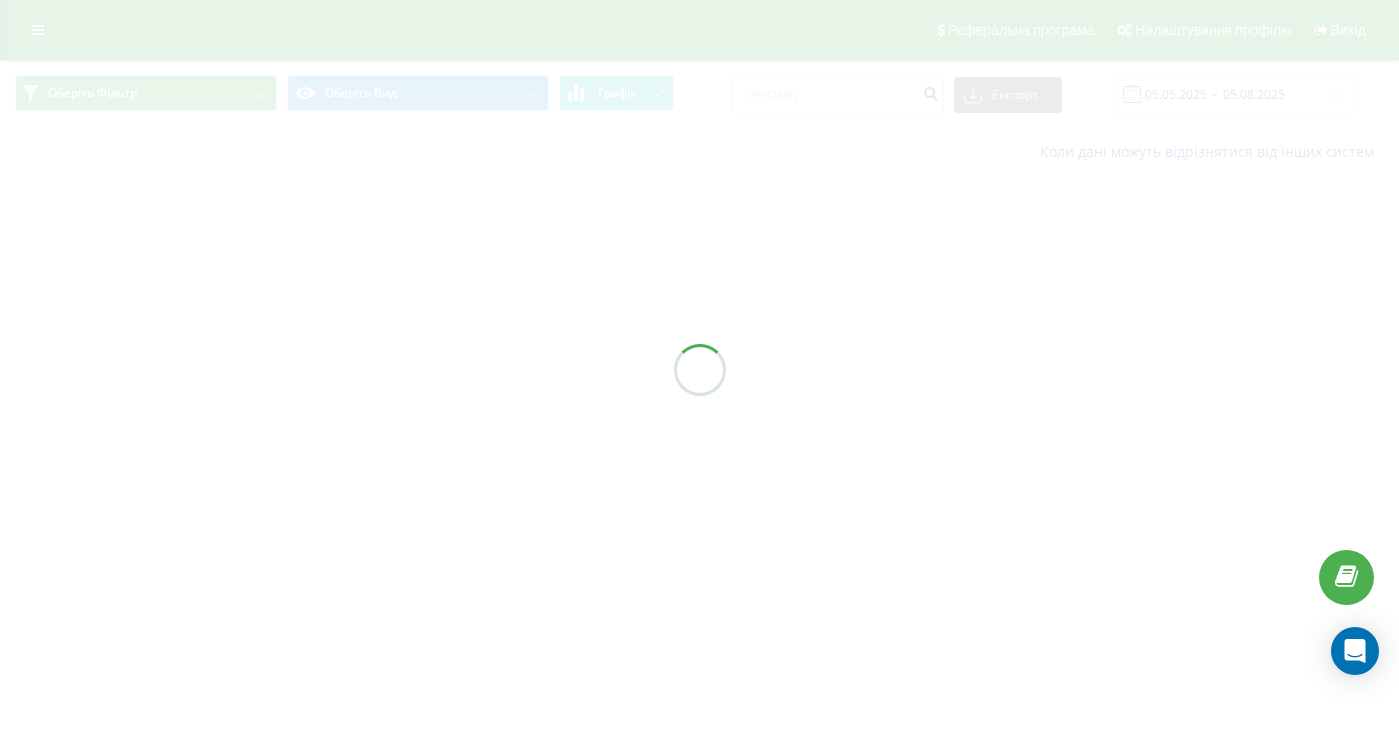 scroll, scrollTop: 0, scrollLeft: 0, axis: both 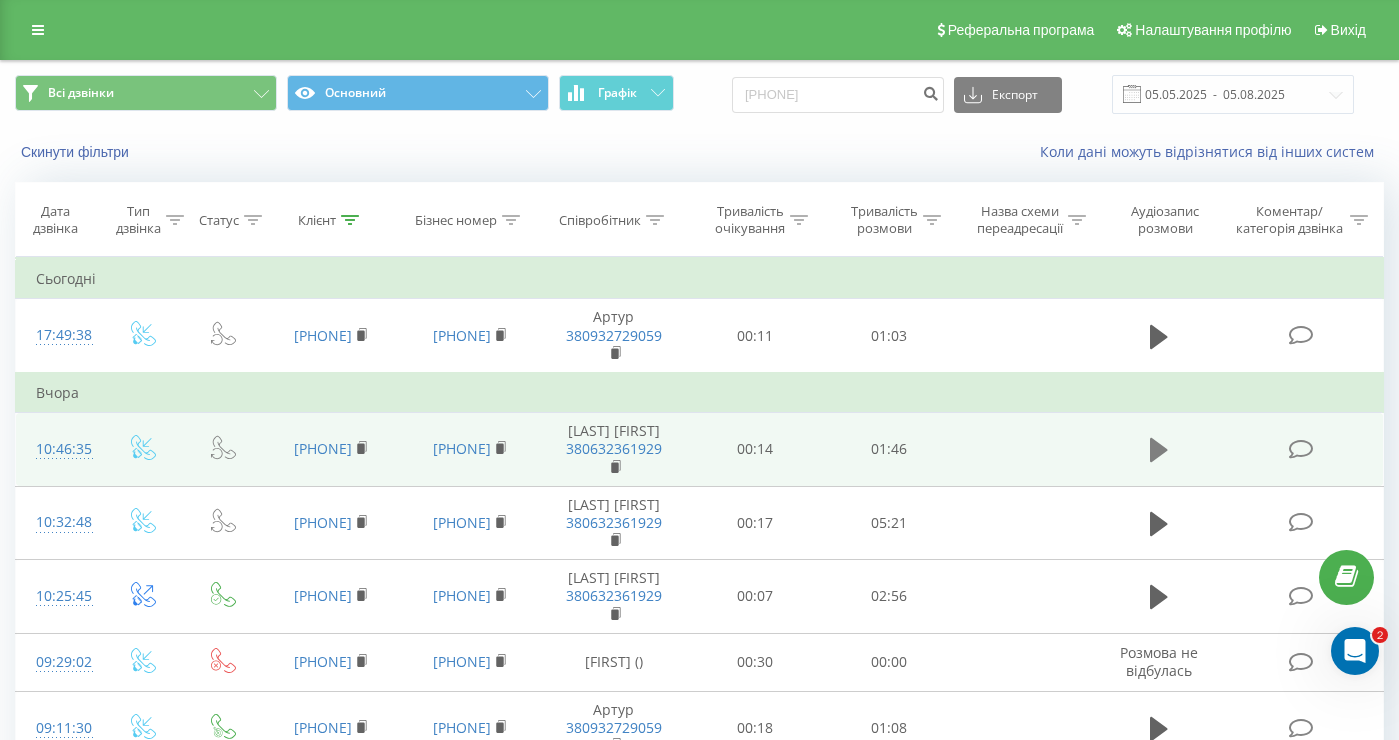 click 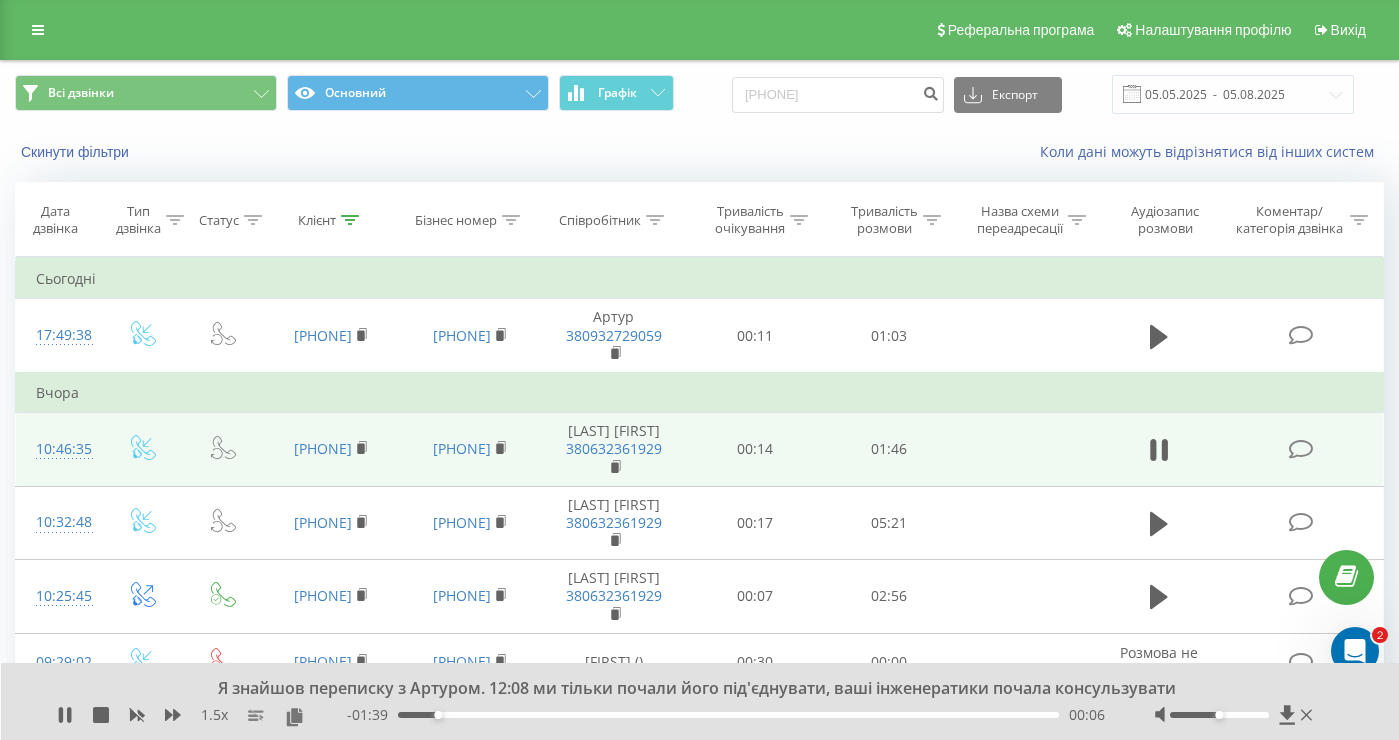 drag, startPoint x: 1199, startPoint y: 716, endPoint x: 1215, endPoint y: 716, distance: 16 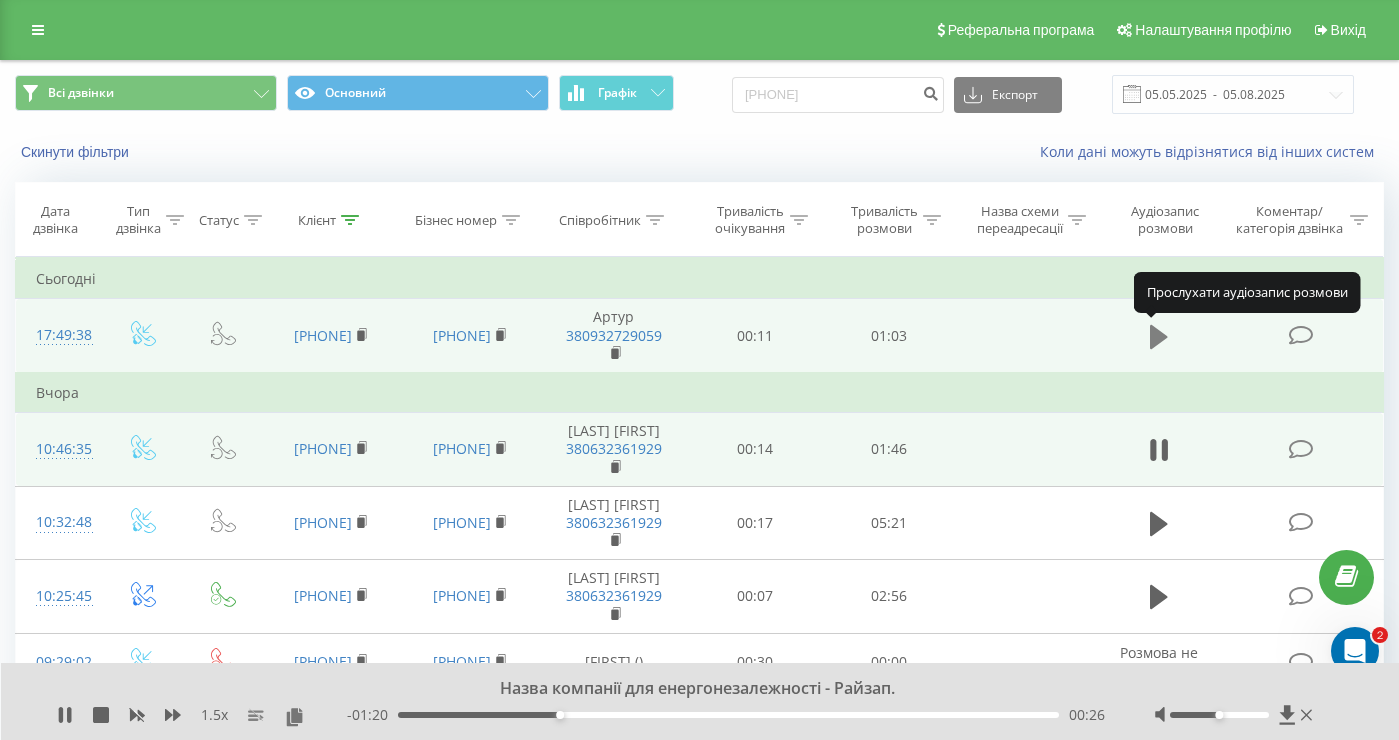click 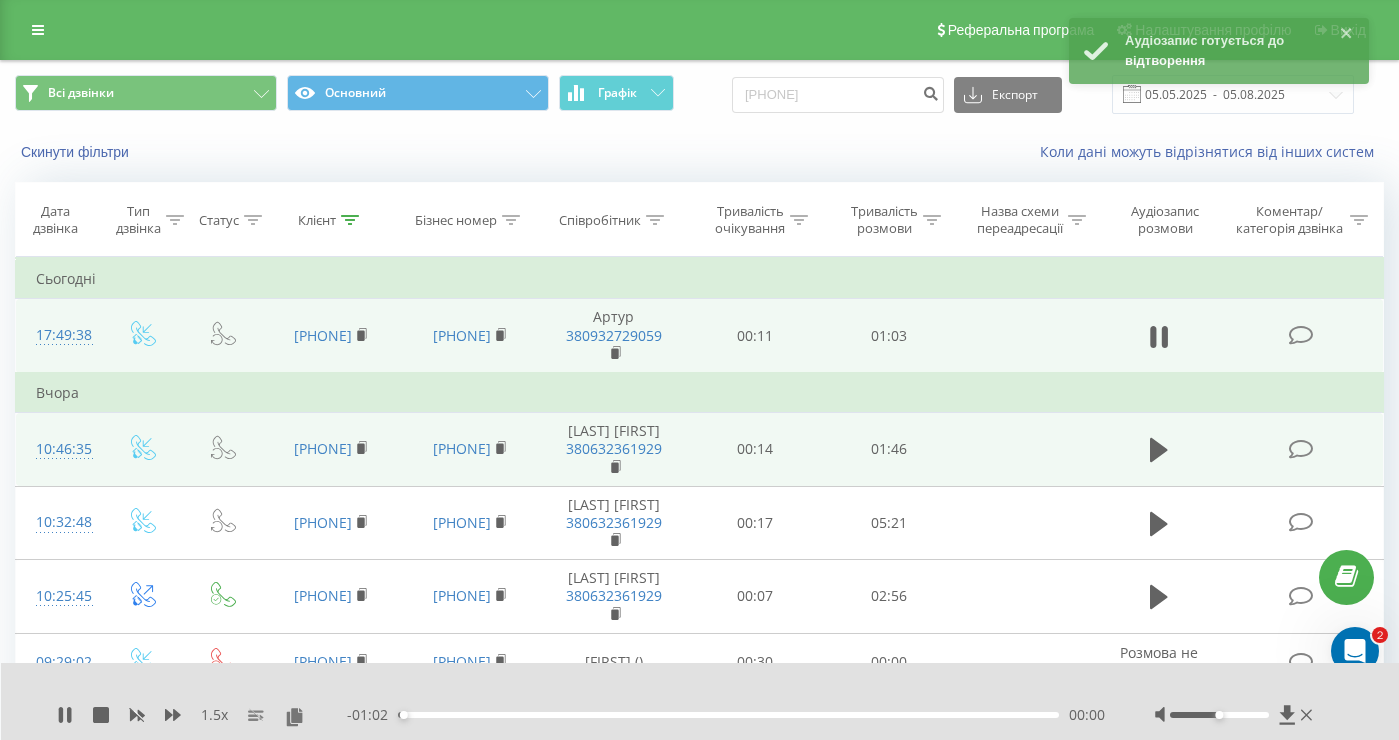 click on "00:00" at bounding box center [728, 715] 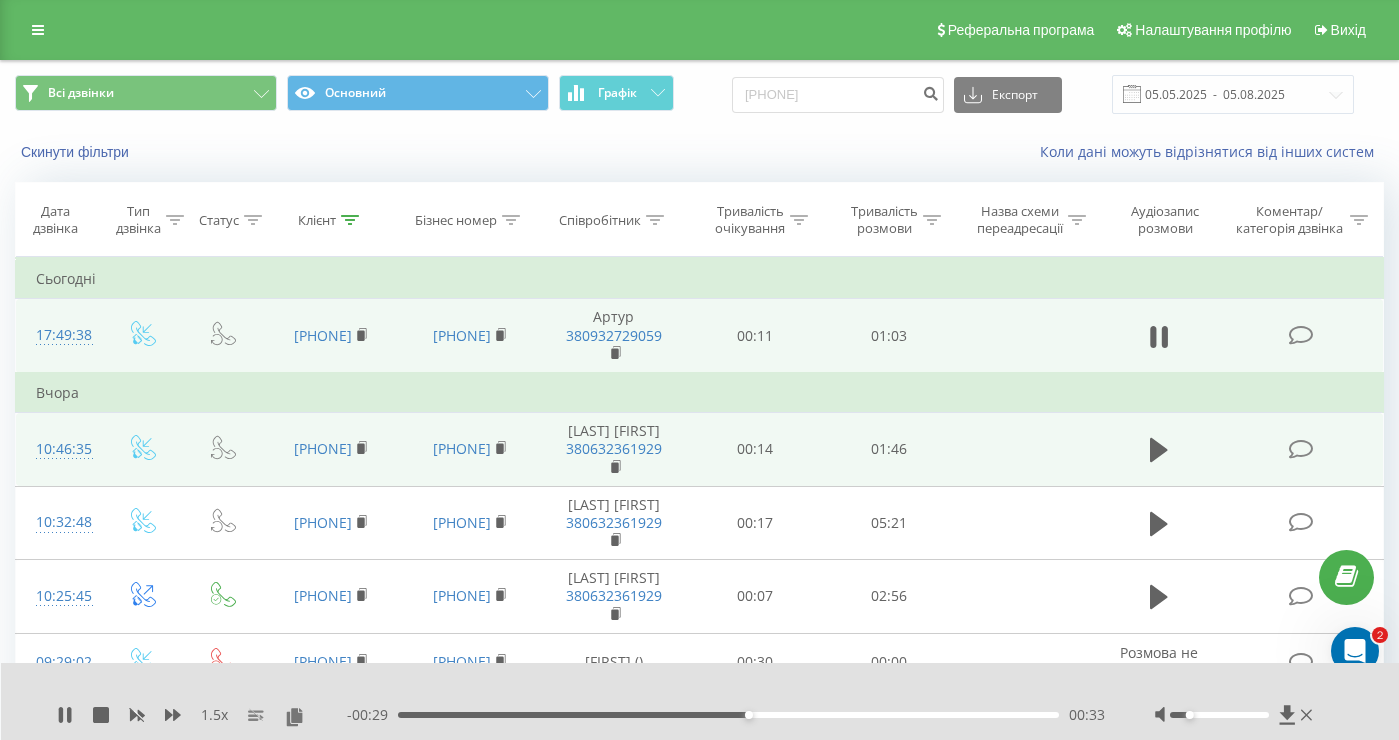 drag, startPoint x: 1207, startPoint y: 713, endPoint x: 1194, endPoint y: 713, distance: 13 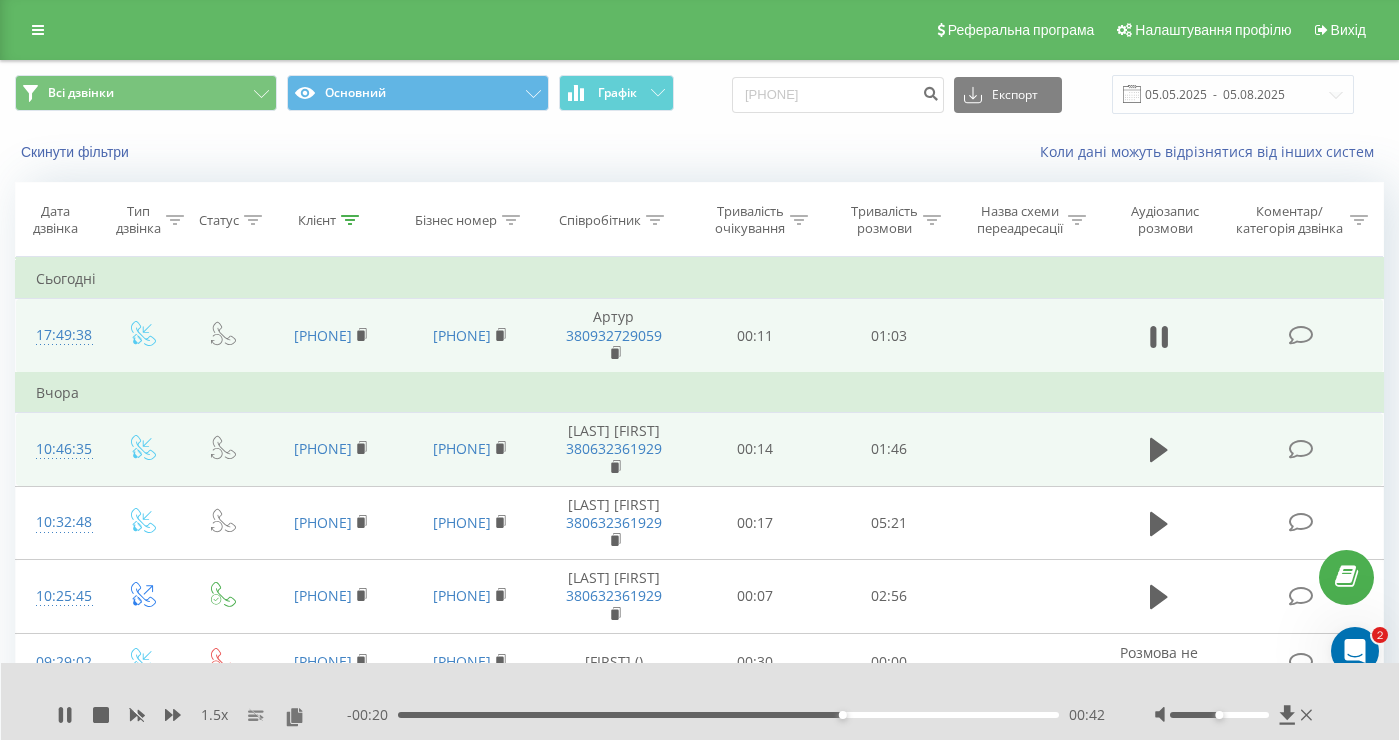 drag, startPoint x: 1187, startPoint y: 715, endPoint x: 1223, endPoint y: 717, distance: 36.05551 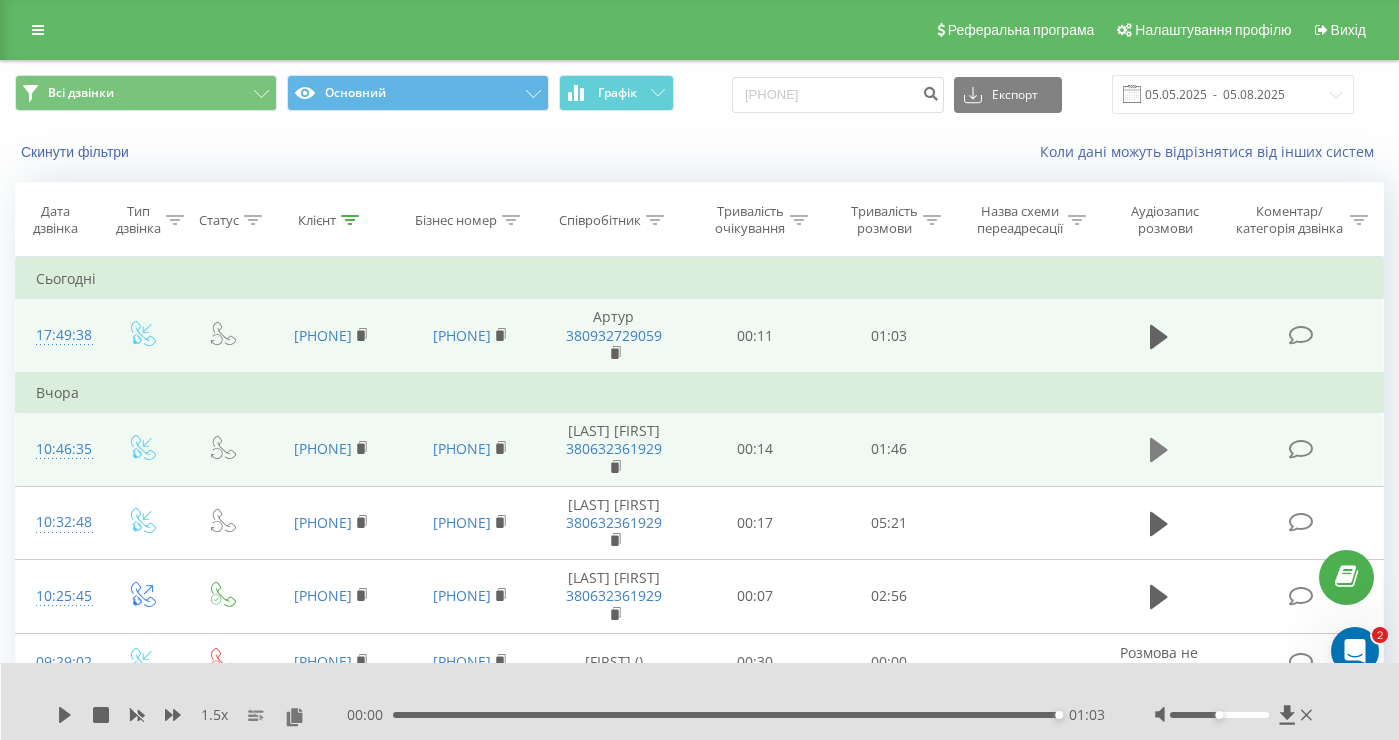 click 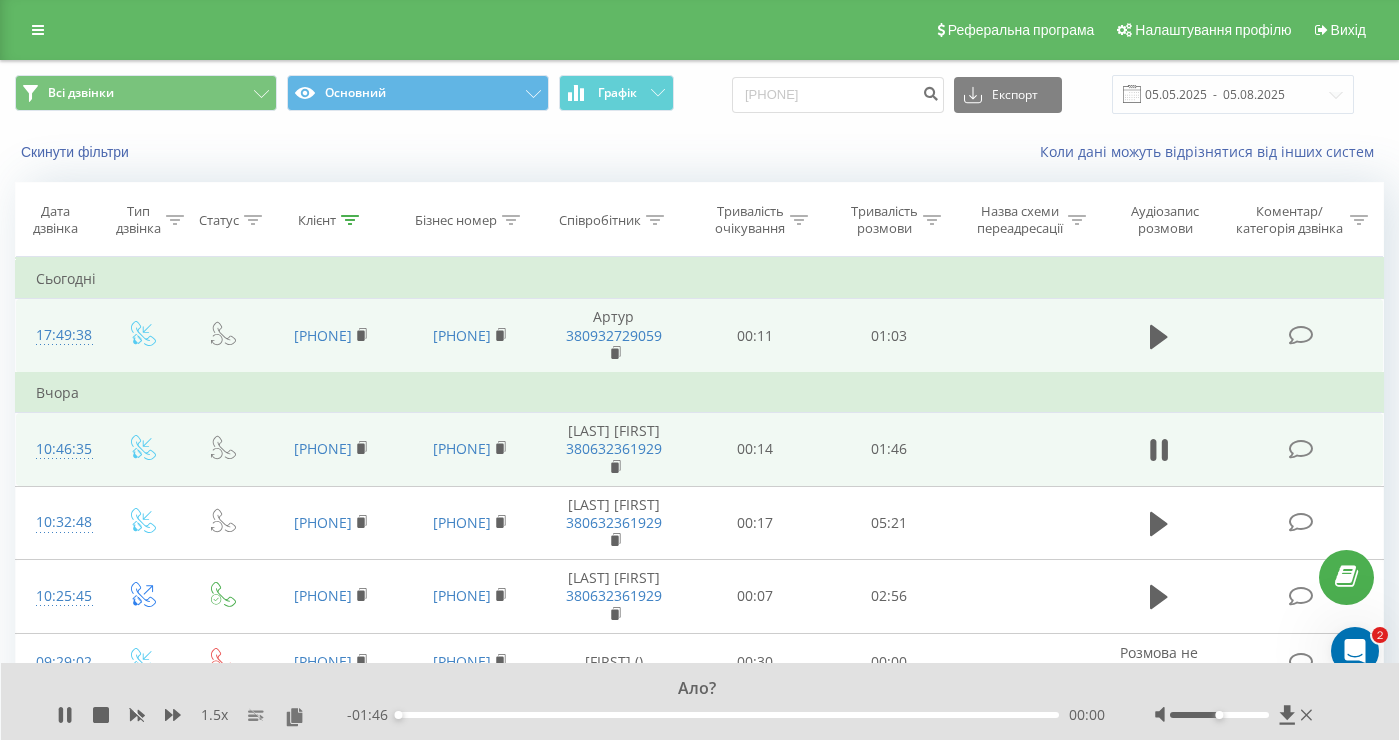 click on "Ало?   1.5 x  - 01:46 00:00   00:00" at bounding box center [700, 701] 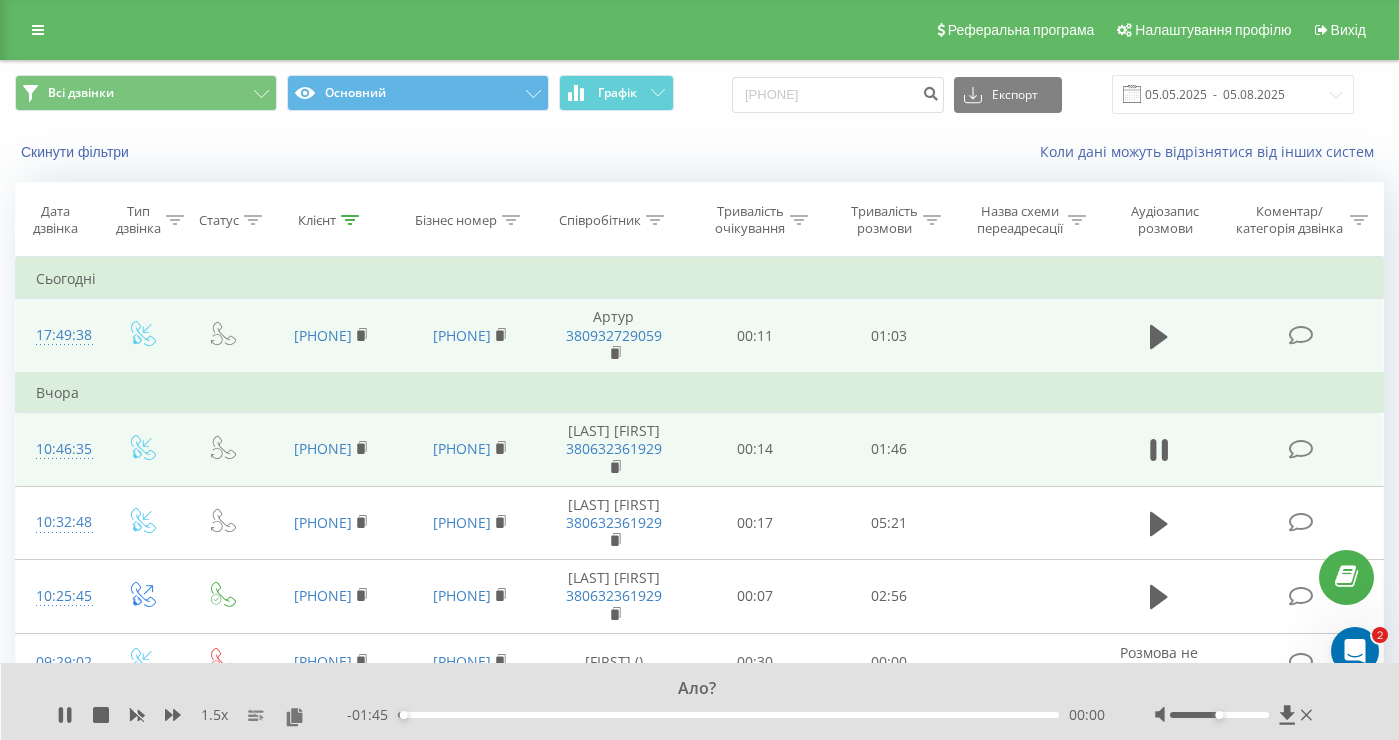 click on "- 01:45 00:00   00:00" at bounding box center [726, 715] 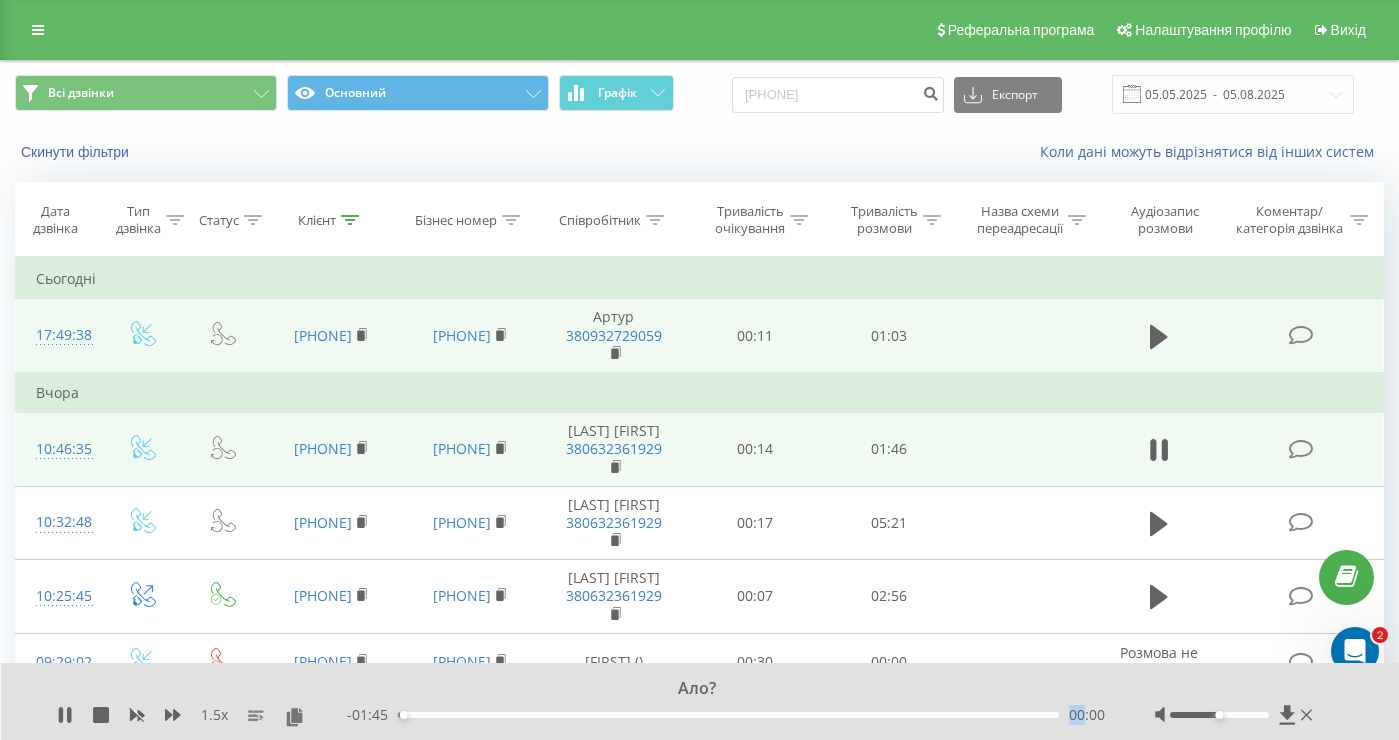 click on "- 01:45 00:00   00:00" at bounding box center (726, 715) 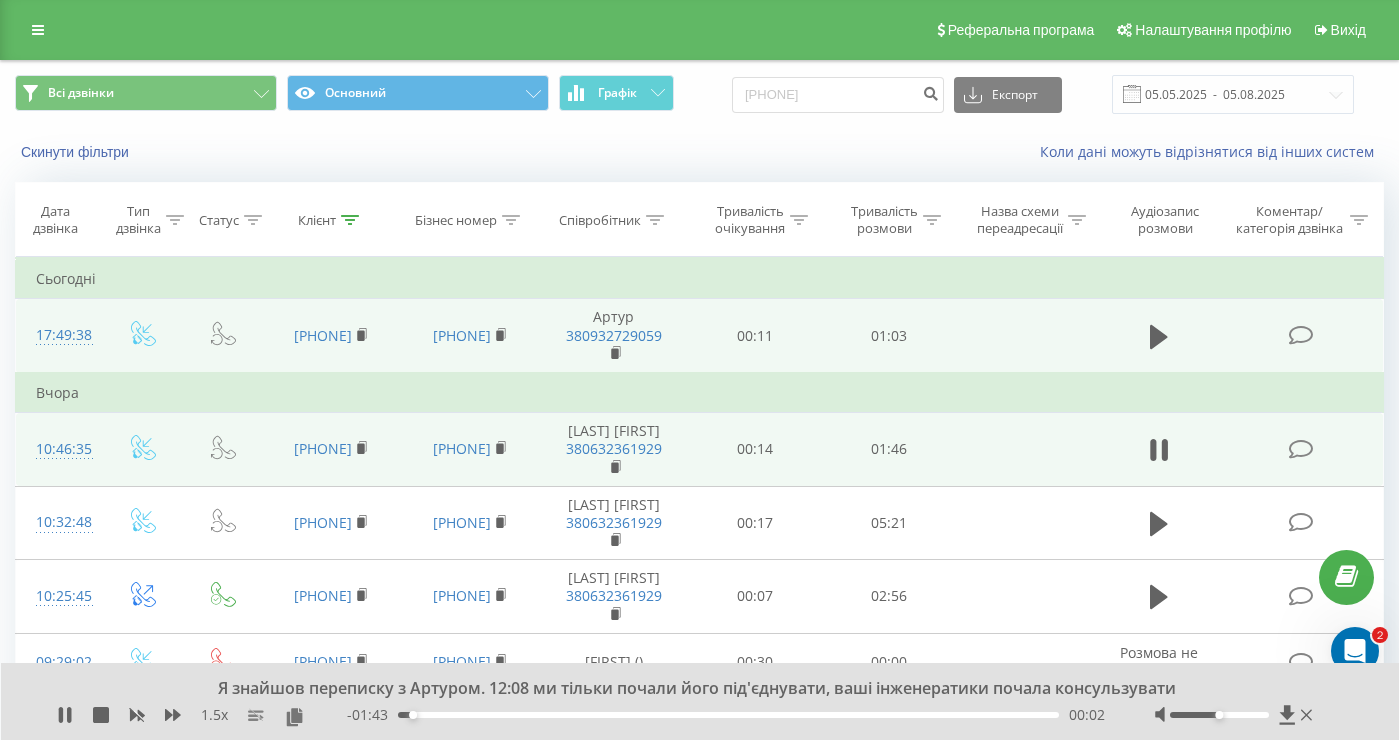 click on "- 01:43 00:02   00:02" at bounding box center (726, 715) 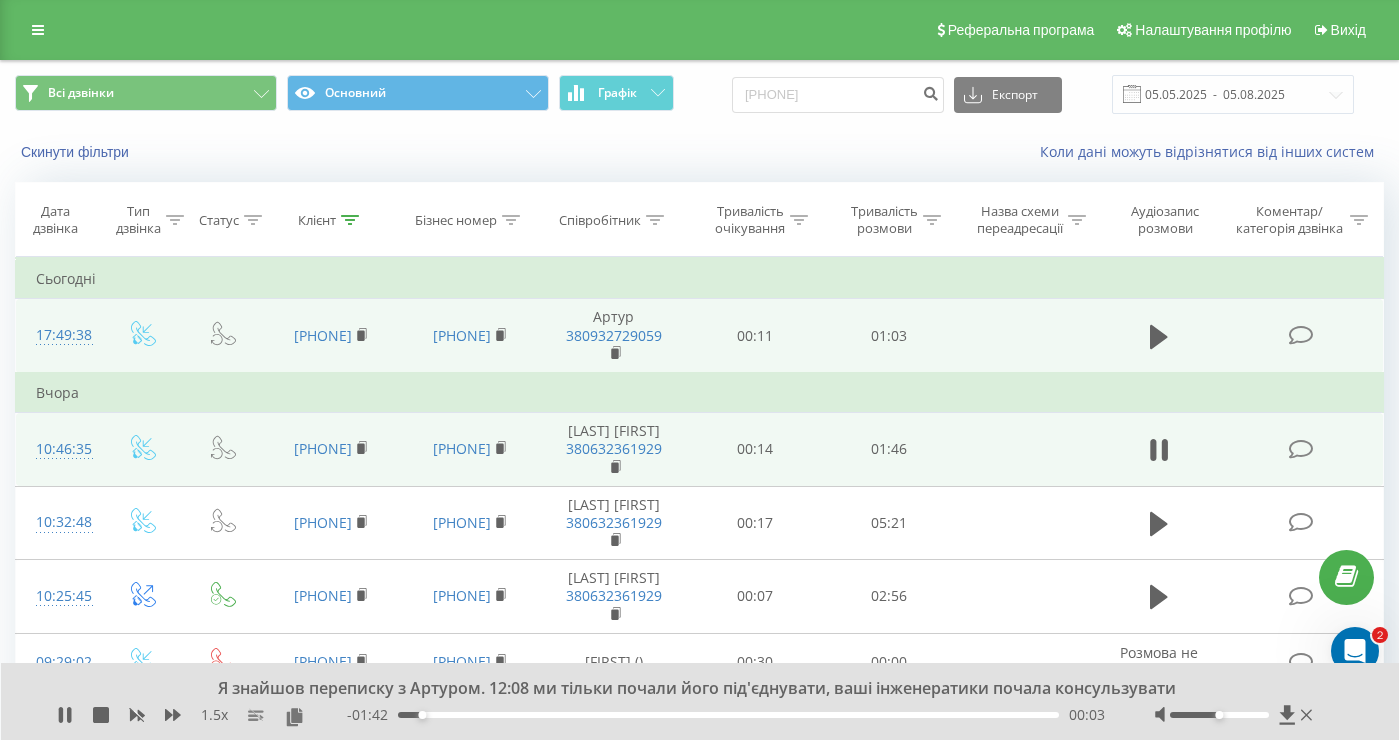 click on "00:03" at bounding box center (728, 715) 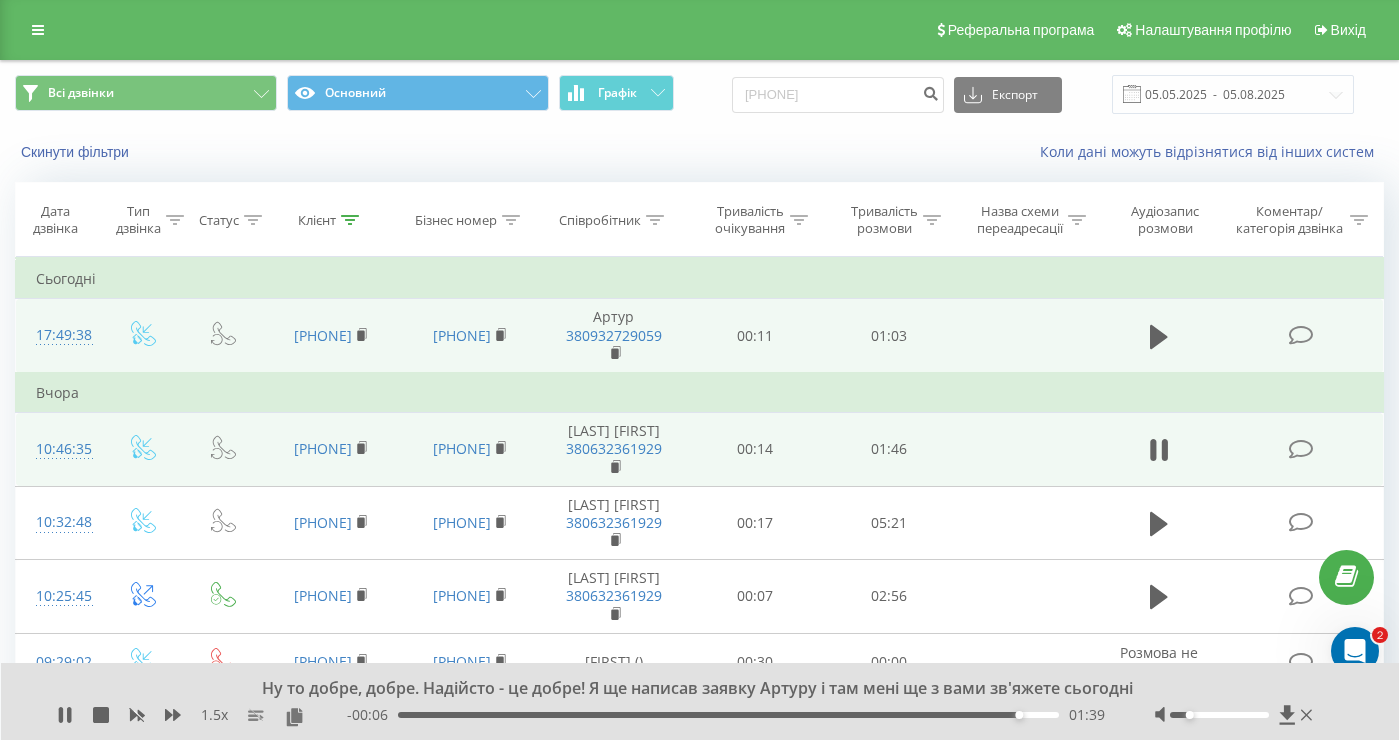 click at bounding box center [1219, 715] 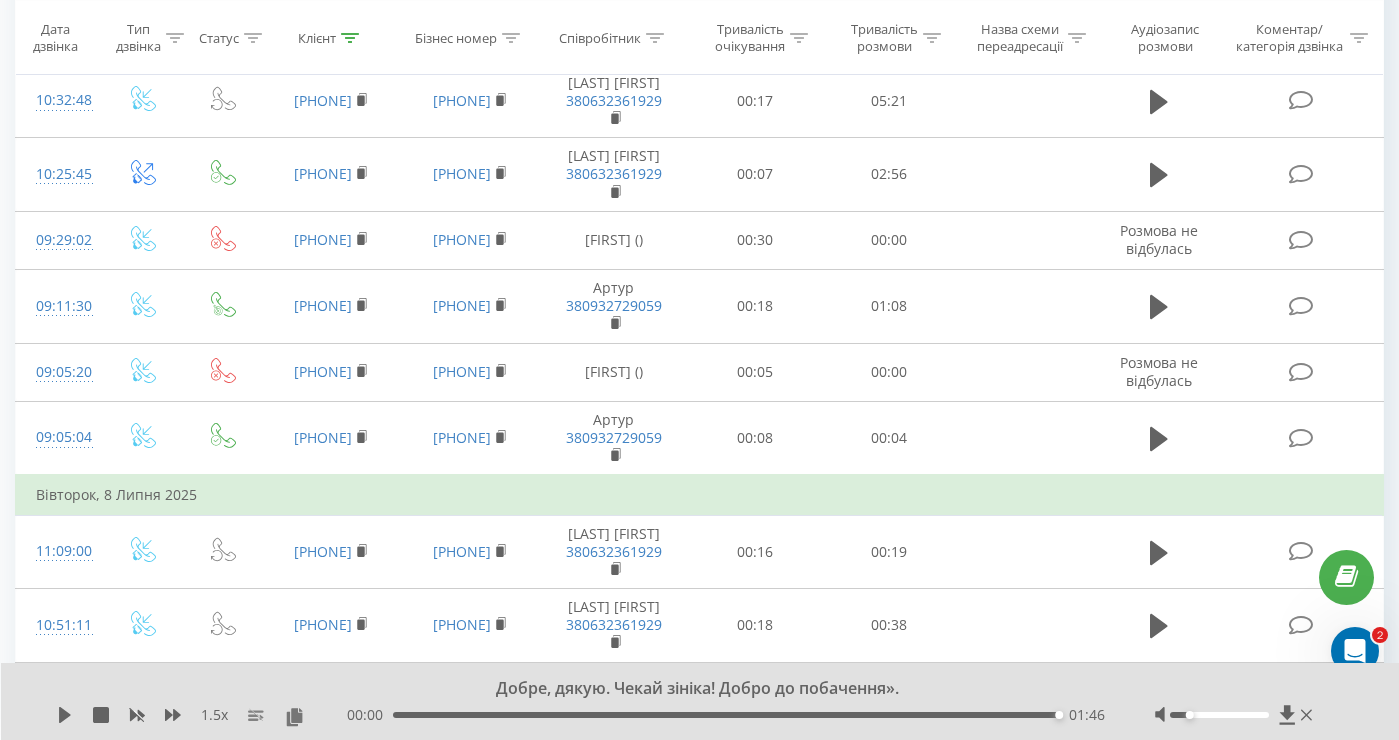 scroll, scrollTop: 0, scrollLeft: 0, axis: both 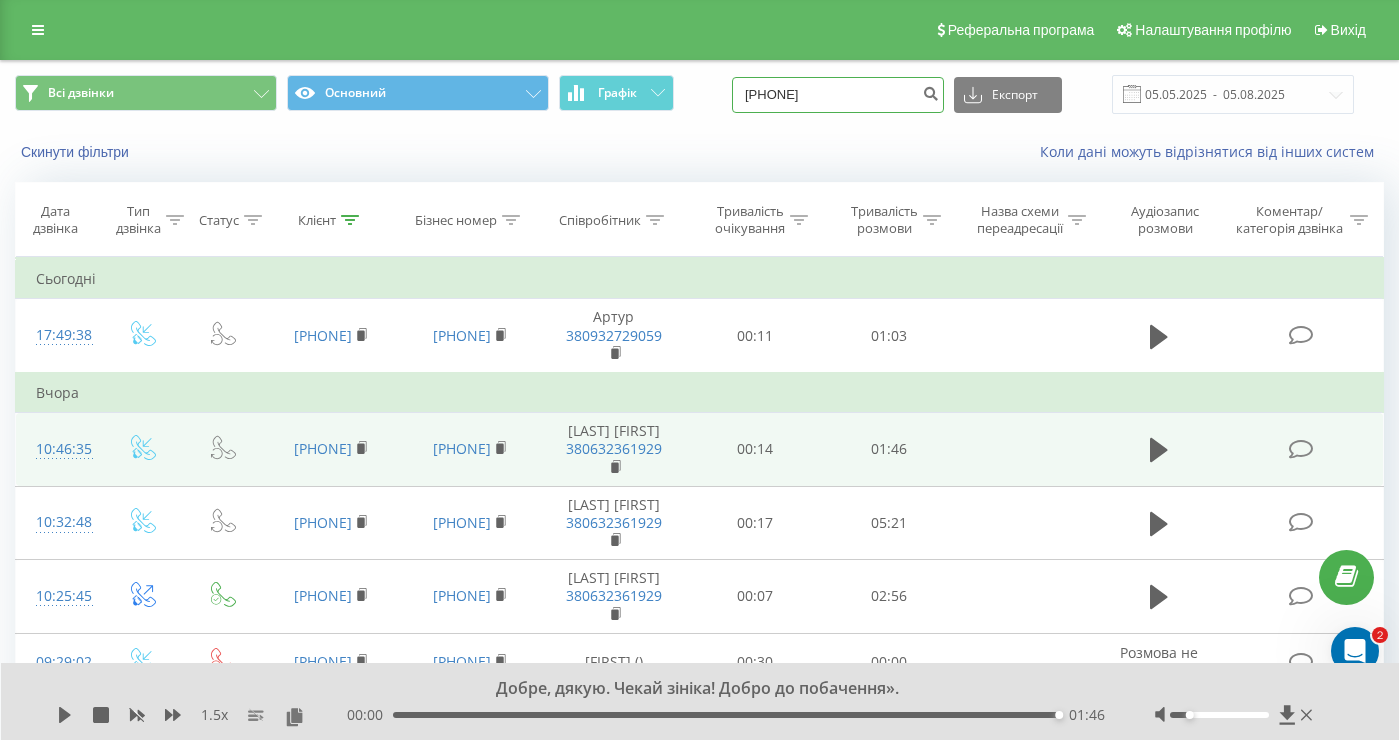 click on "[PHONE]" at bounding box center (838, 95) 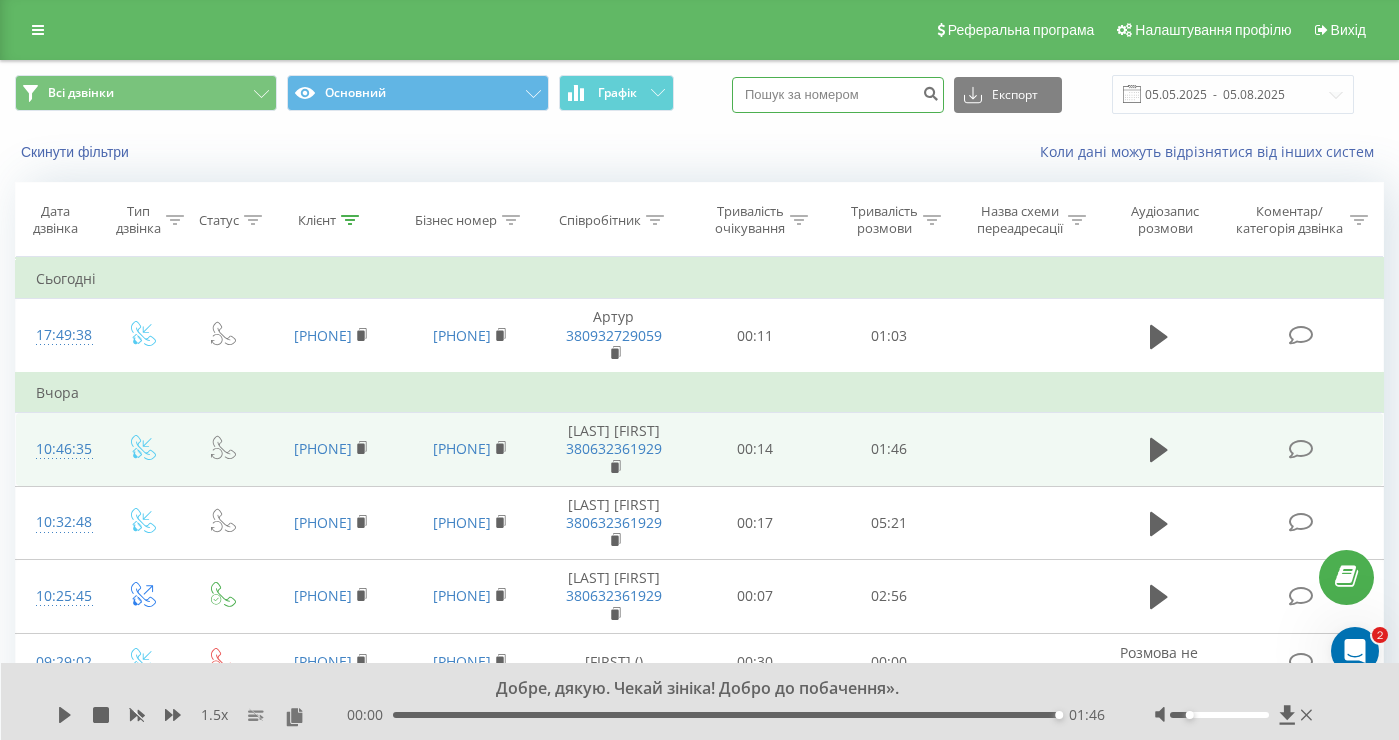 type 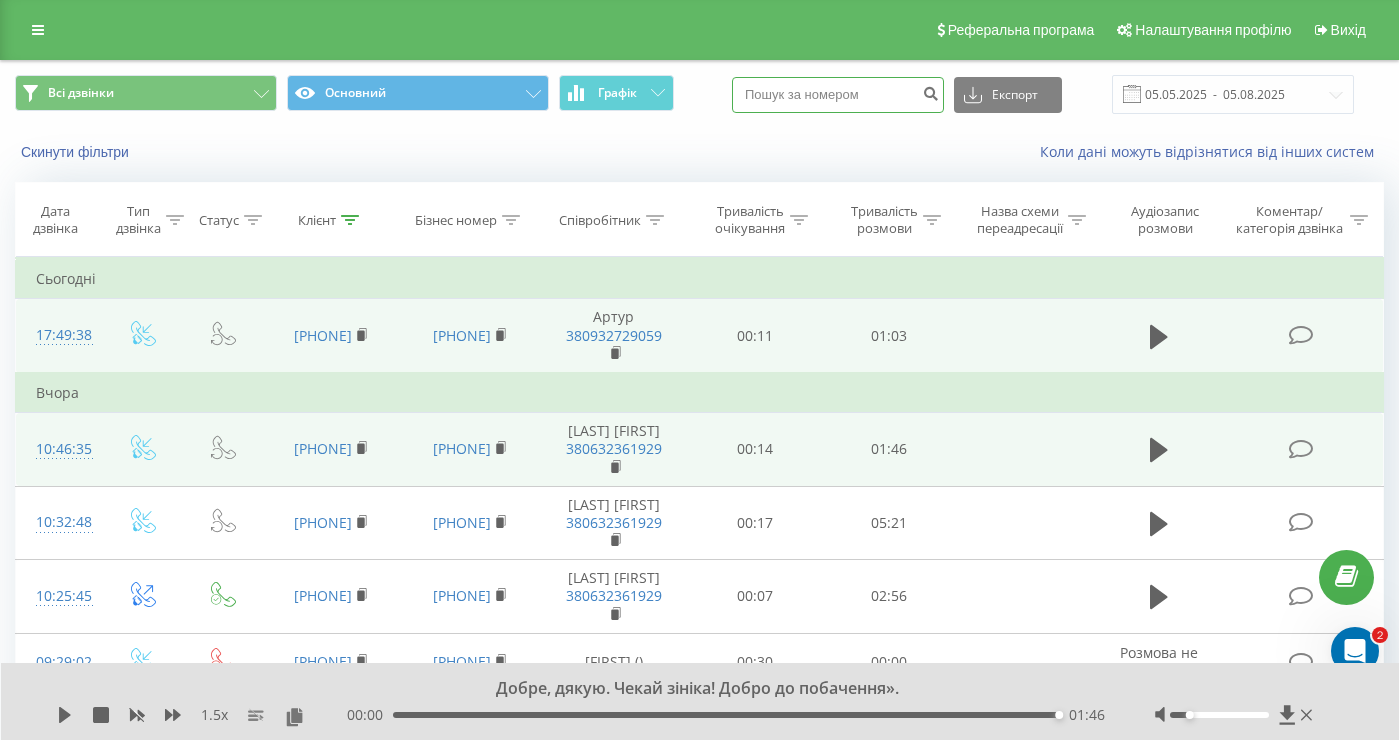 scroll, scrollTop: 38, scrollLeft: 0, axis: vertical 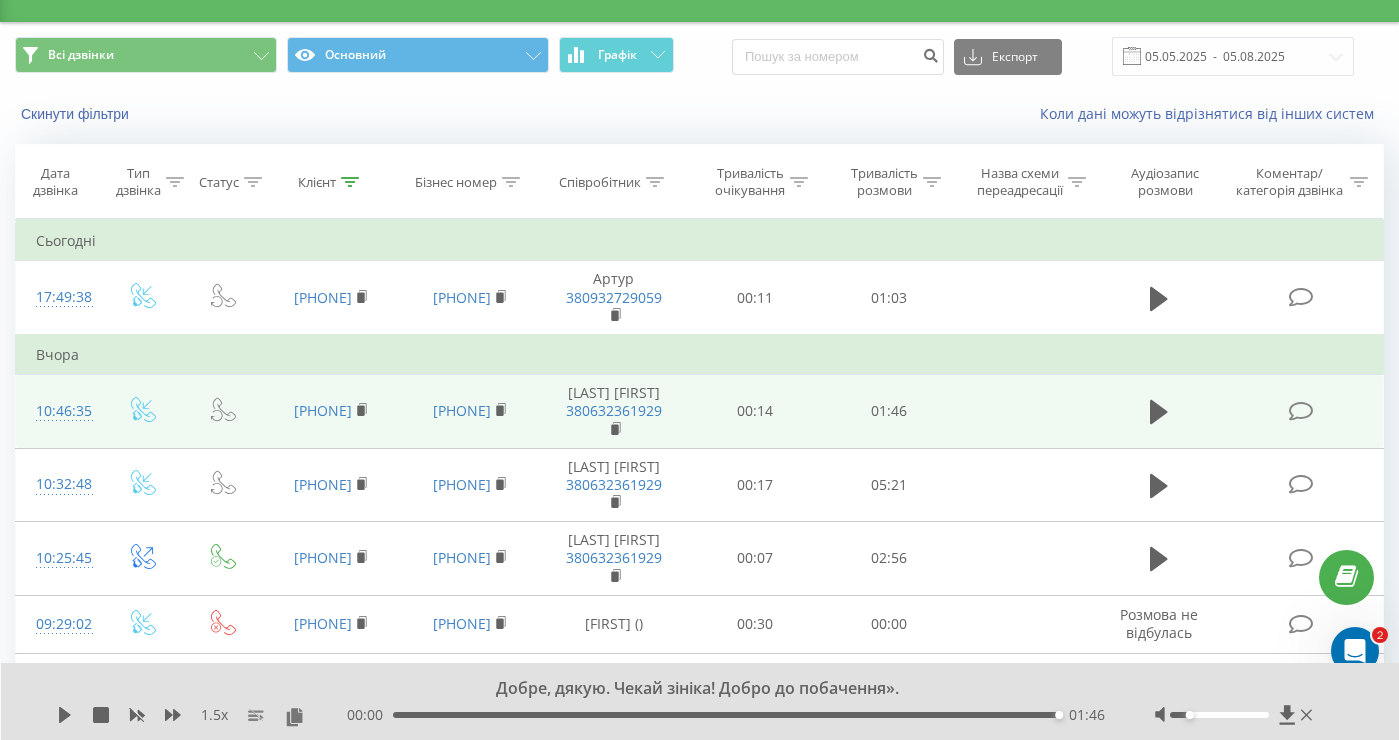 click at bounding box center (655, 182) 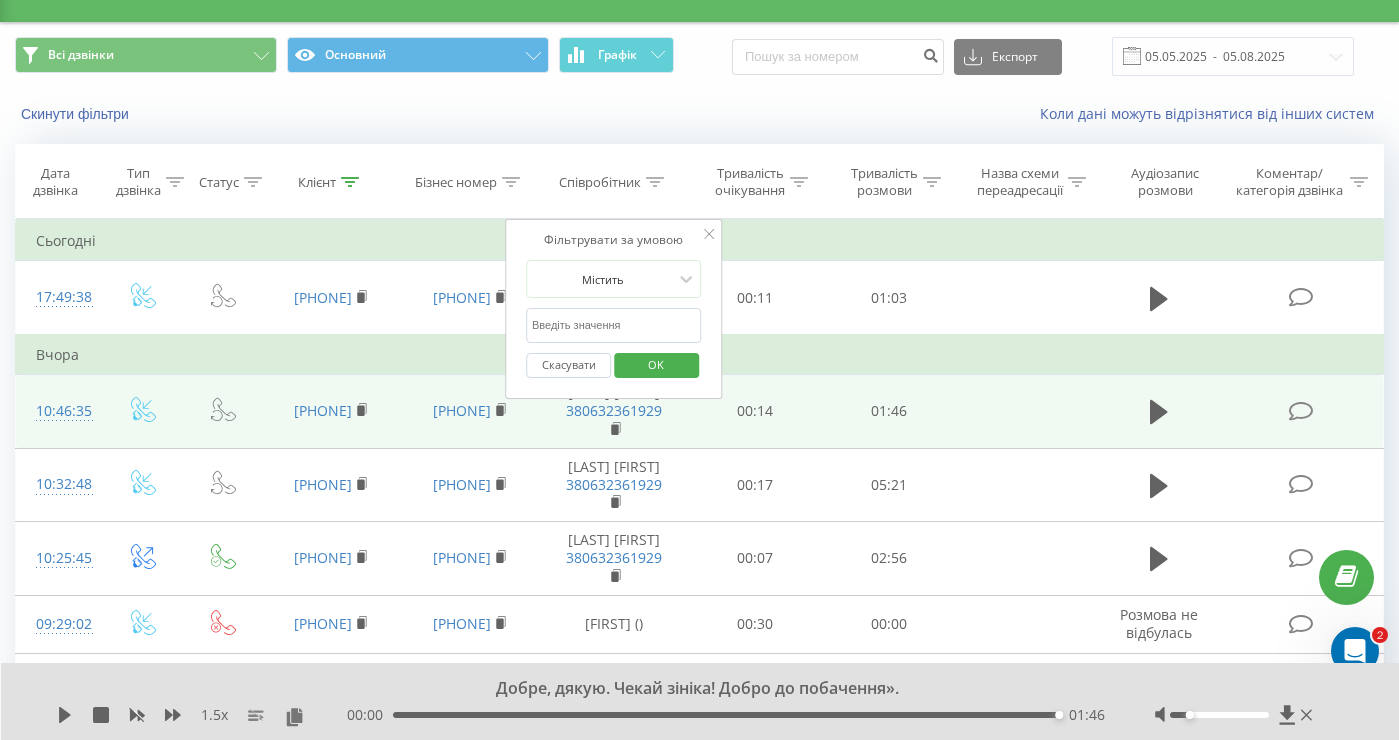 click at bounding box center [614, 325] 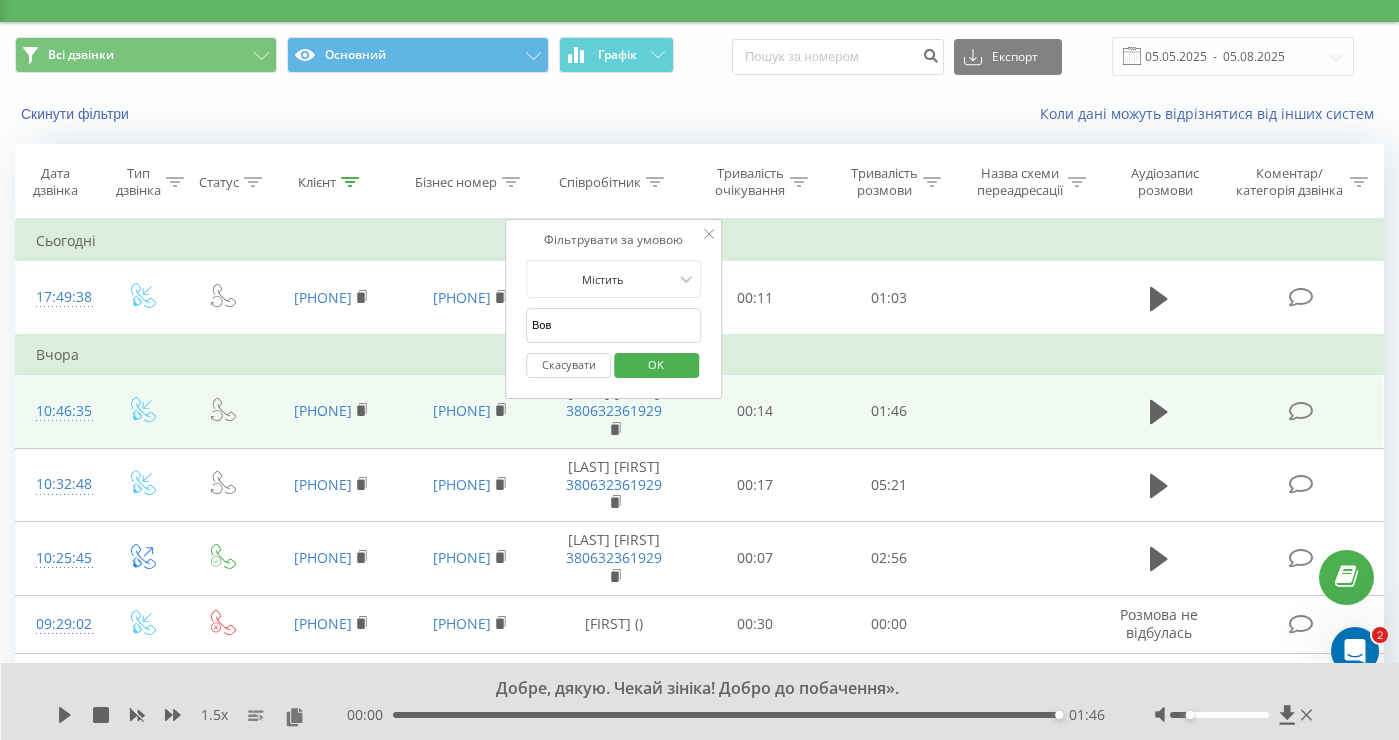 type on "[NAME]" 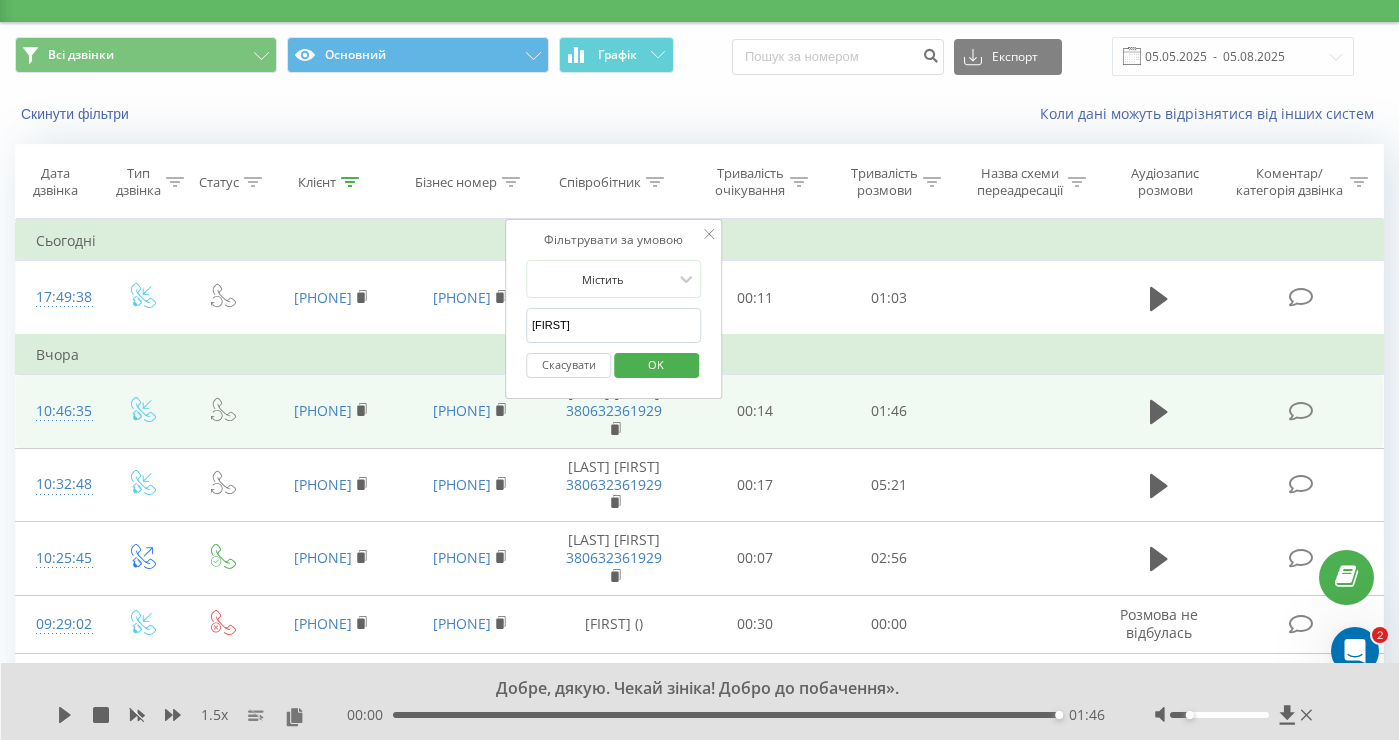 click on "OK" at bounding box center (656, 364) 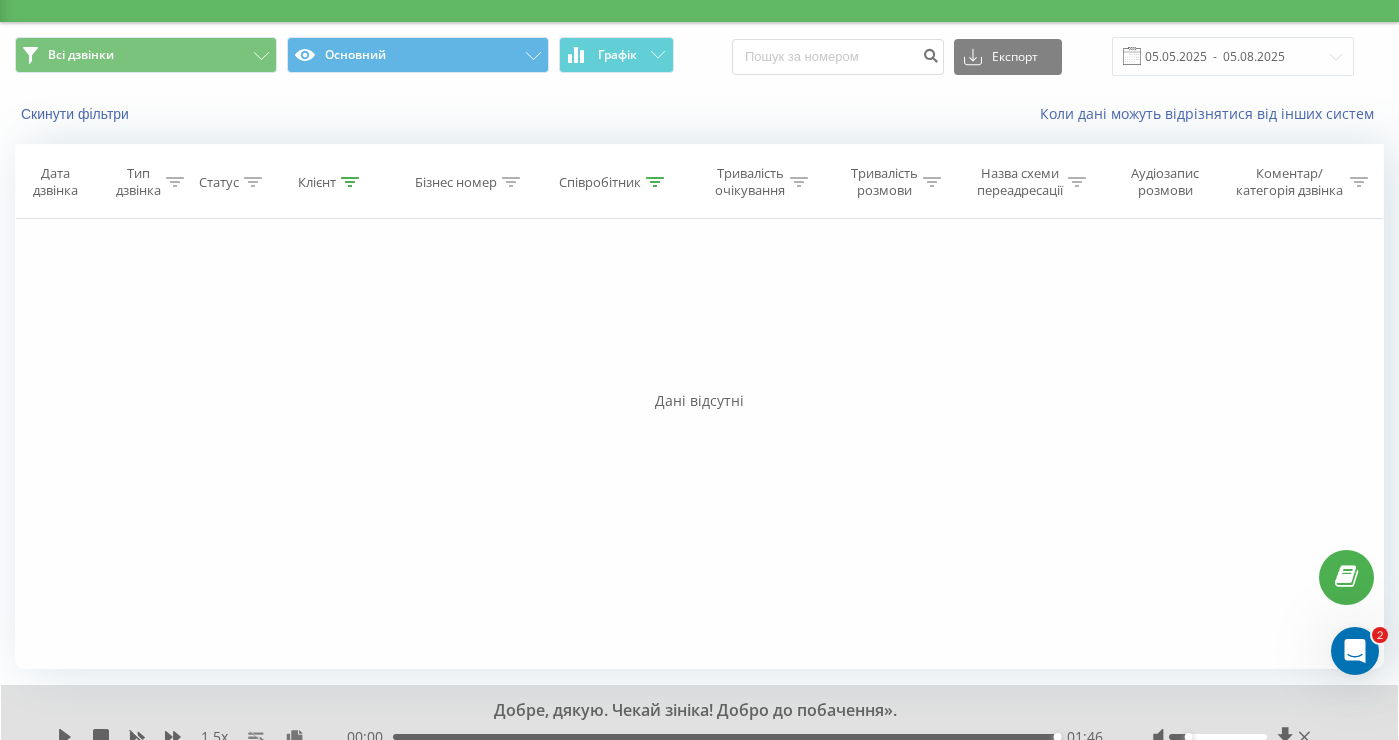 scroll, scrollTop: 0, scrollLeft: 0, axis: both 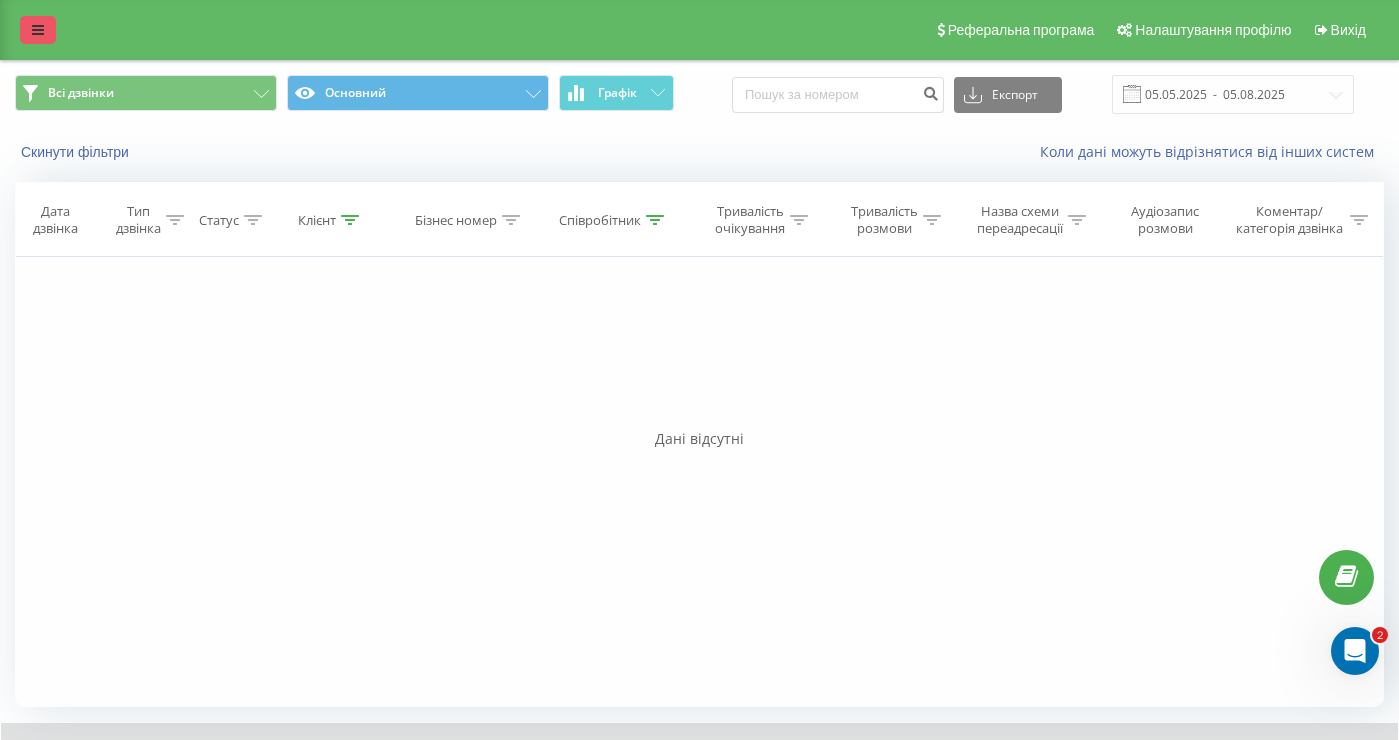 click at bounding box center [38, 30] 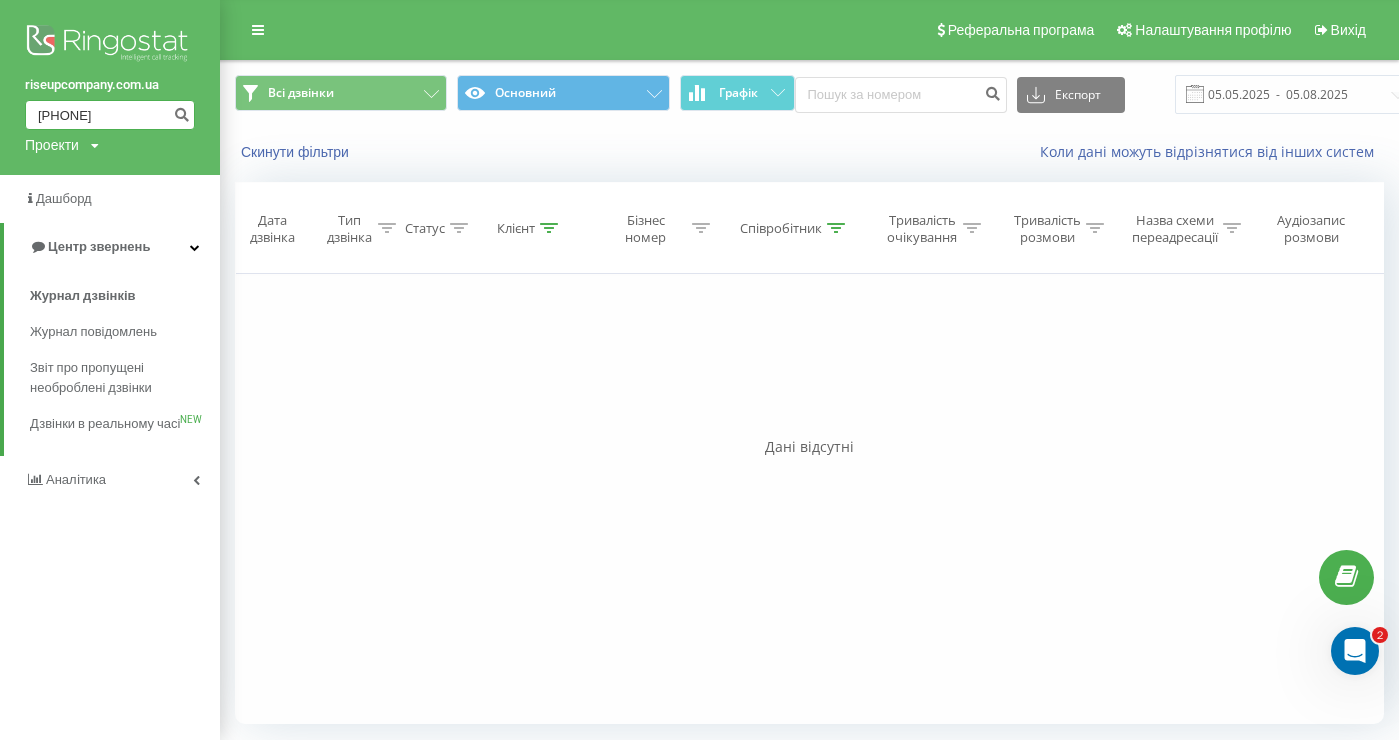 click on "[PHONE]" at bounding box center (110, 115) 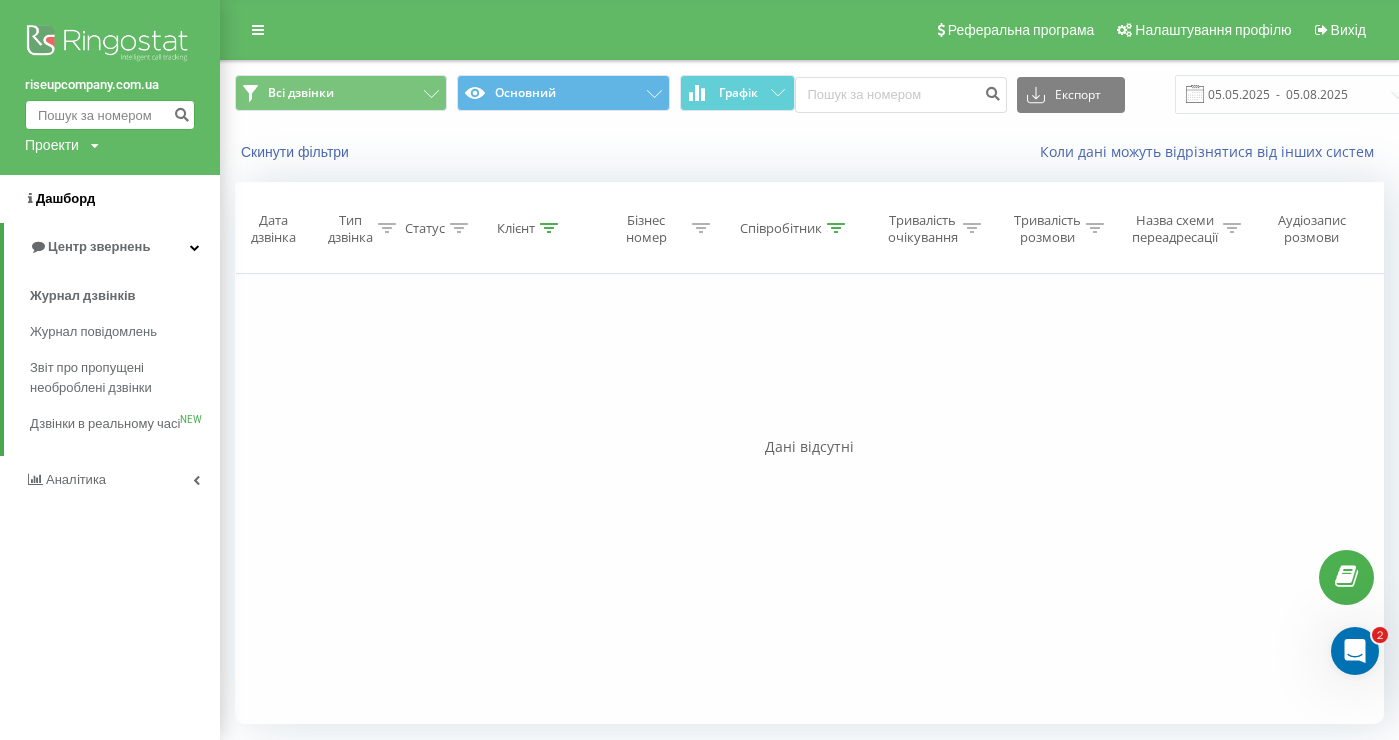 type 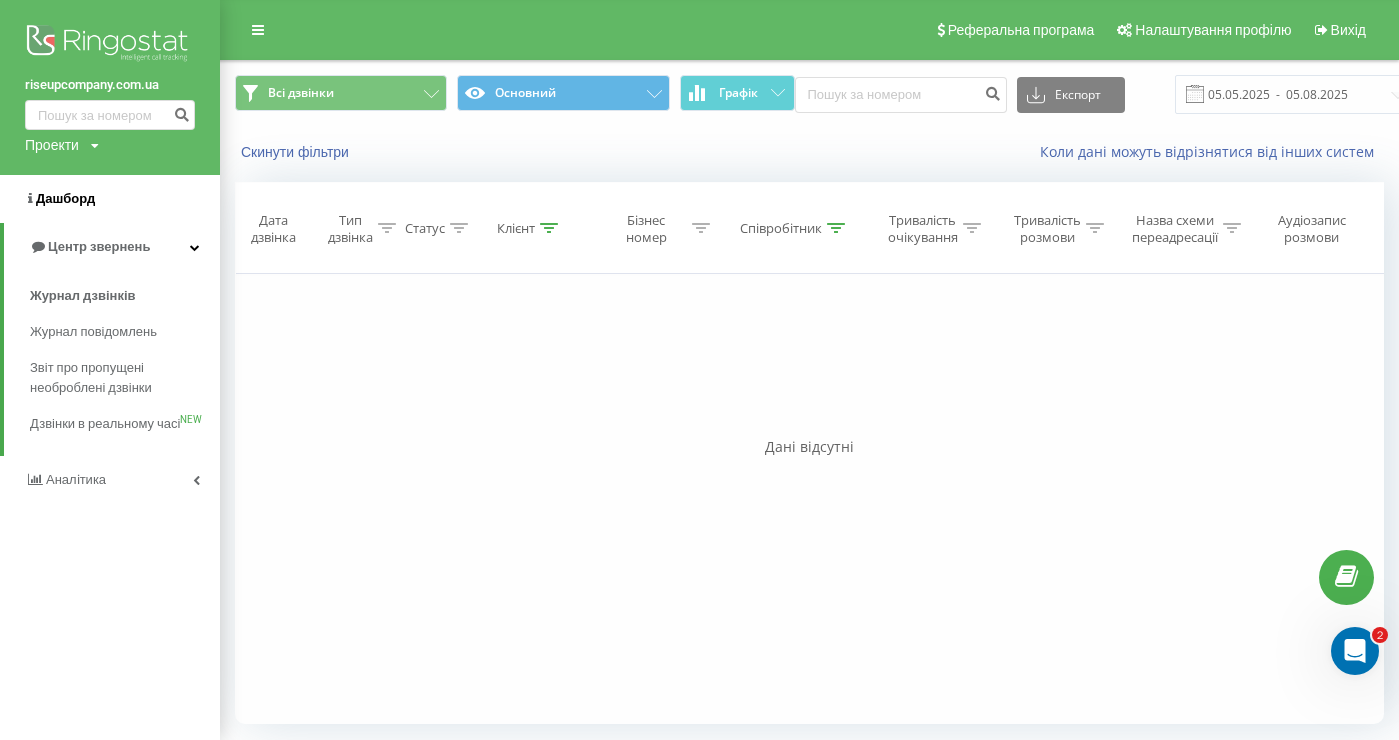 click on "Дашборд" at bounding box center (110, 199) 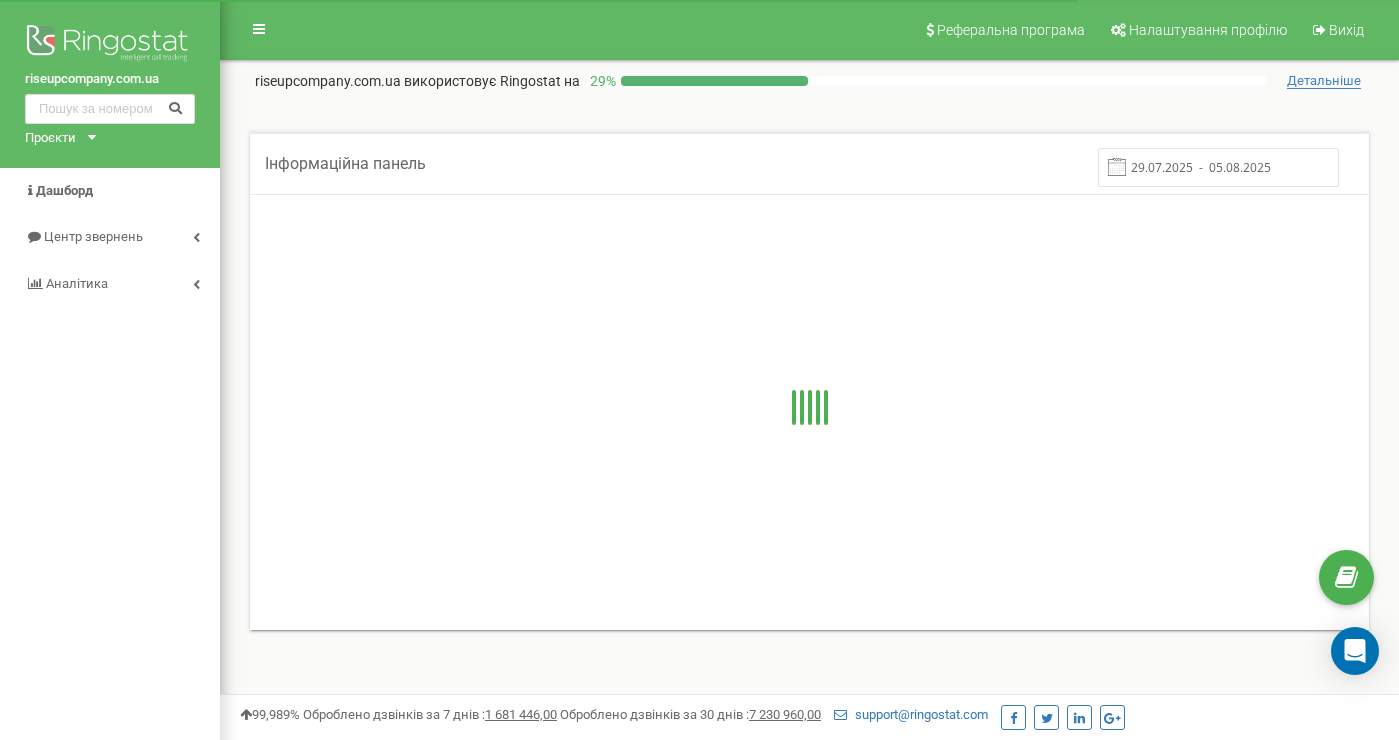 scroll, scrollTop: 0, scrollLeft: 0, axis: both 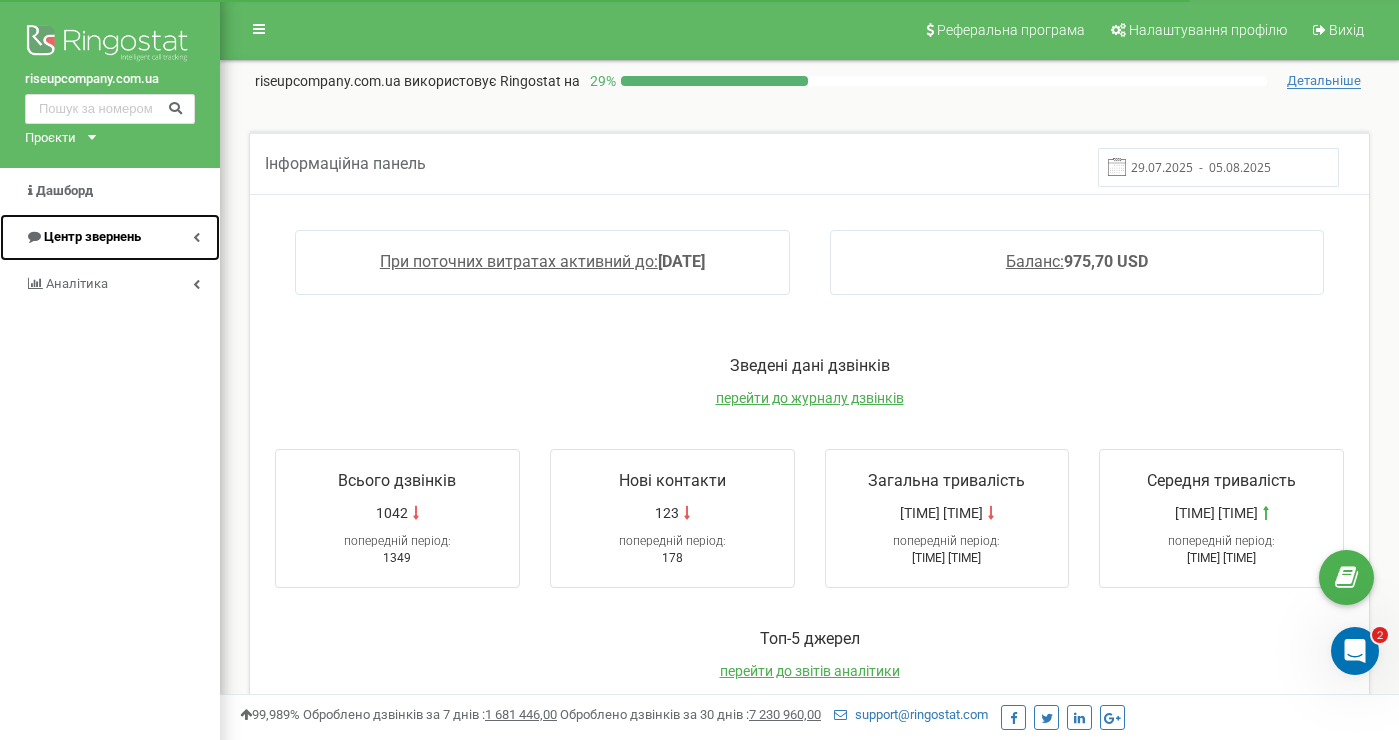 click on "Центр звернень" at bounding box center (110, 237) 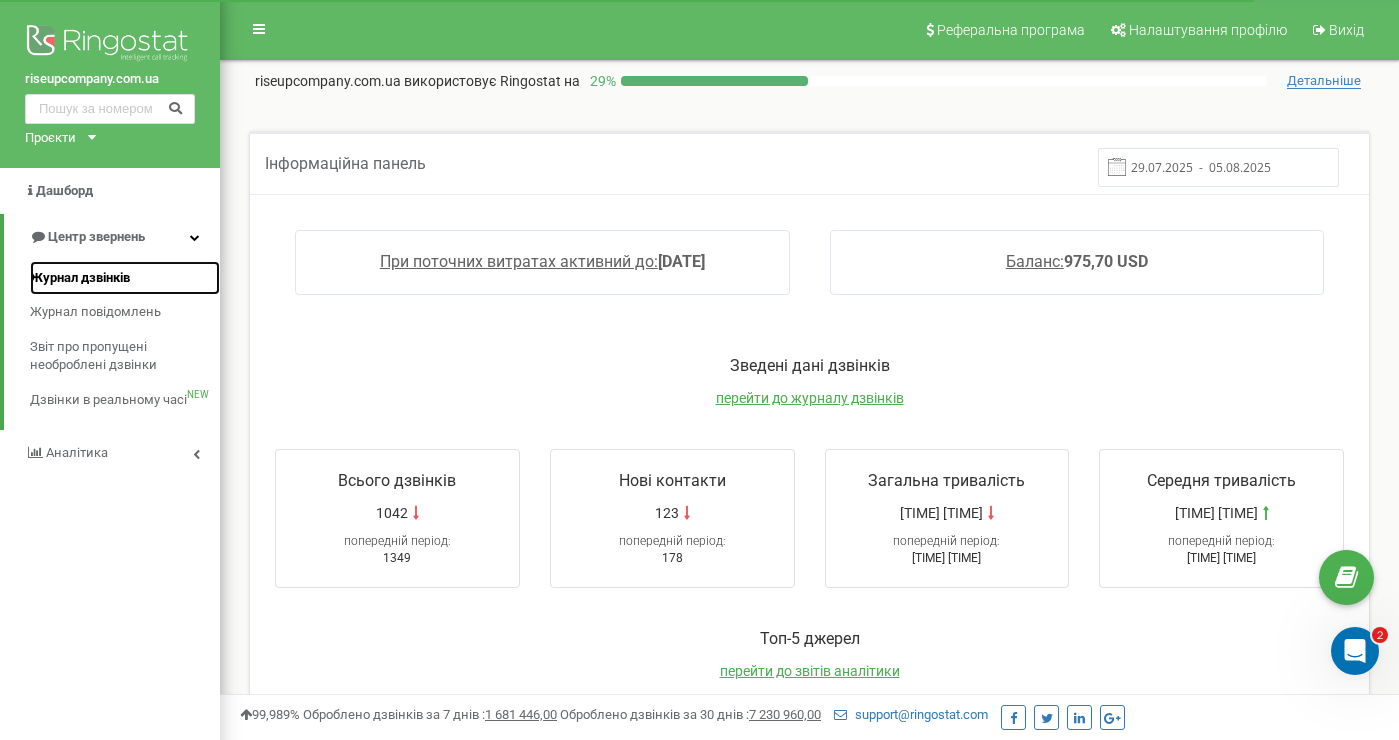click on "Журнал дзвінків" at bounding box center (80, 278) 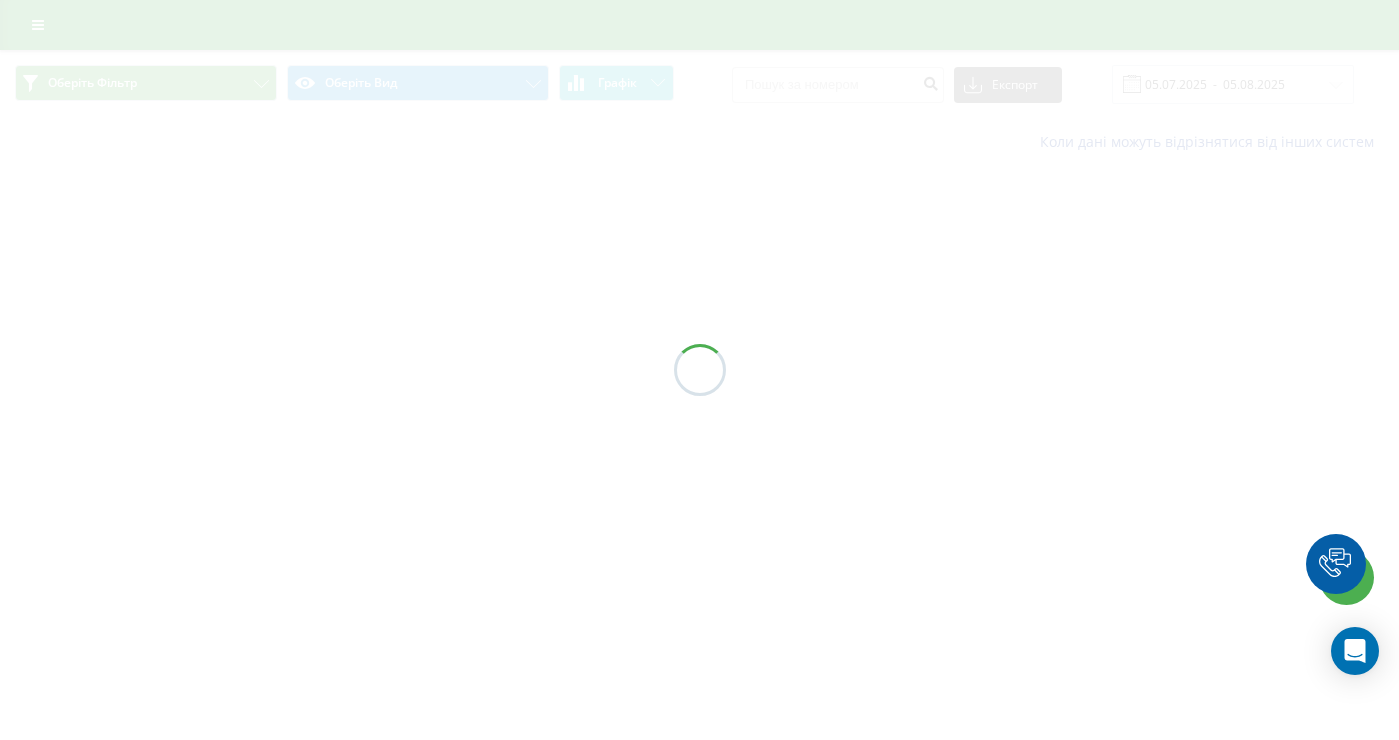 scroll, scrollTop: 0, scrollLeft: 0, axis: both 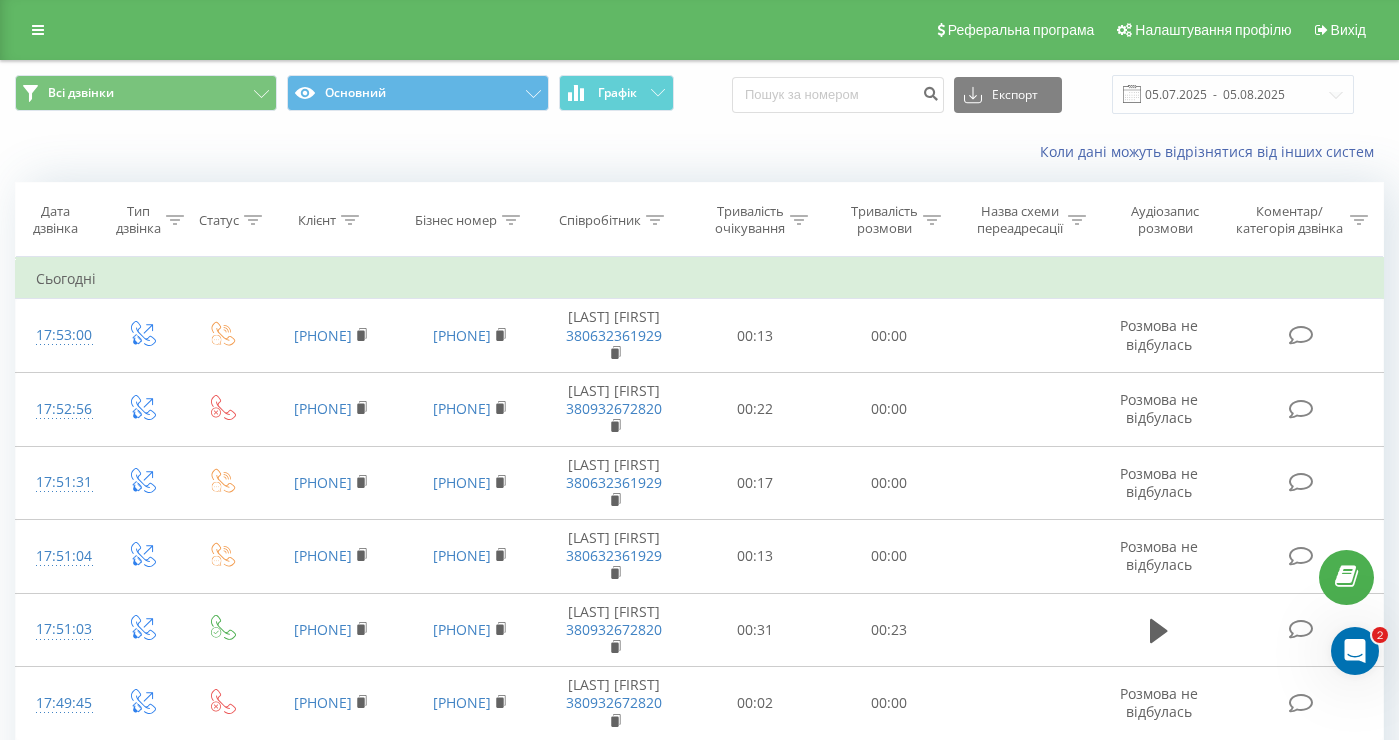 click at bounding box center [655, 220] 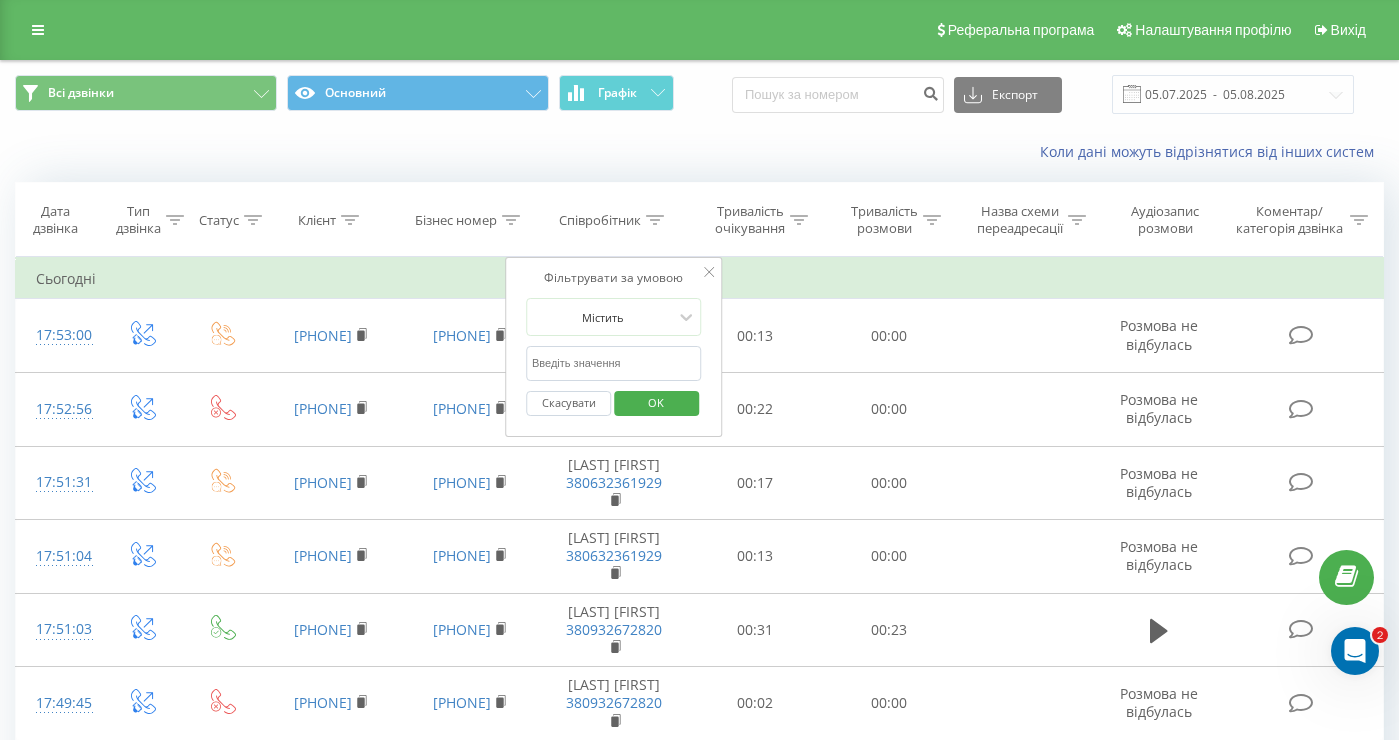 click at bounding box center (614, 363) 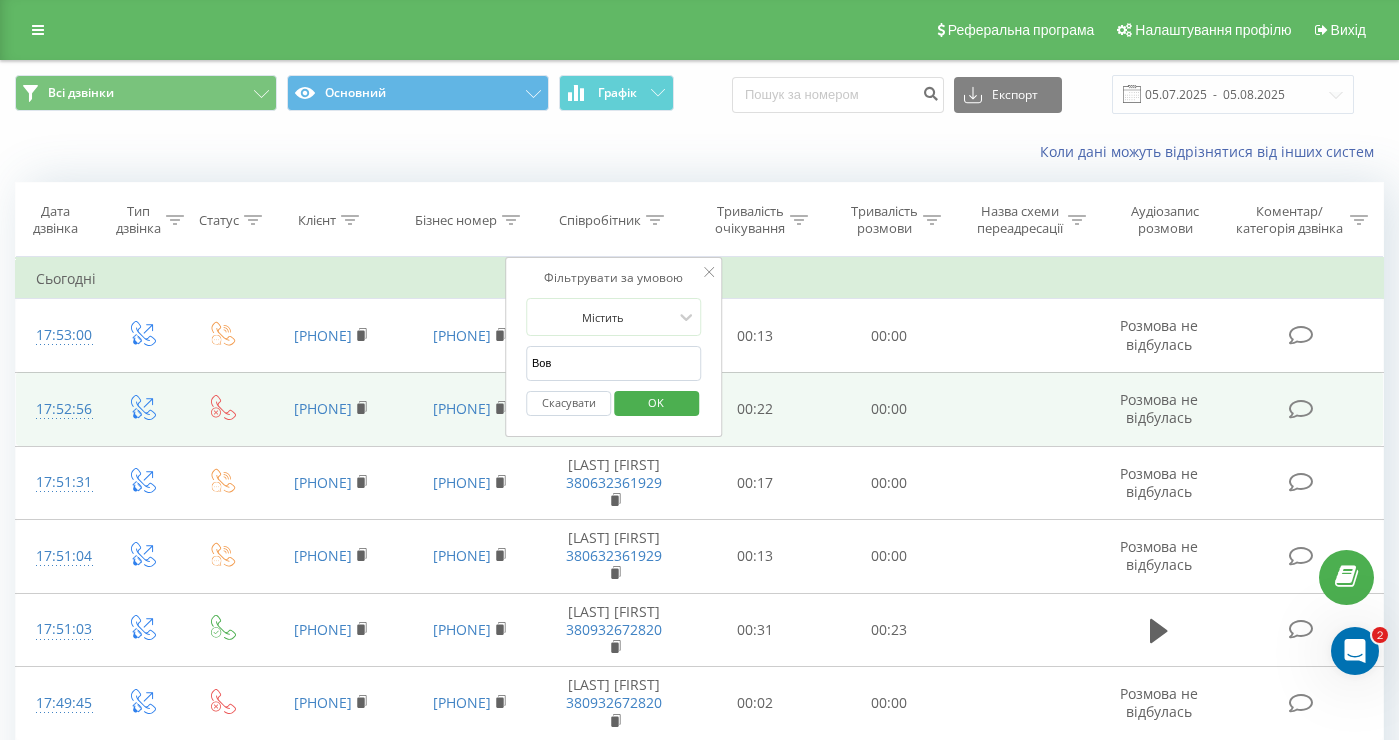 type on "[NAME]" 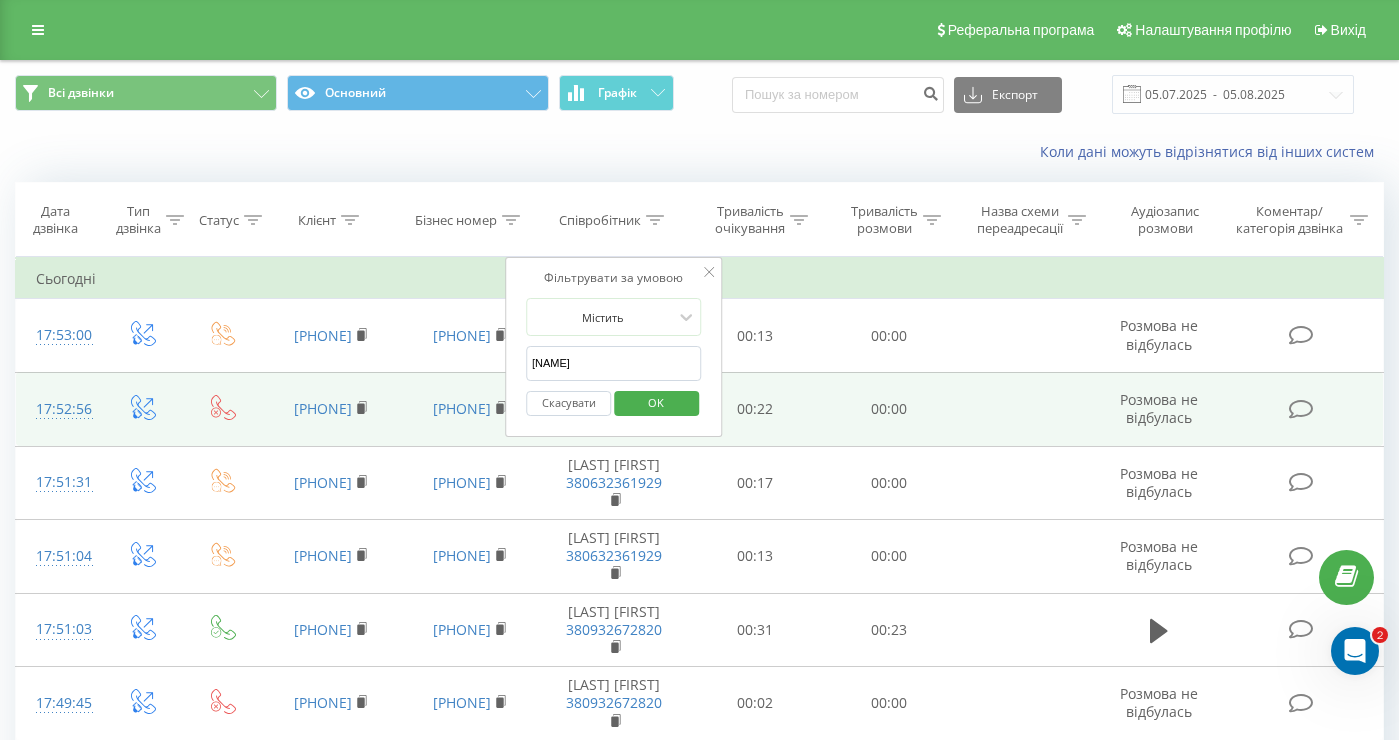 click on "OK" at bounding box center [656, 403] 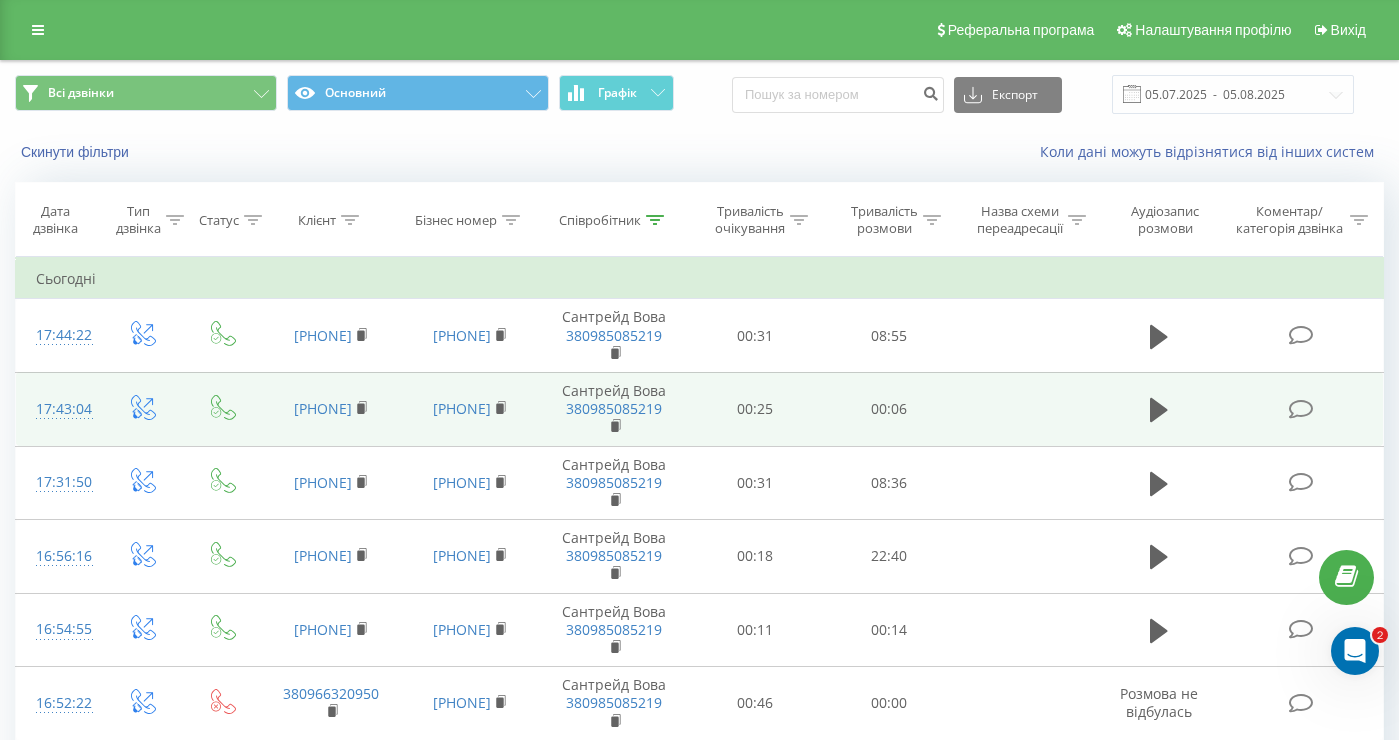 scroll, scrollTop: 1514, scrollLeft: 0, axis: vertical 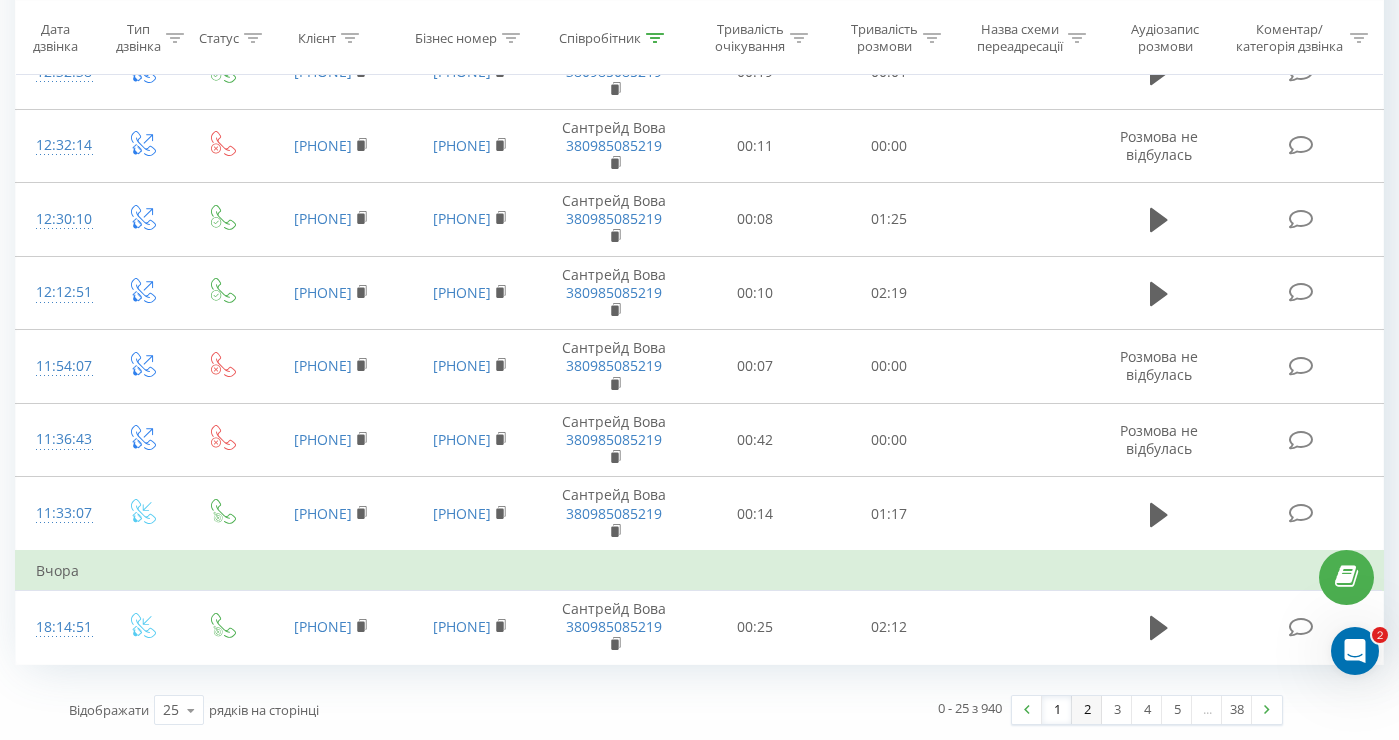 click on "2" at bounding box center (1087, 710) 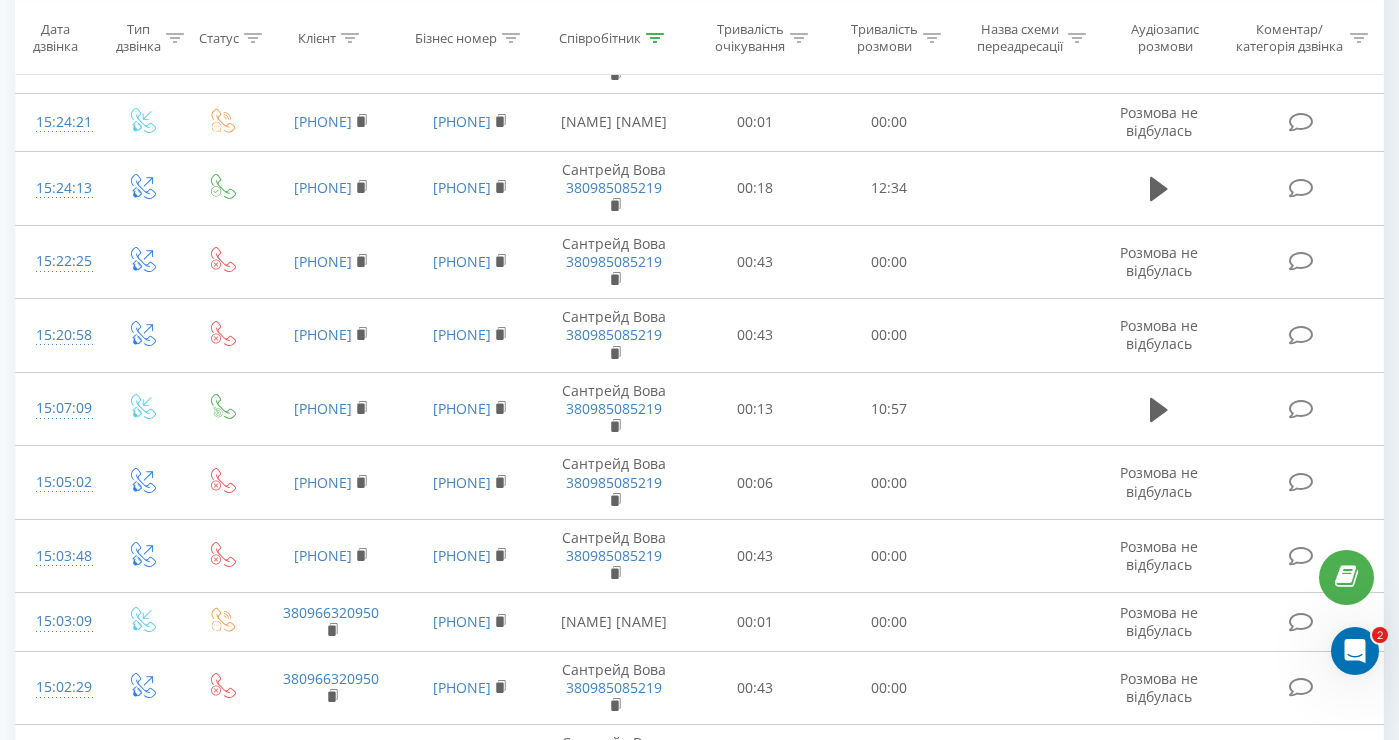 scroll, scrollTop: 1428, scrollLeft: 0, axis: vertical 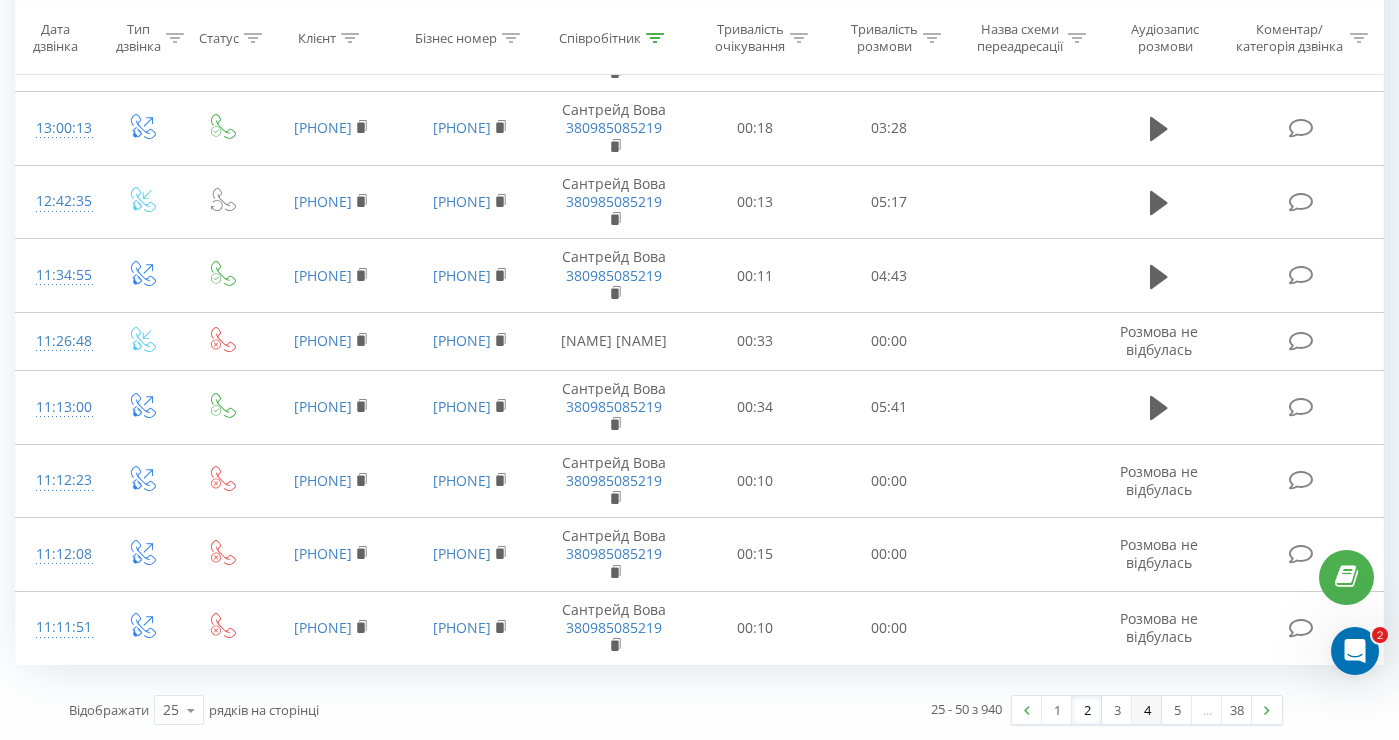 click on "4" at bounding box center [1147, 710] 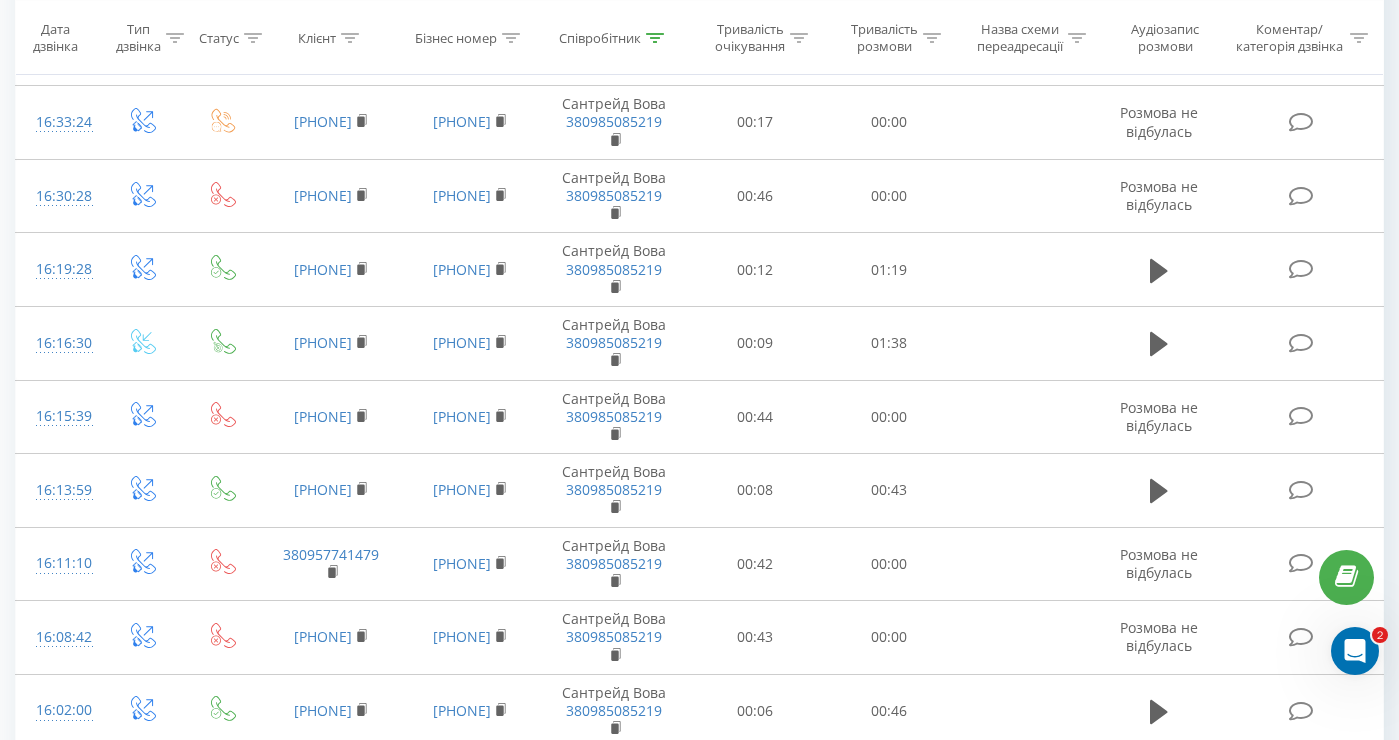 scroll, scrollTop: 1483, scrollLeft: 0, axis: vertical 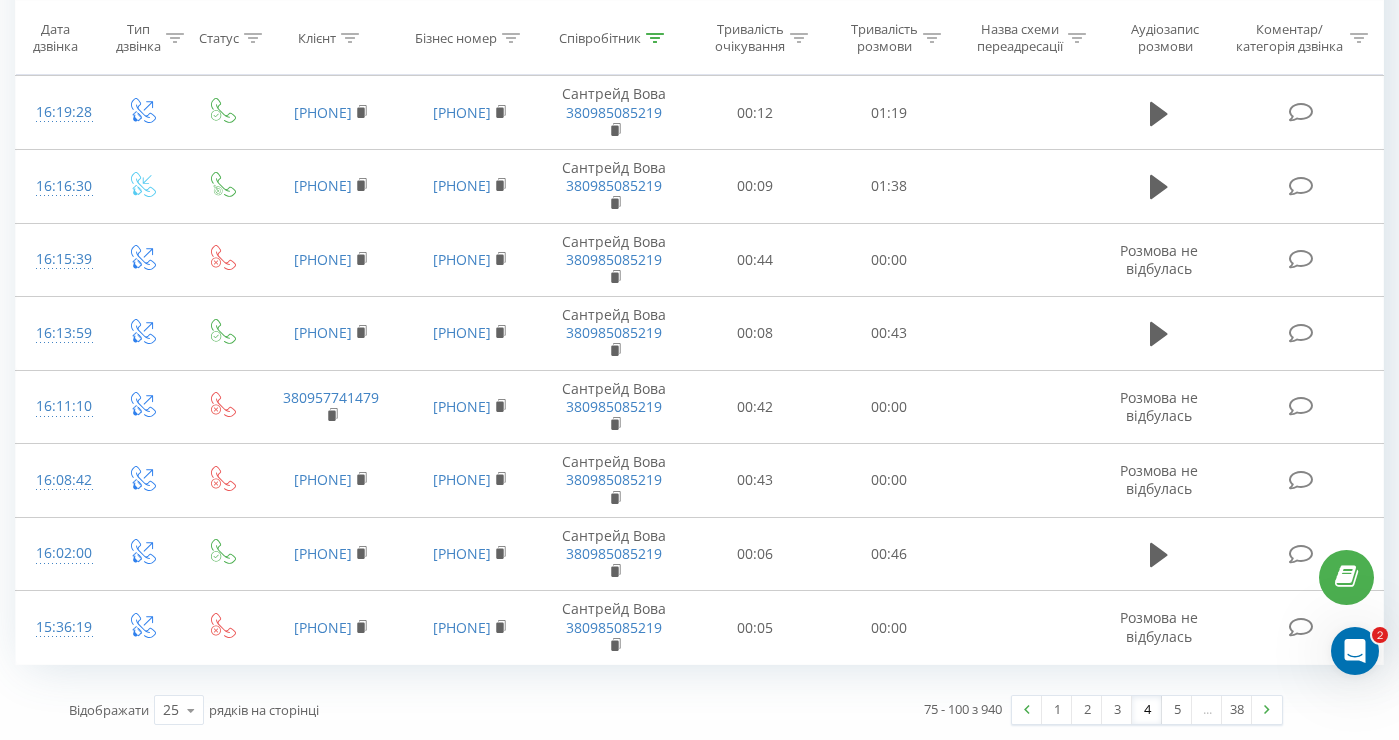 click on "4" at bounding box center [1147, 710] 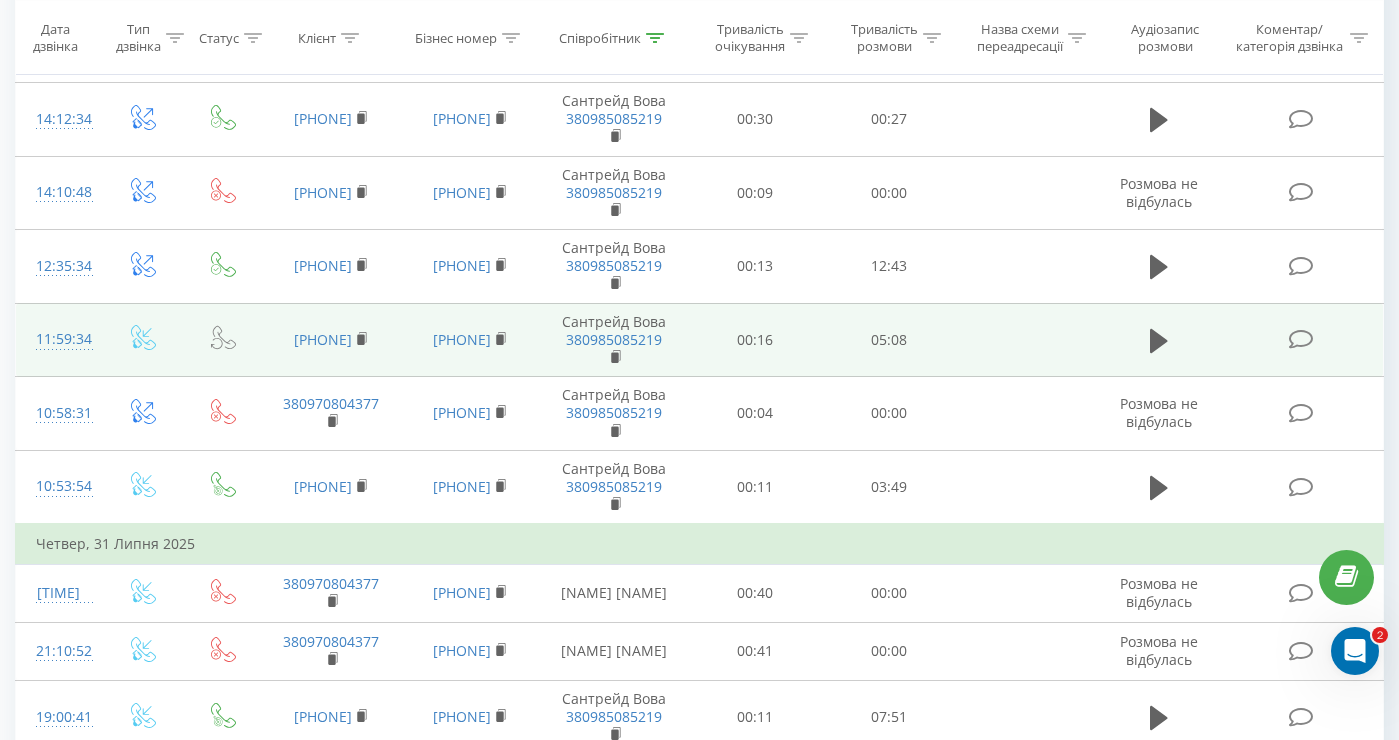 scroll, scrollTop: 132, scrollLeft: 0, axis: vertical 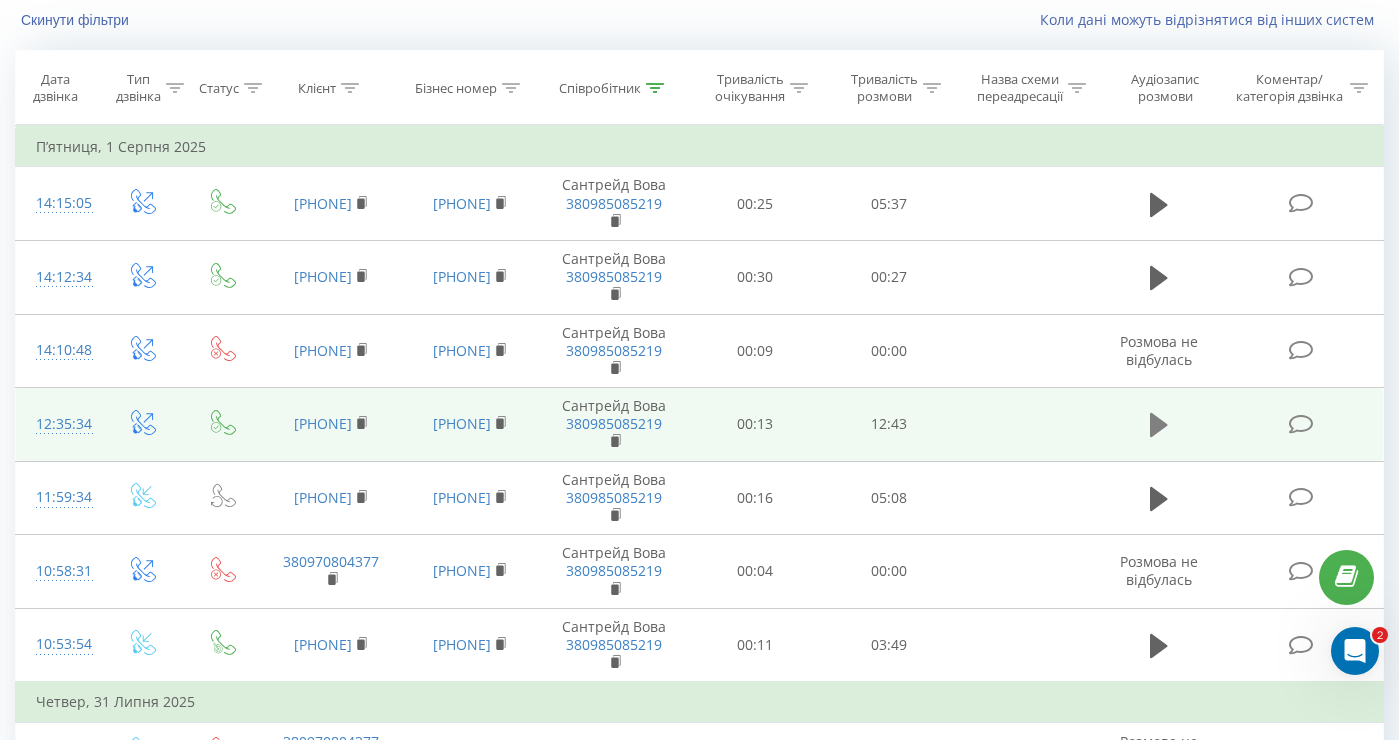 click 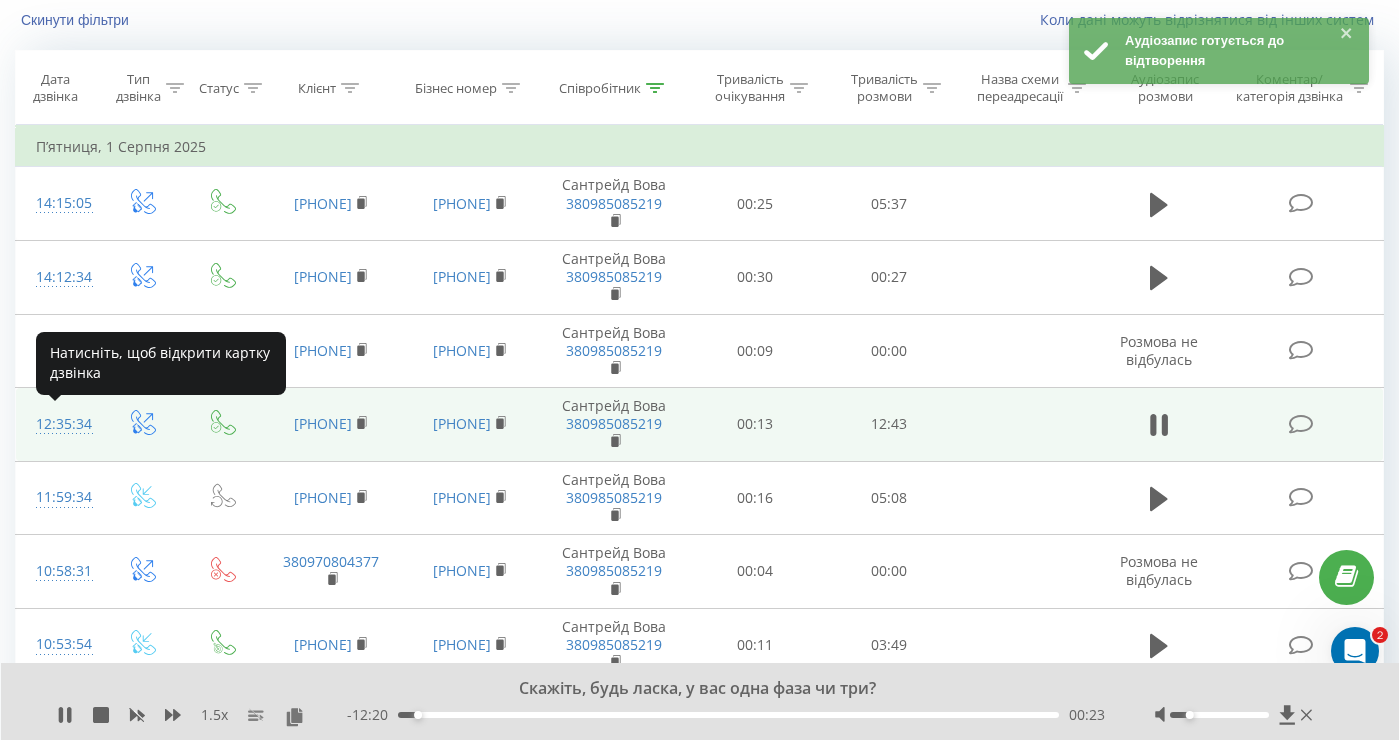 click on "12:35:34" at bounding box center (58, 424) 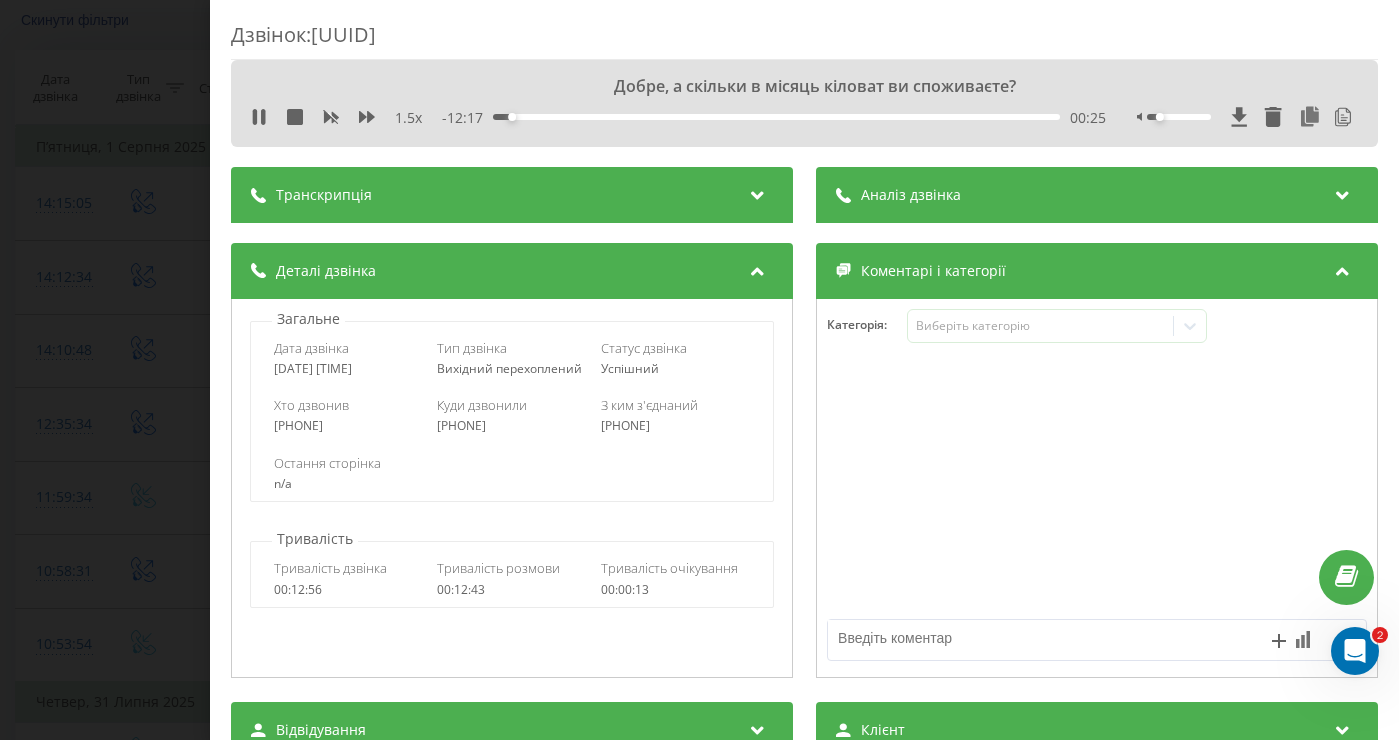 drag, startPoint x: 393, startPoint y: 364, endPoint x: 276, endPoint y: 364, distance: 117 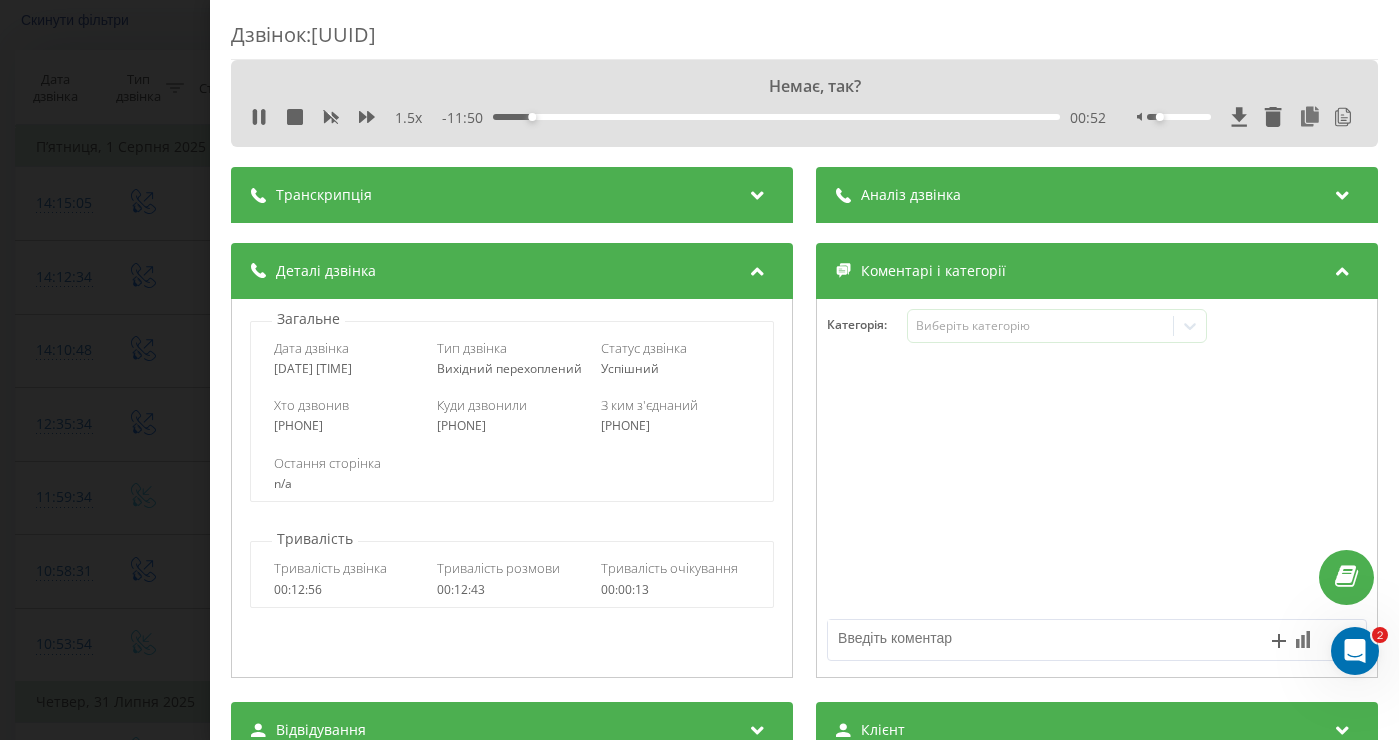 click on "Дзвінок :  ua13_-1754040934.1855923 Немає, так?   1.5 x  - 11:50 00:52   00:52   Транскрипція 00:00 Правда. 00:01 Доброго дня. 00:03 Добре. 00:03 Руслан Солодимир, компанія «Райзла» бачила нашу рекламу по сонячним електростанціям, казали цікавість для приватного будинку вас, правильно? 00:11 Так. 00:12 Добре, а скажіть, будь ласка, де проживаєте? 00:14 Добре. 00:16 Чудово, ми також в місті Хмельницькому знаходимося. 00:18 Добре. 00:20 Скажіть, будь ласка, у вас одна фаза чи три? 00:24 Добре, а скільки в місяць кіловат ви споживаєте? 00:32 Ой, то... 00:34 так не скажу. 00:36 Ну, я знаю тільки по фінансу. 00:37 00:38 00:39 Так. 00:41 00:43 Угу. :" at bounding box center (699, 370) 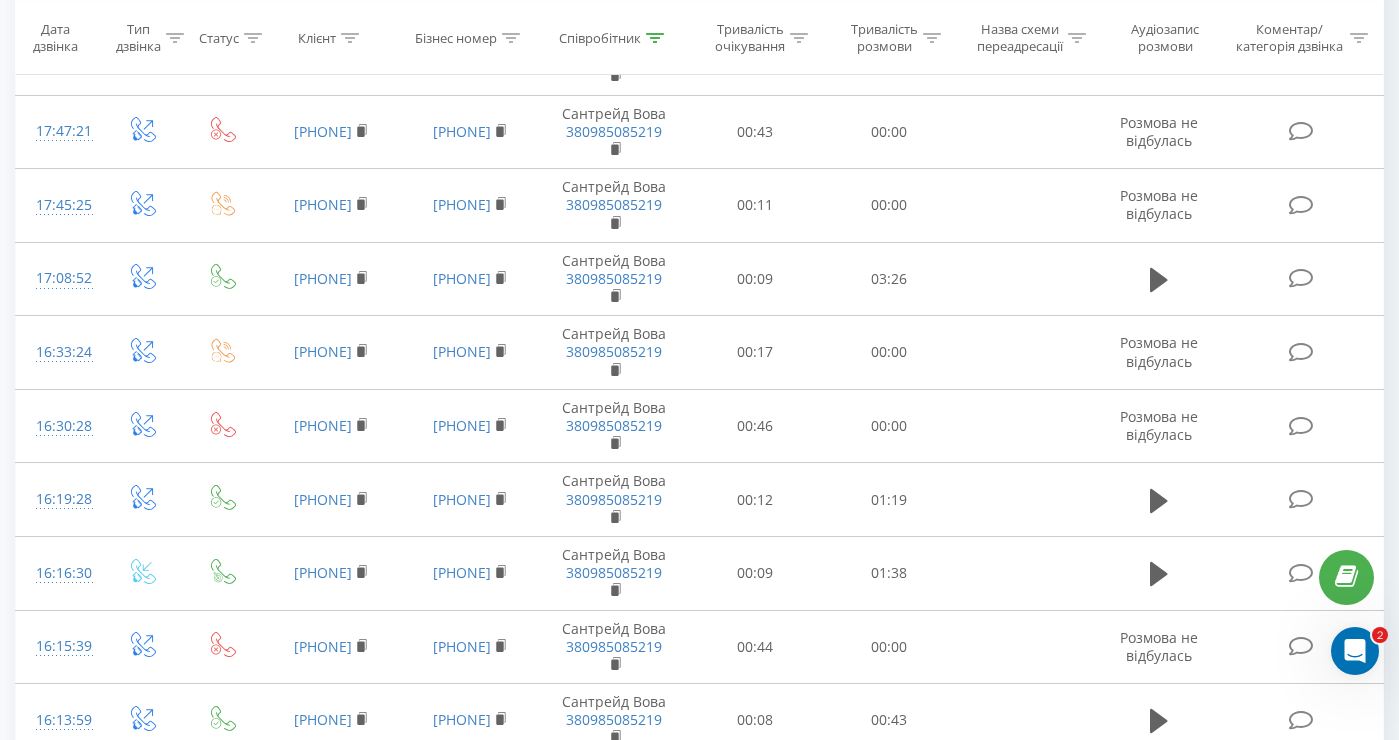 scroll, scrollTop: 1483, scrollLeft: 0, axis: vertical 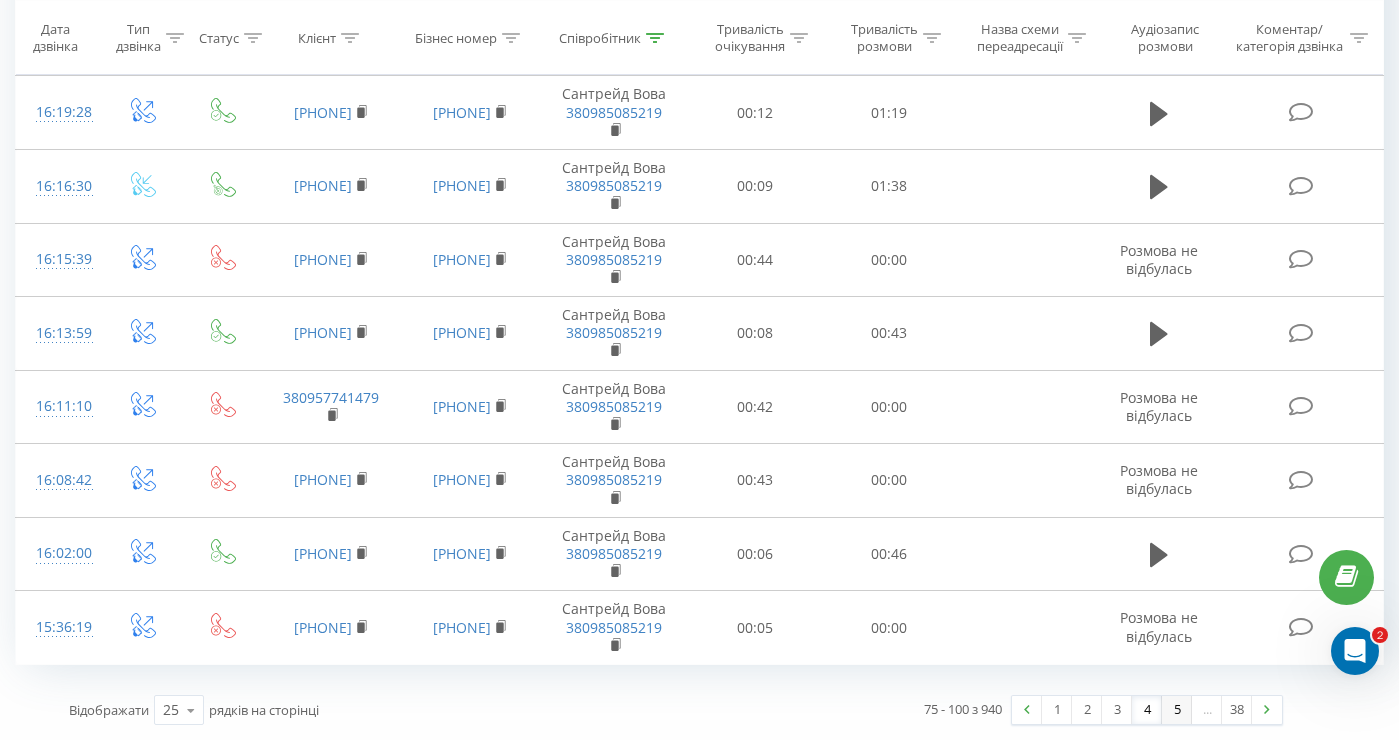 click on "5" at bounding box center (1177, 710) 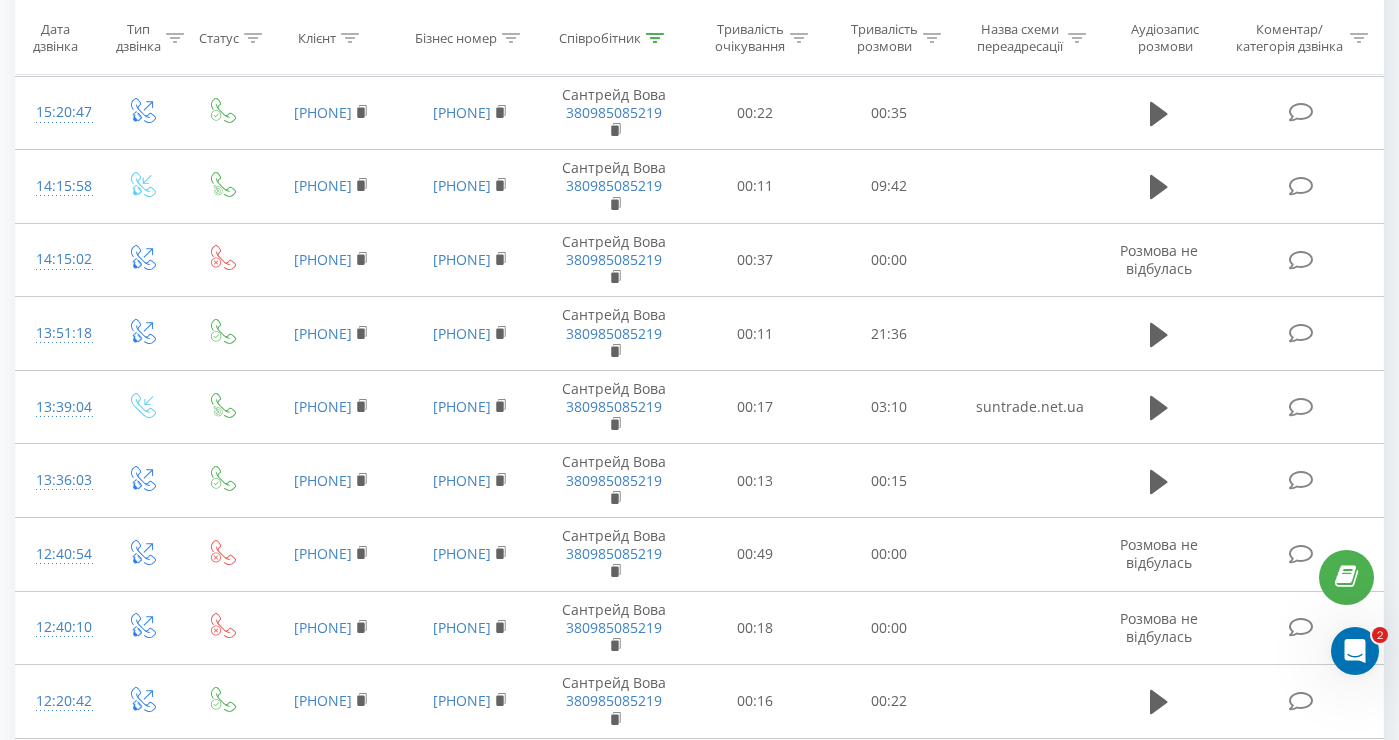 scroll, scrollTop: 515, scrollLeft: 0, axis: vertical 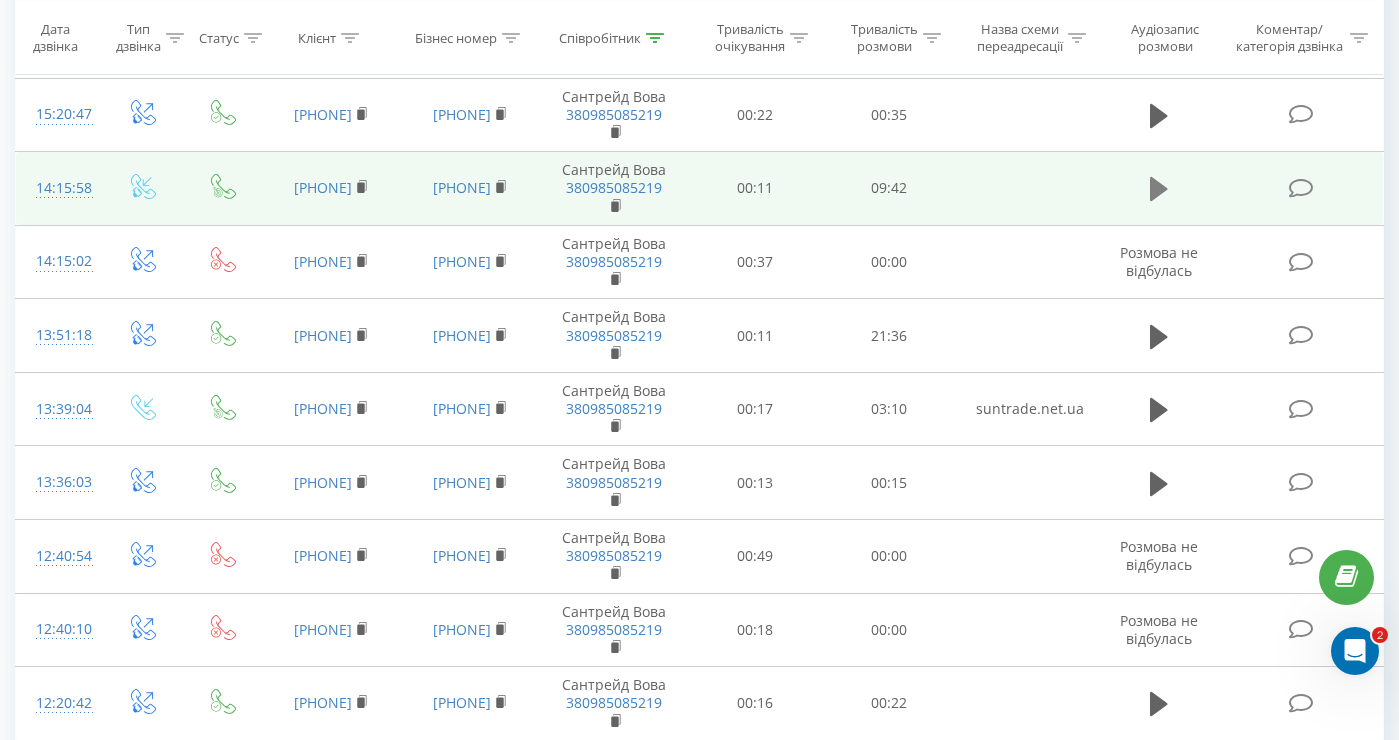 click 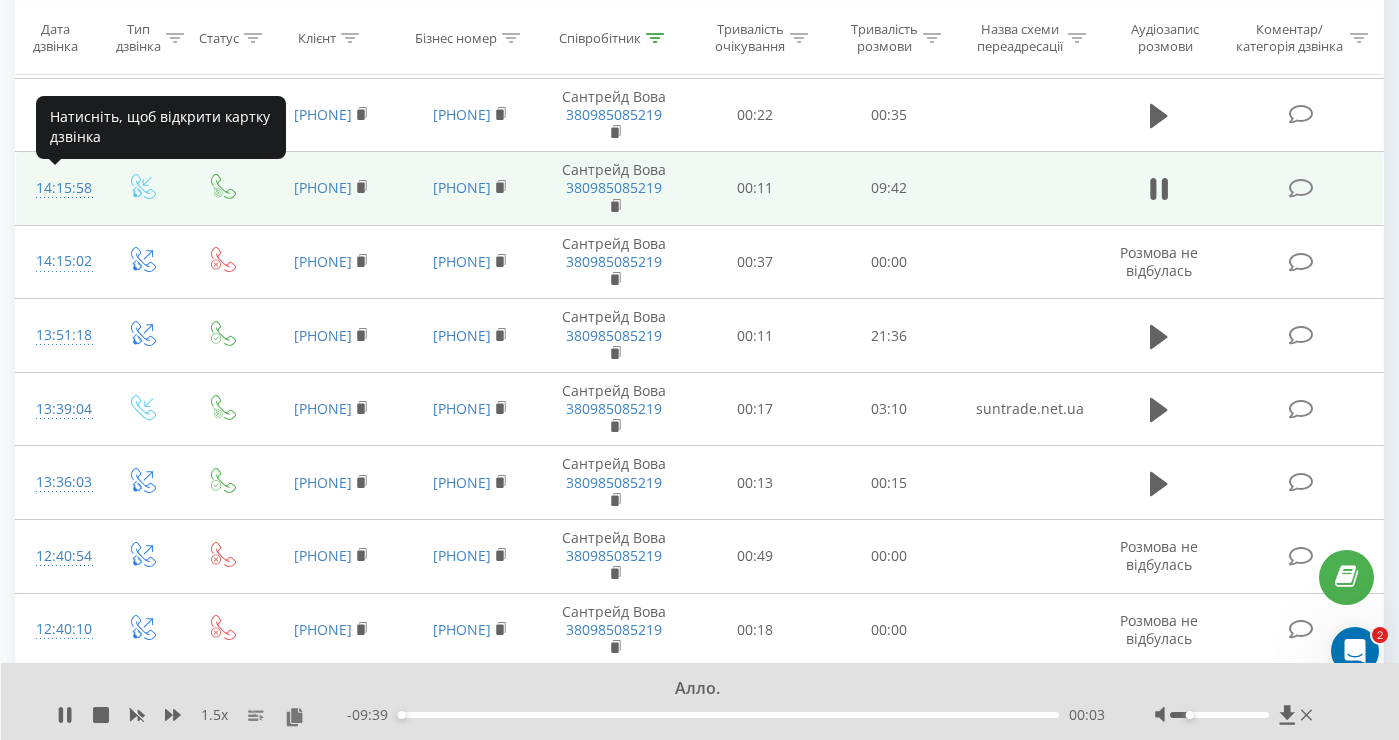 click on "14:15:58" at bounding box center (58, 188) 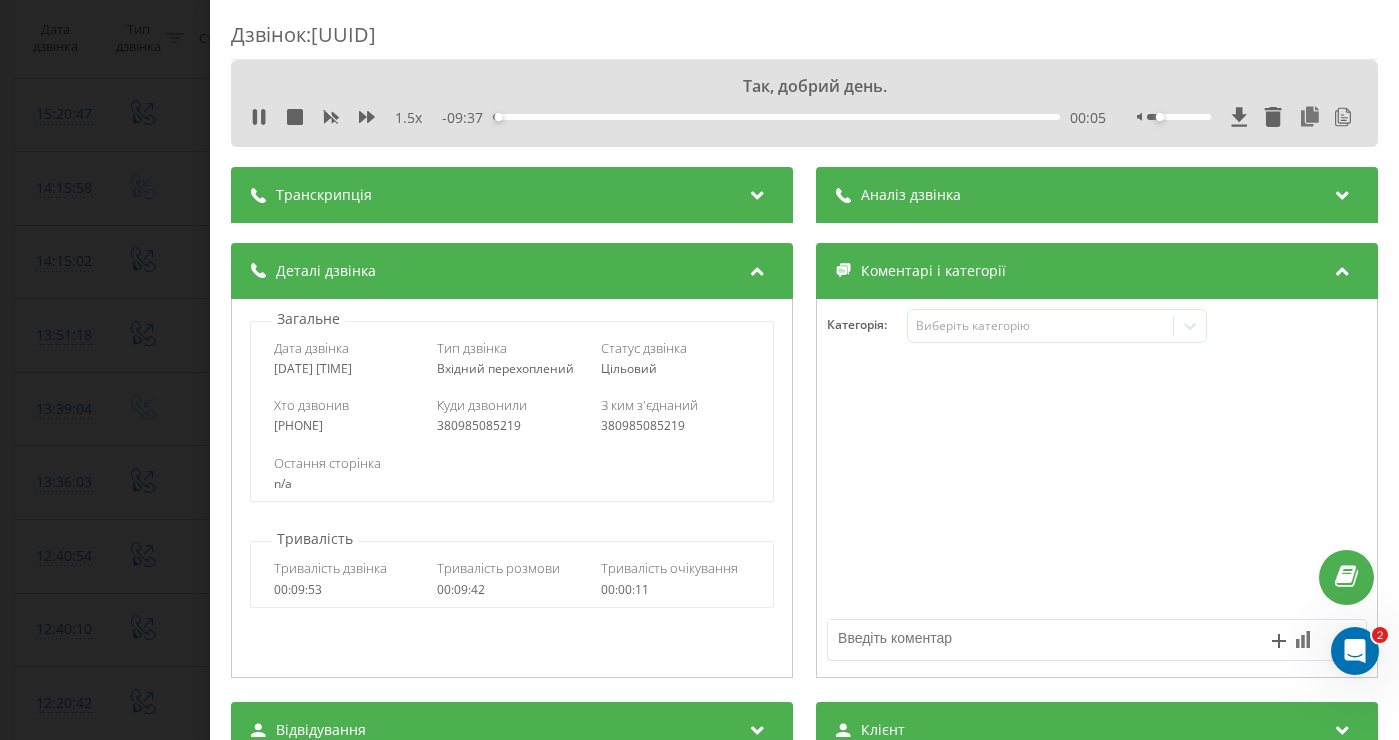 drag, startPoint x: 388, startPoint y: 367, endPoint x: 265, endPoint y: 370, distance: 123.03658 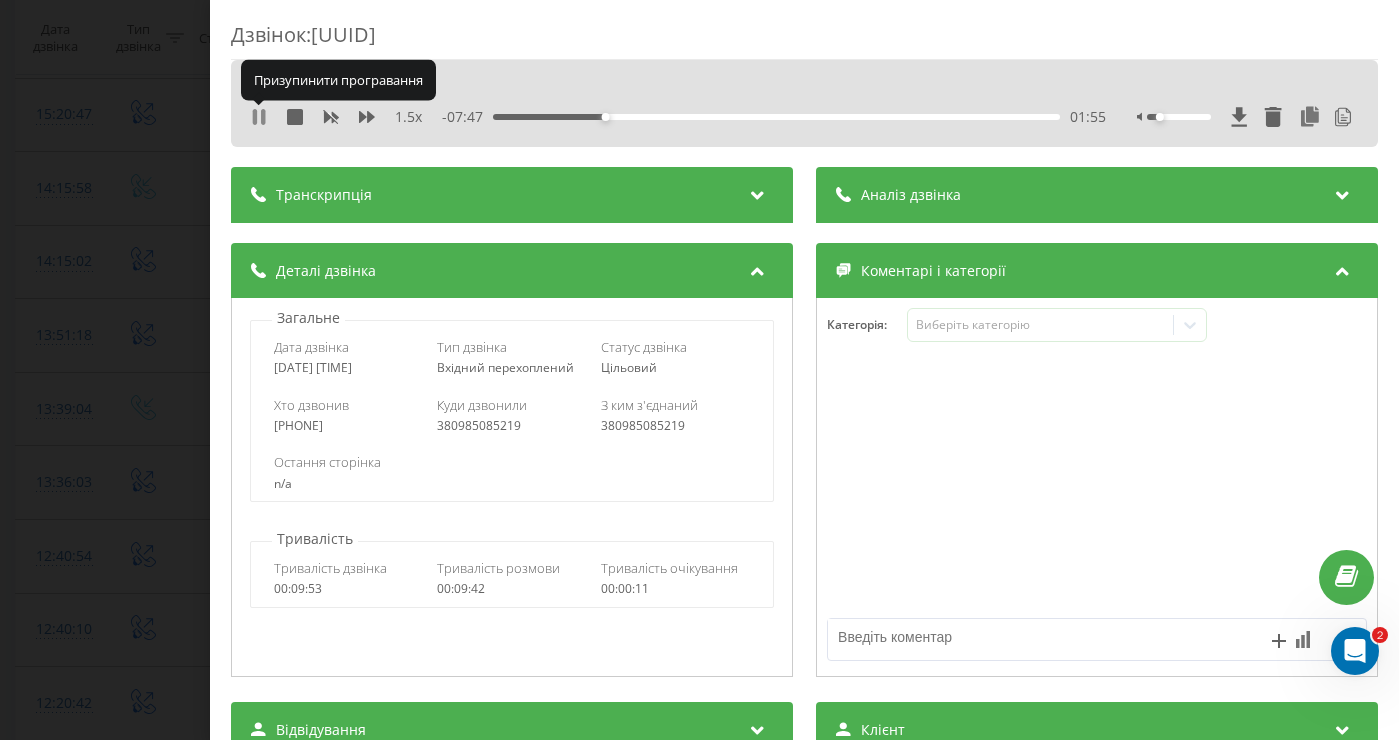 click 